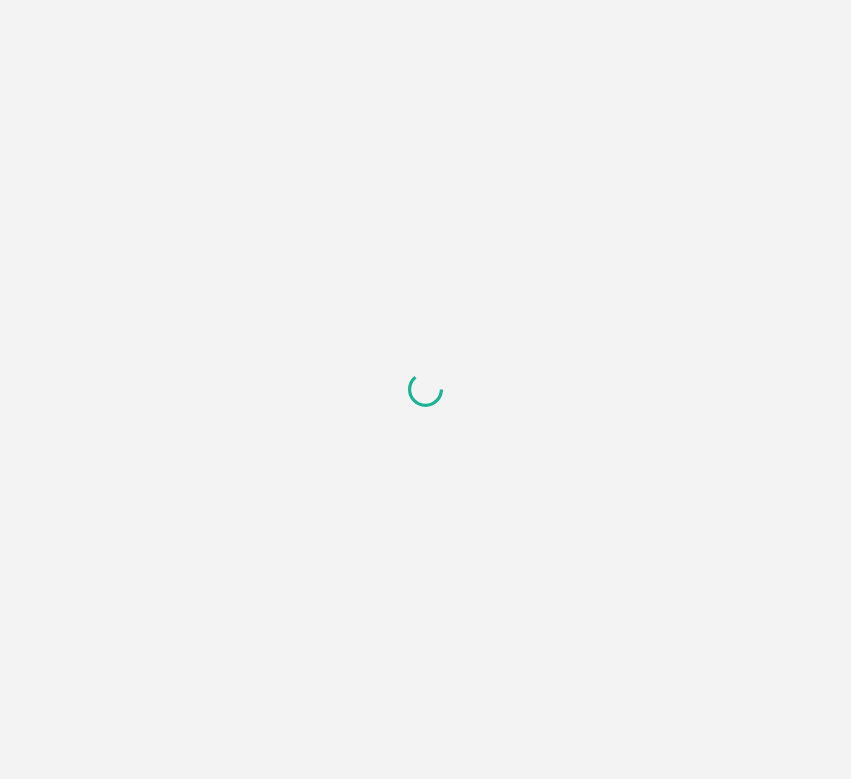 scroll, scrollTop: 0, scrollLeft: 0, axis: both 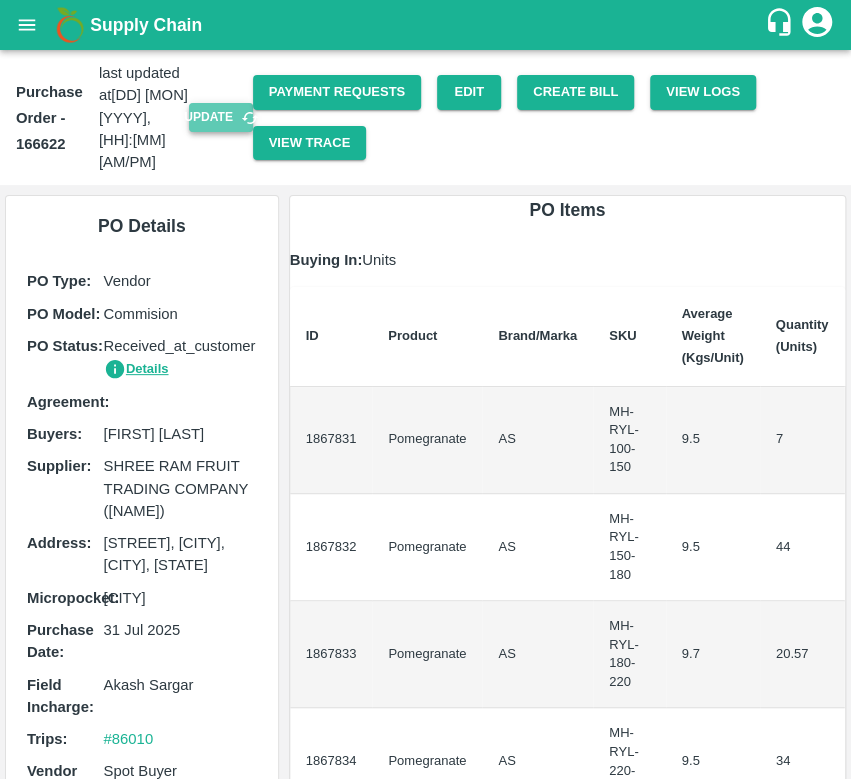 click on "Update" at bounding box center (221, 117) 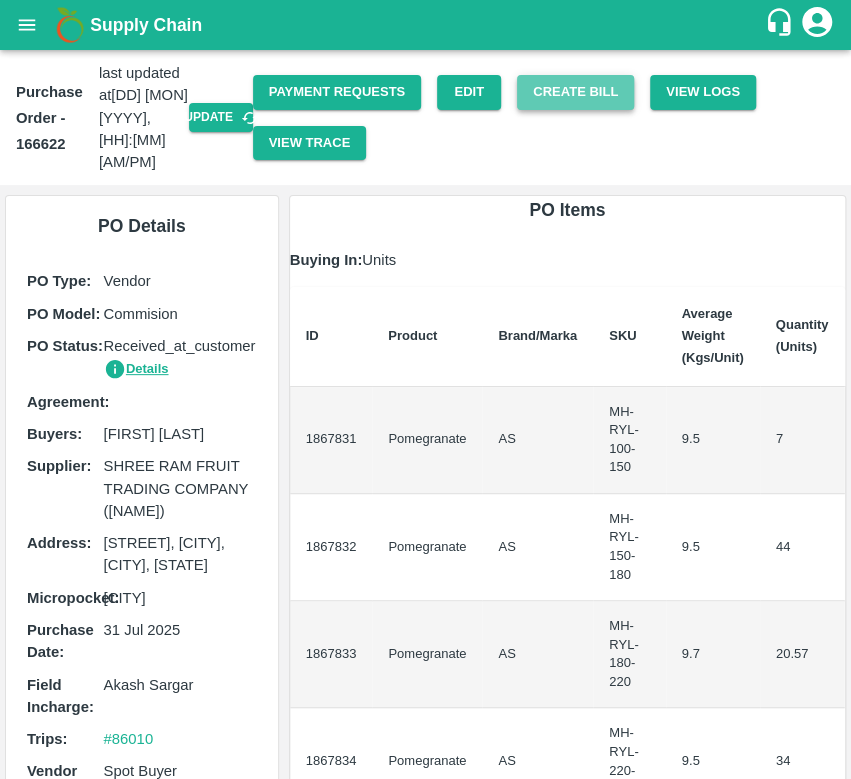 click on "Create Bill" at bounding box center [575, 92] 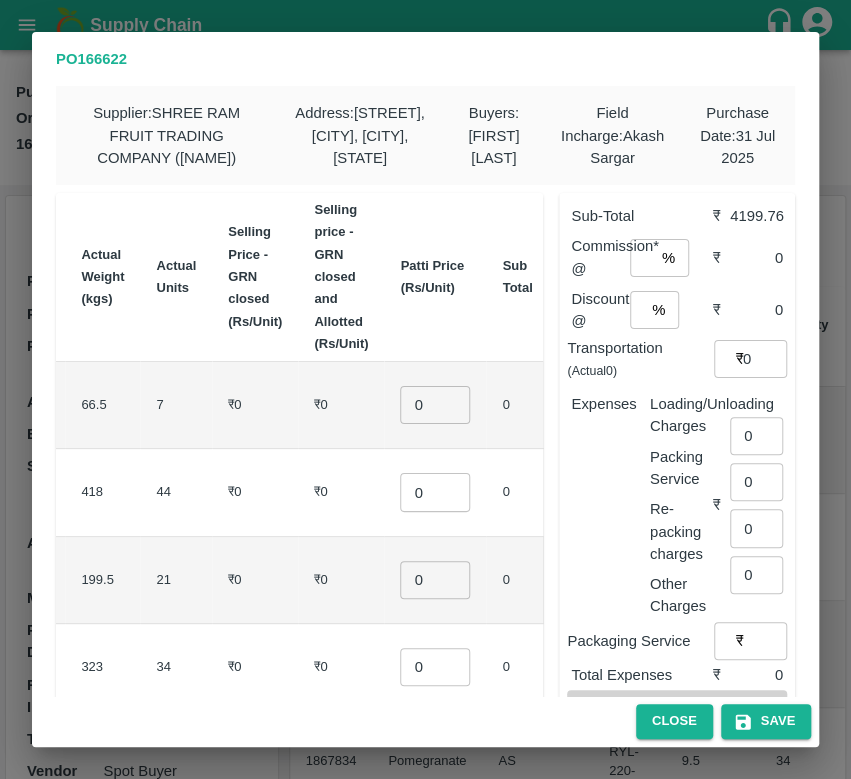 scroll, scrollTop: 0, scrollLeft: 285, axis: horizontal 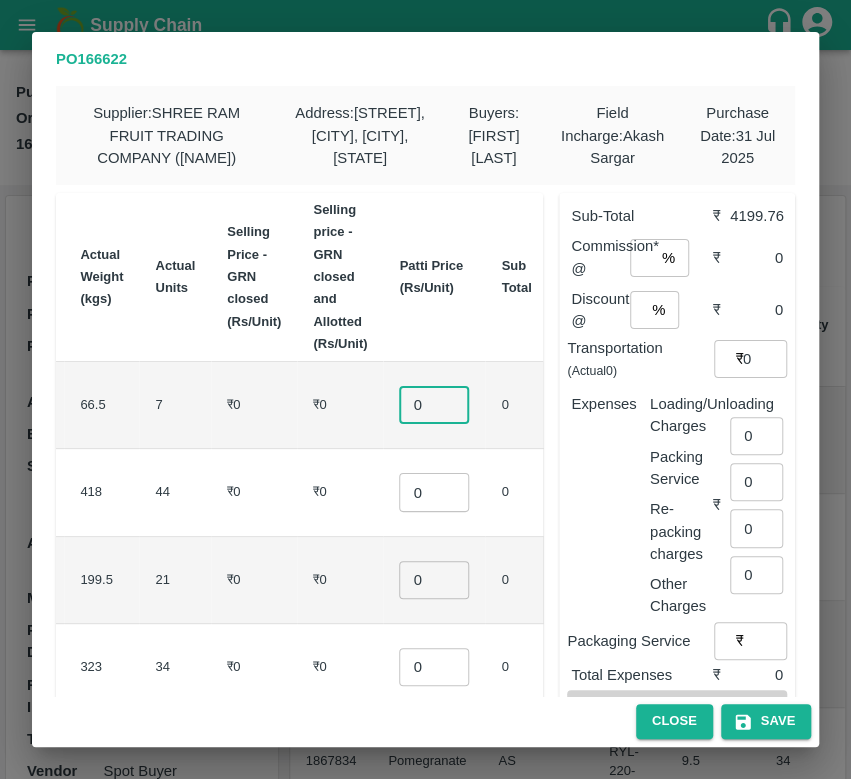 click on "0" at bounding box center (434, 405) 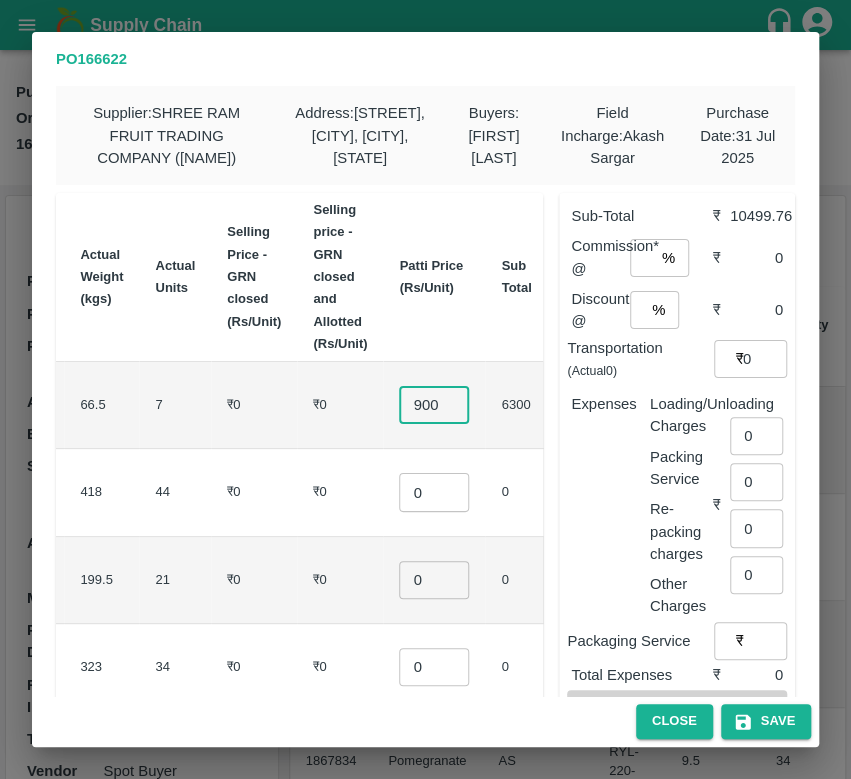 type on "900" 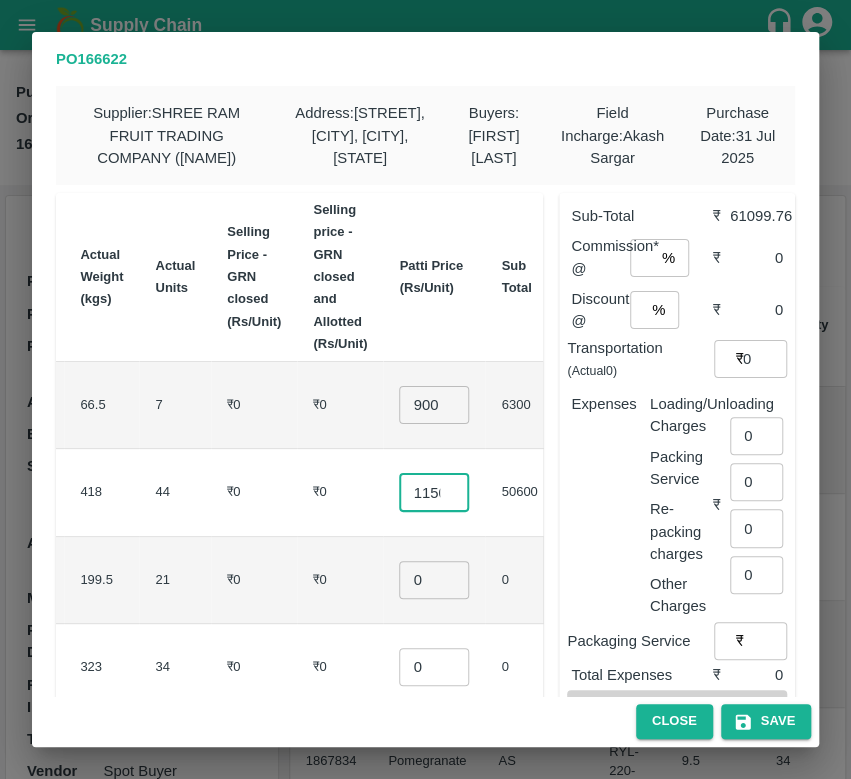 scroll, scrollTop: 0, scrollLeft: 5, axis: horizontal 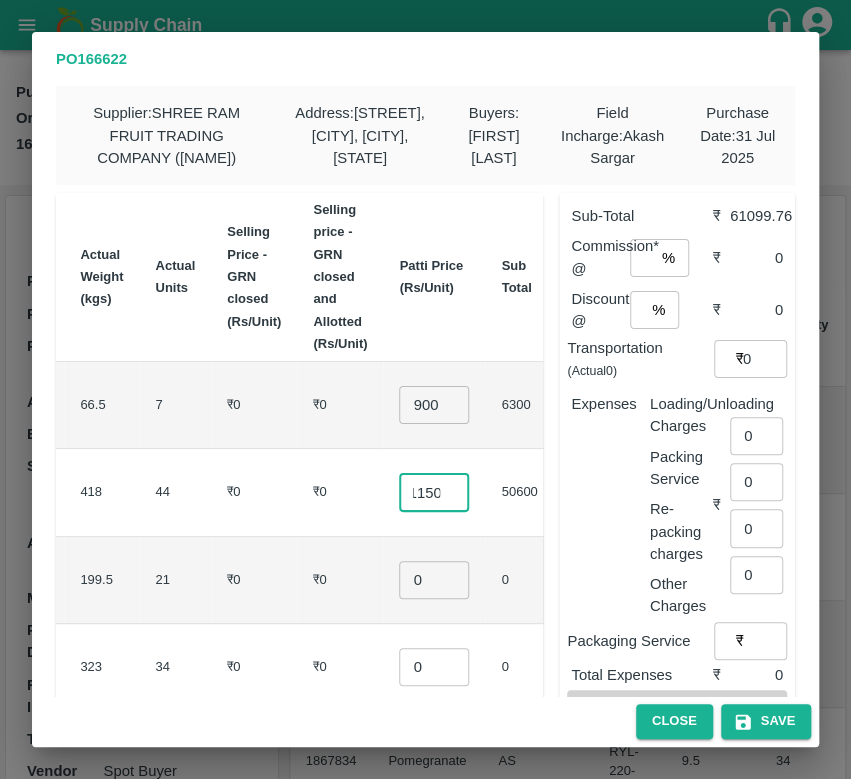 type on "1150" 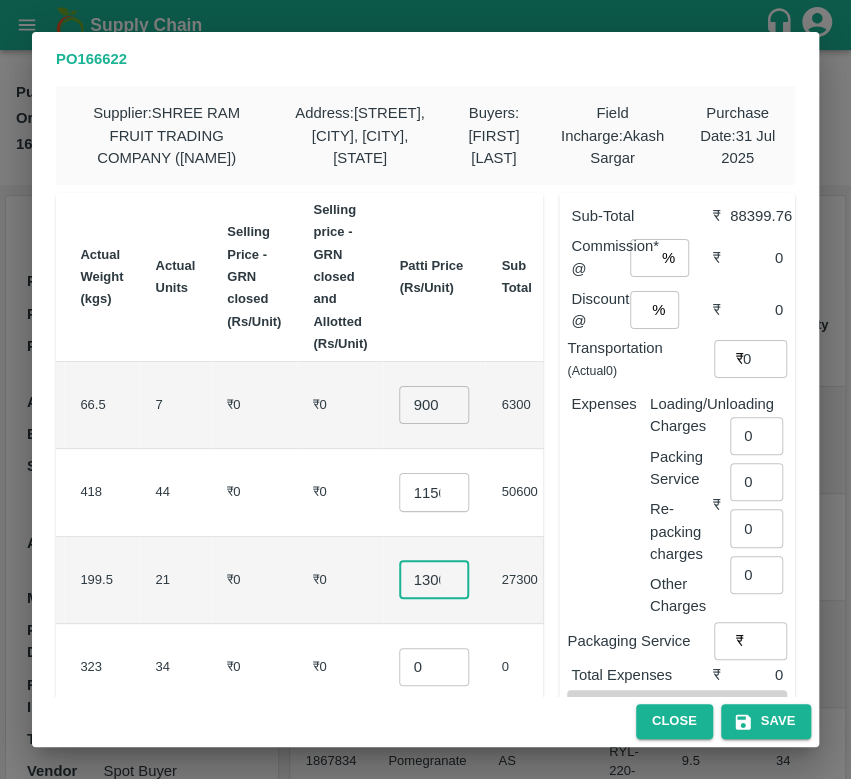 scroll, scrollTop: 0, scrollLeft: 6, axis: horizontal 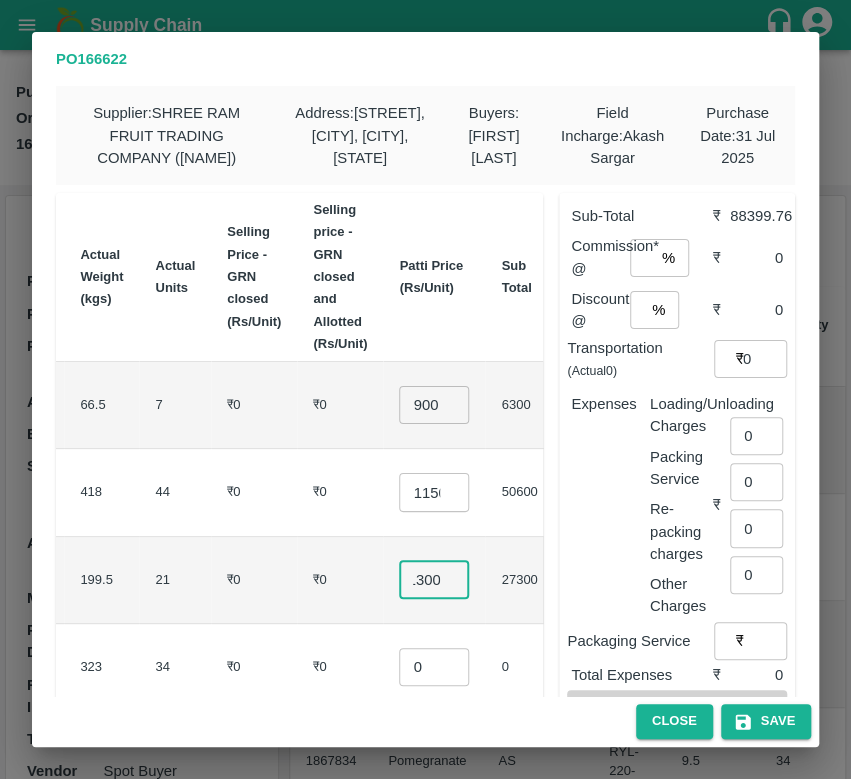 type on "1300" 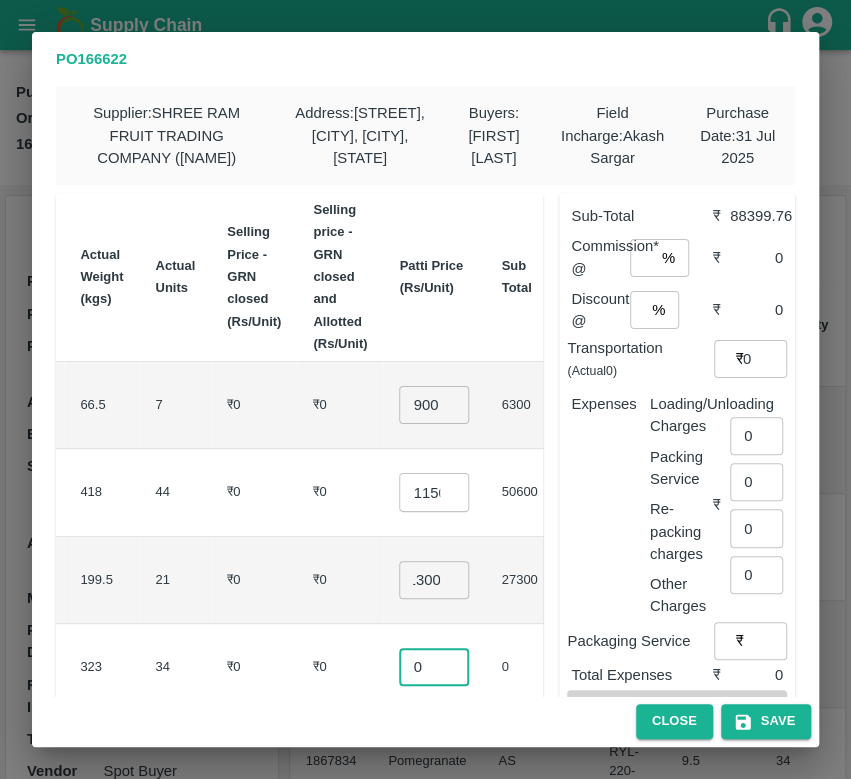 scroll, scrollTop: 0, scrollLeft: 0, axis: both 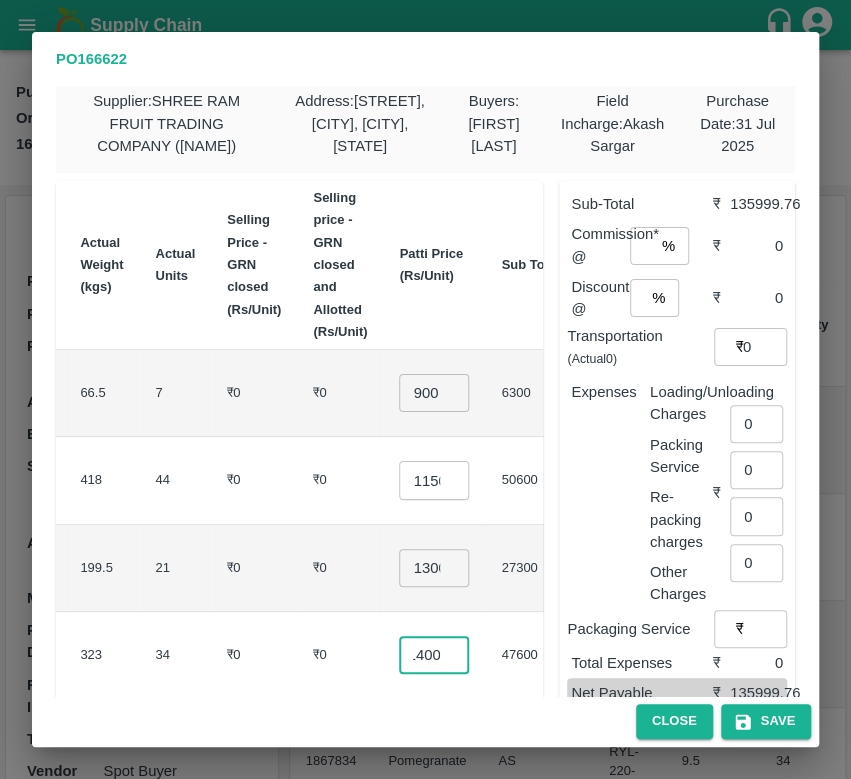 type on "1400" 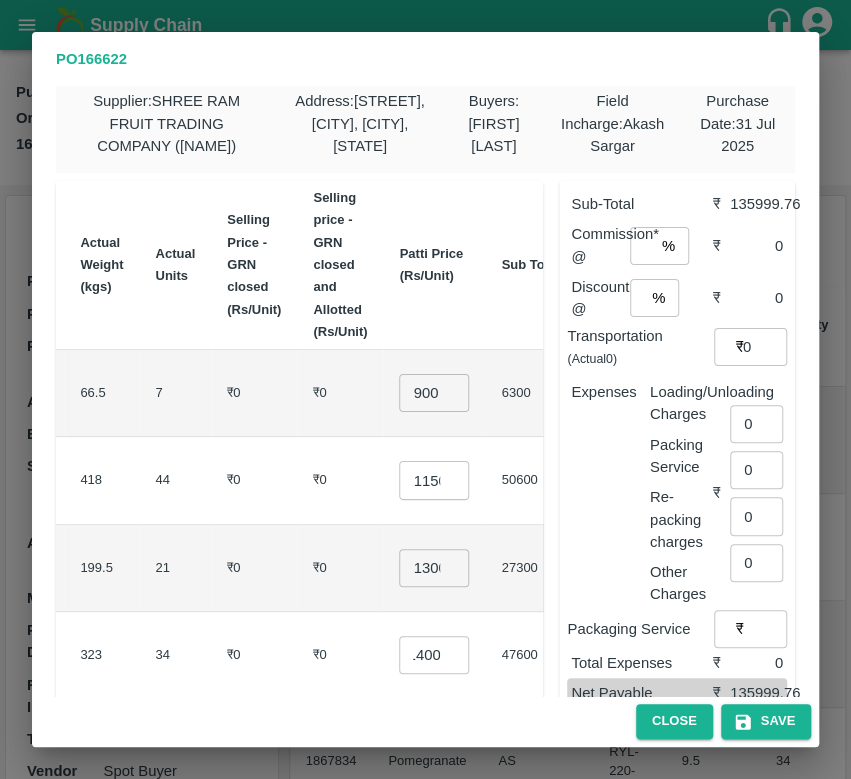 scroll, scrollTop: 0, scrollLeft: 0, axis: both 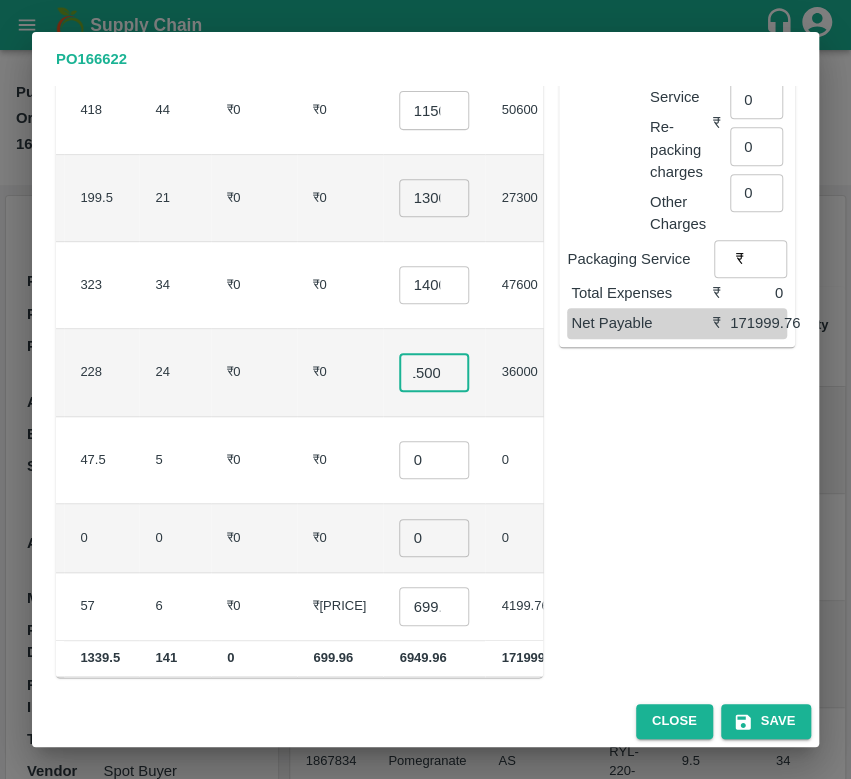 type on "1500" 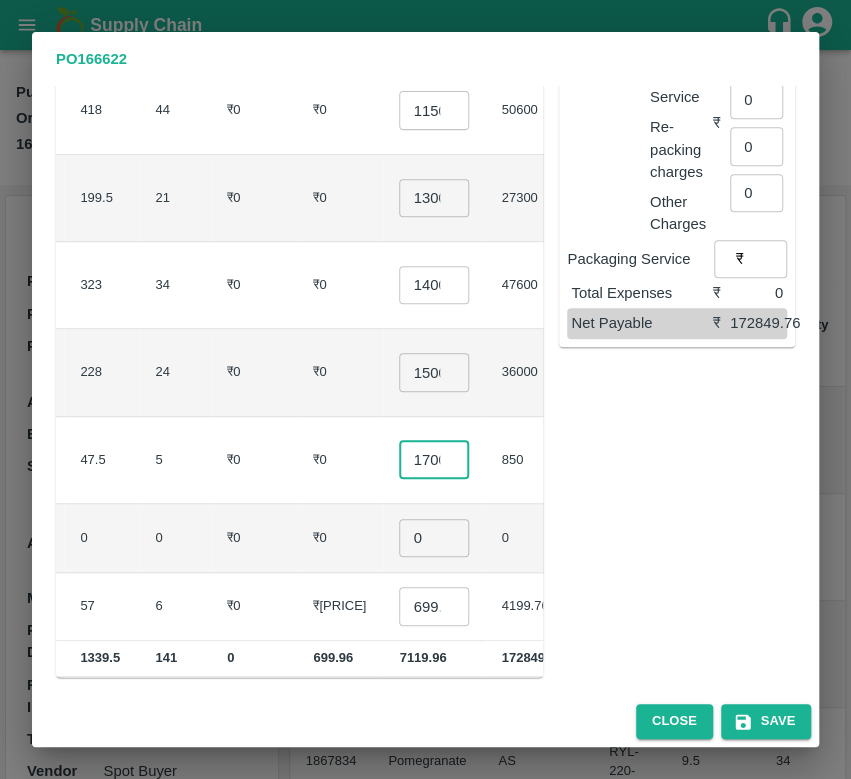 scroll, scrollTop: 0, scrollLeft: 6, axis: horizontal 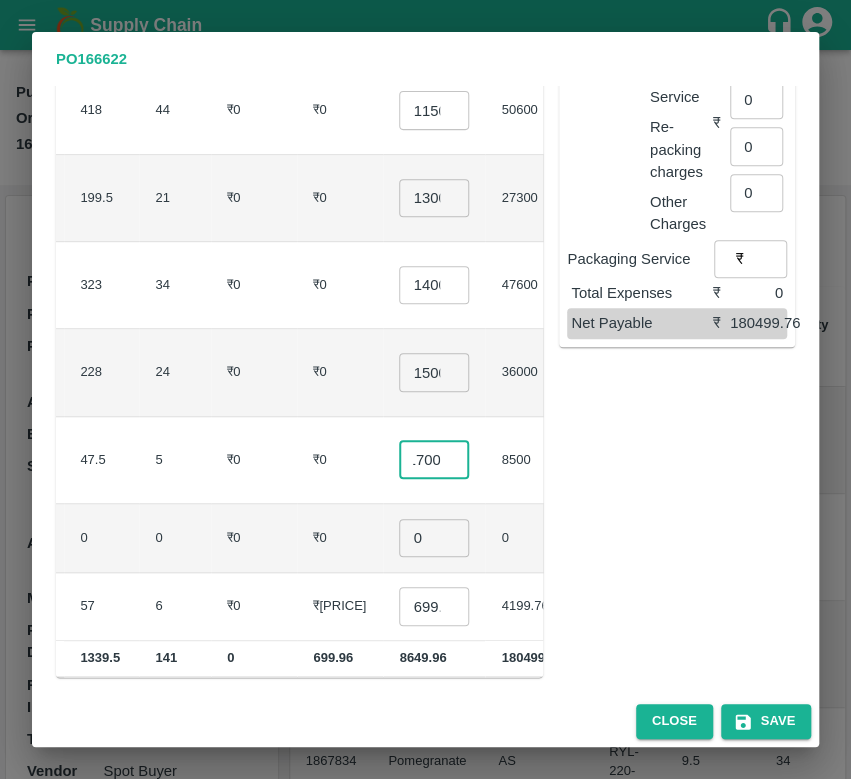 type on "1700" 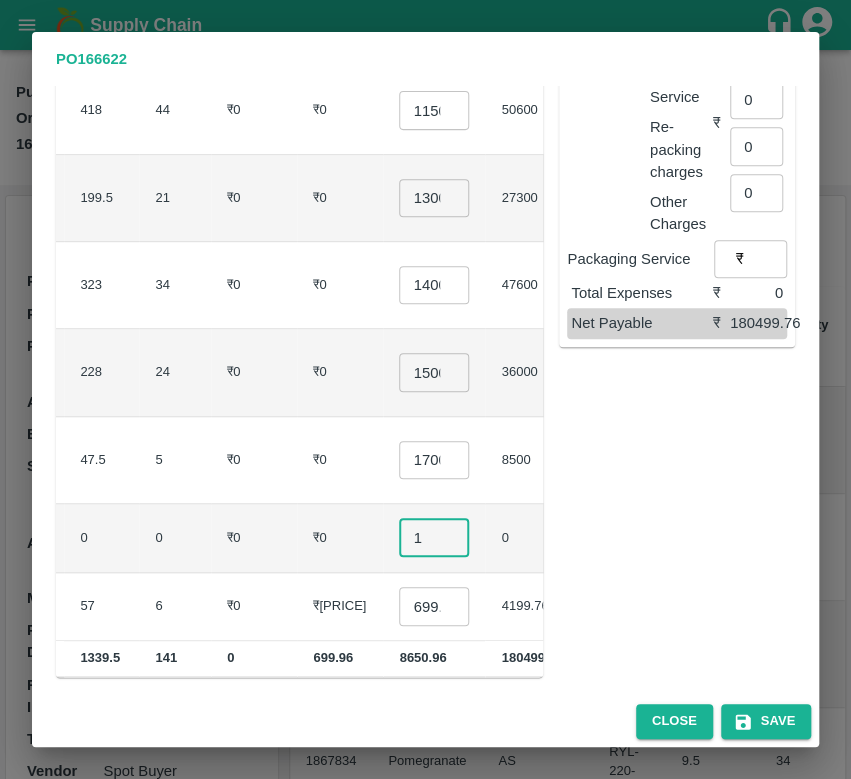 scroll, scrollTop: 412, scrollLeft: 0, axis: vertical 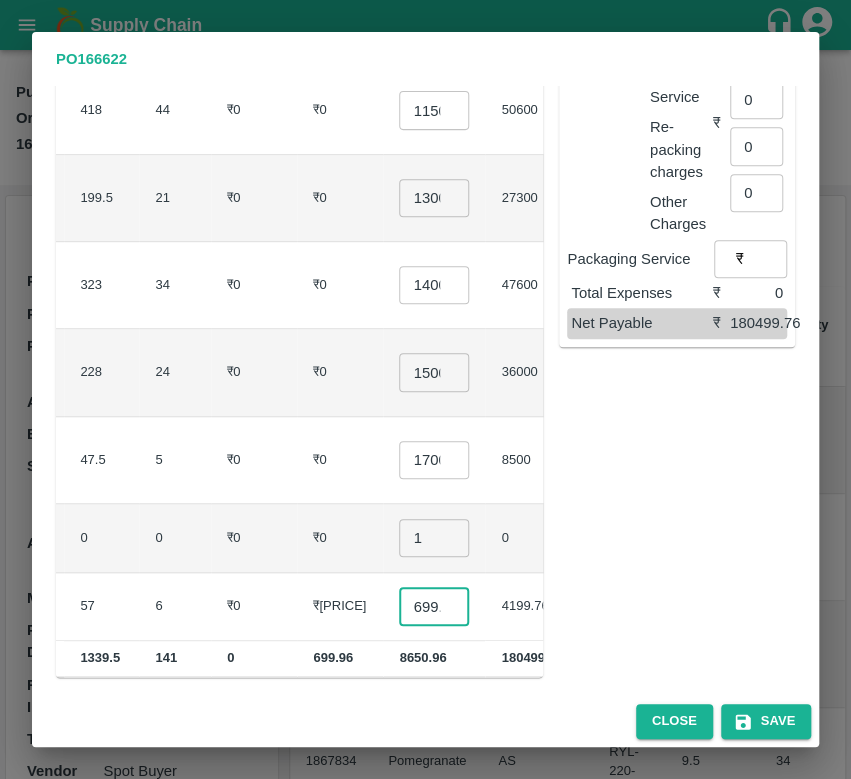 click on "699.96" at bounding box center (434, 606) 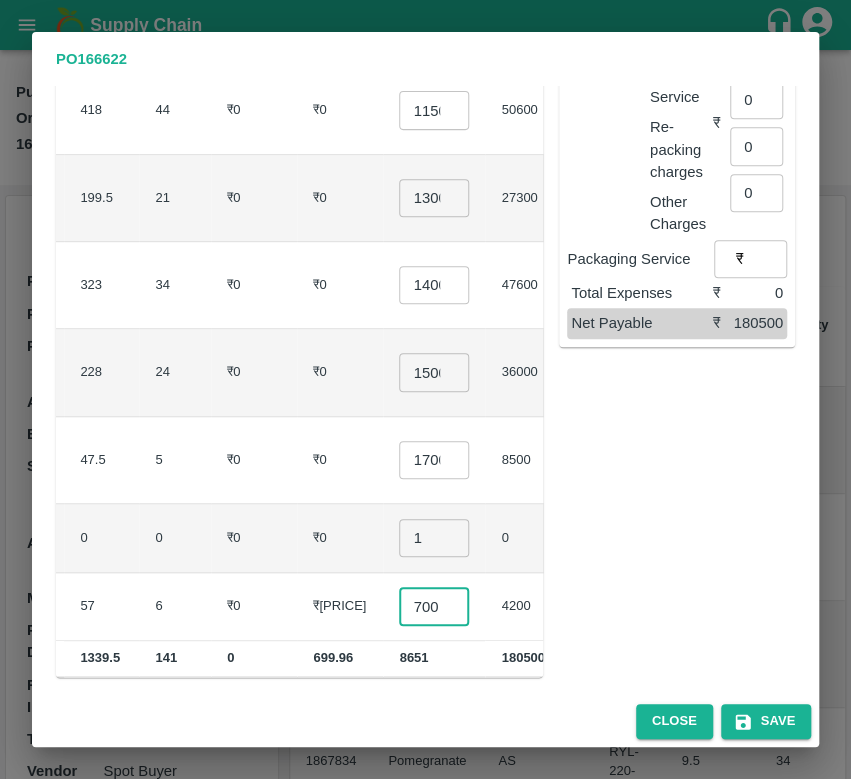 scroll, scrollTop: 0, scrollLeft: 304, axis: horizontal 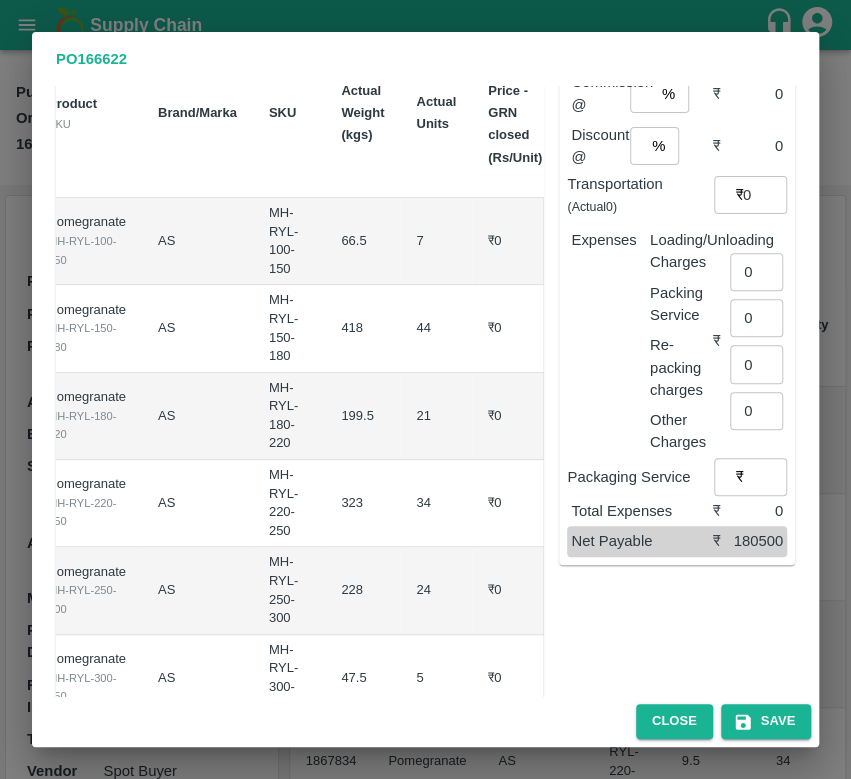 type on "700" 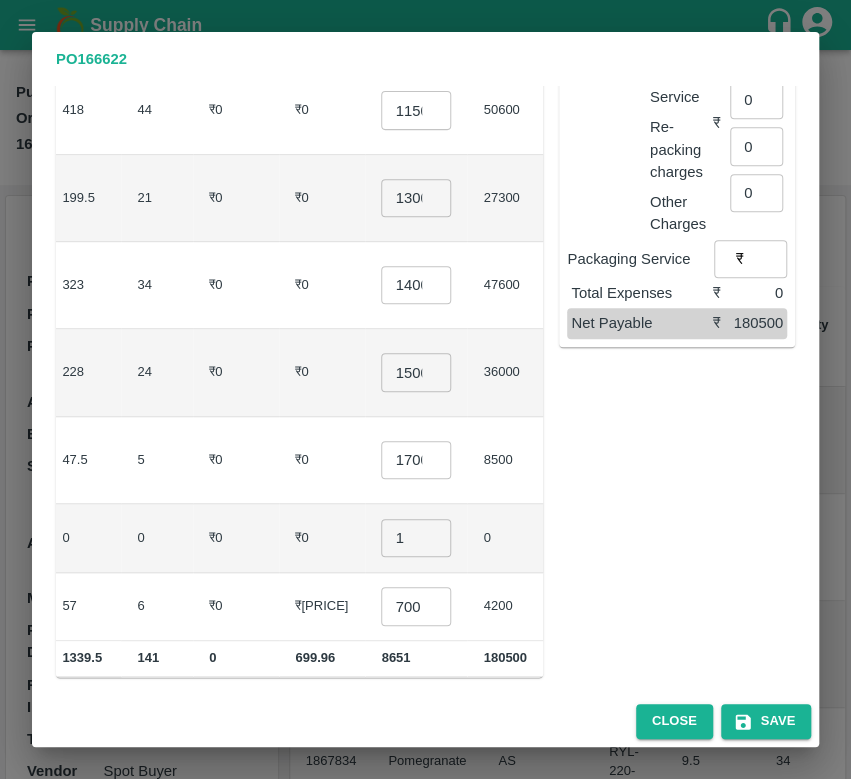 scroll, scrollTop: 0, scrollLeft: 0, axis: both 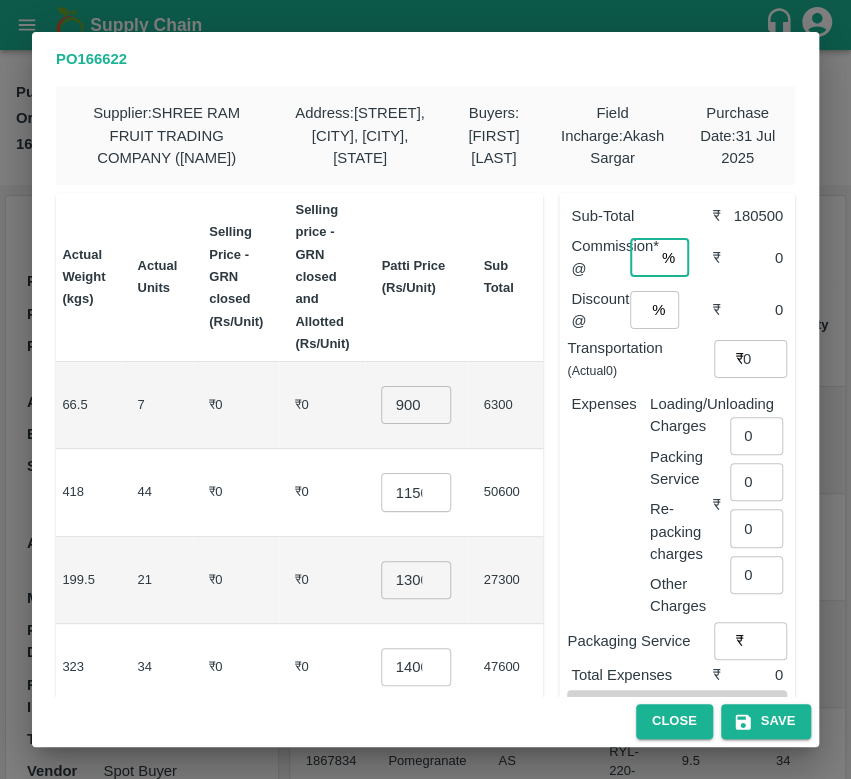 click at bounding box center [642, 258] 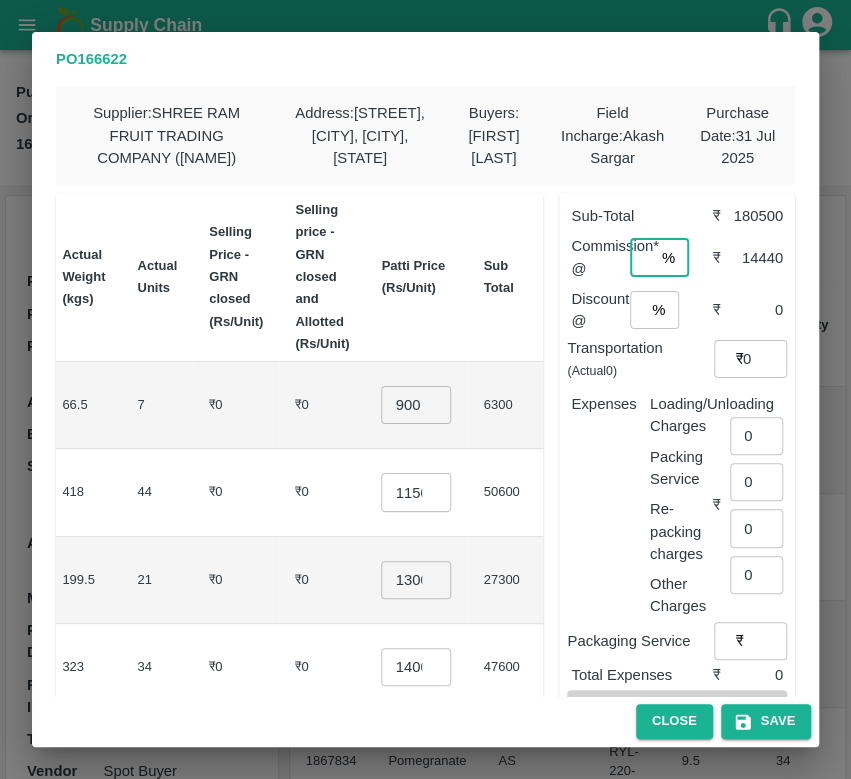 scroll, scrollTop: 0, scrollLeft: 6, axis: horizontal 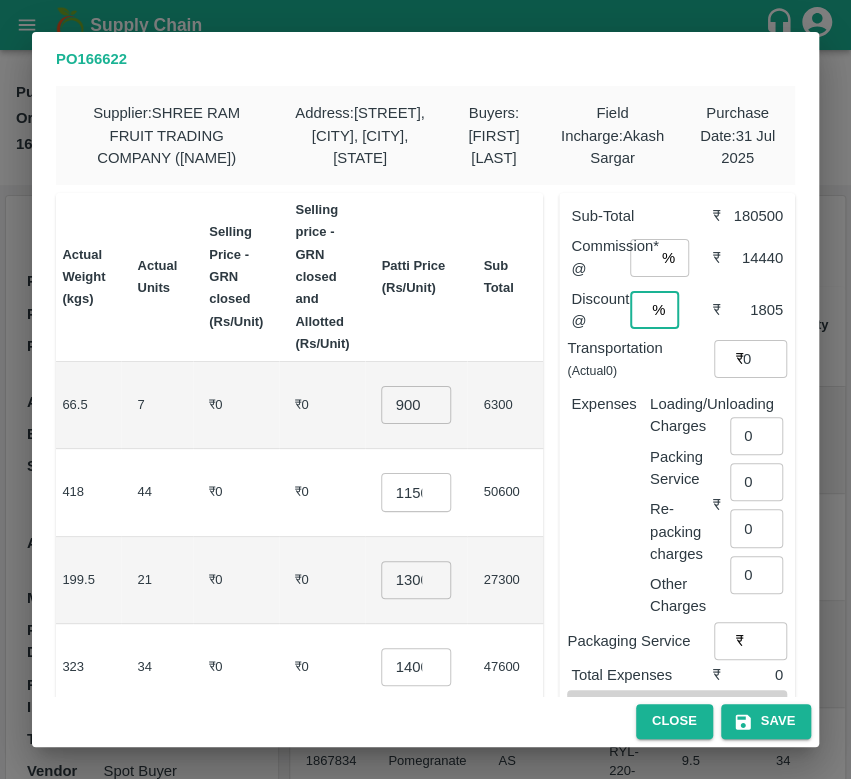 type on "1" 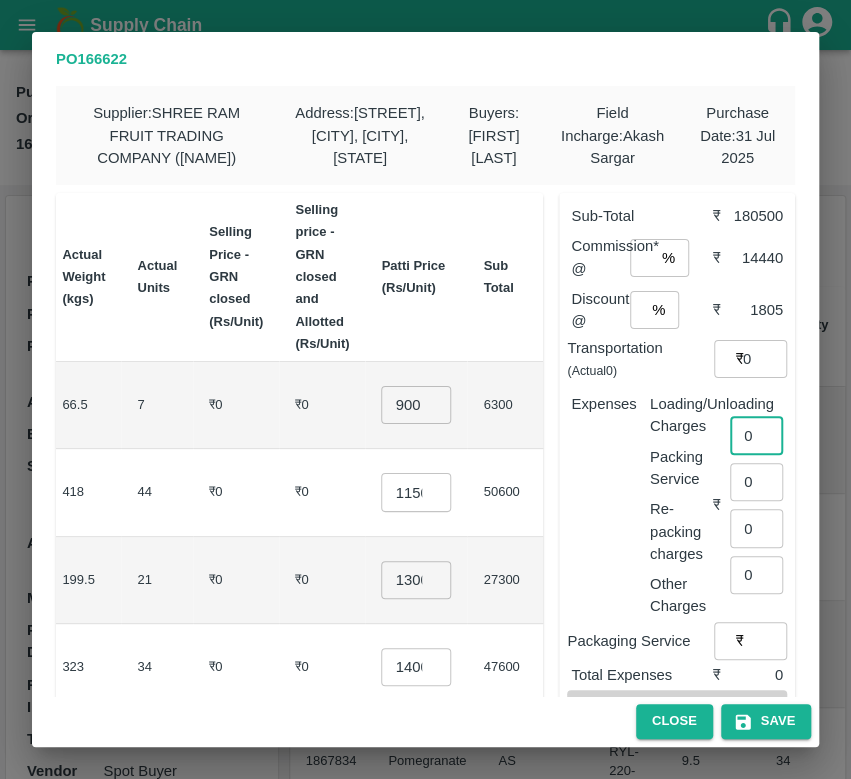 click on "0" at bounding box center [756, 436] 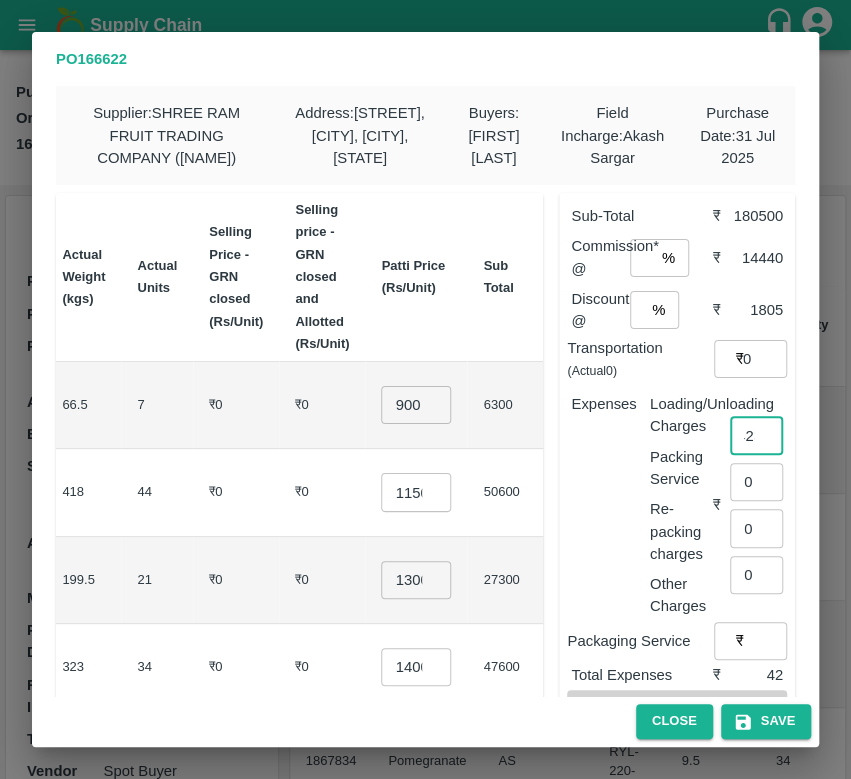 scroll, scrollTop: 0, scrollLeft: 15, axis: horizontal 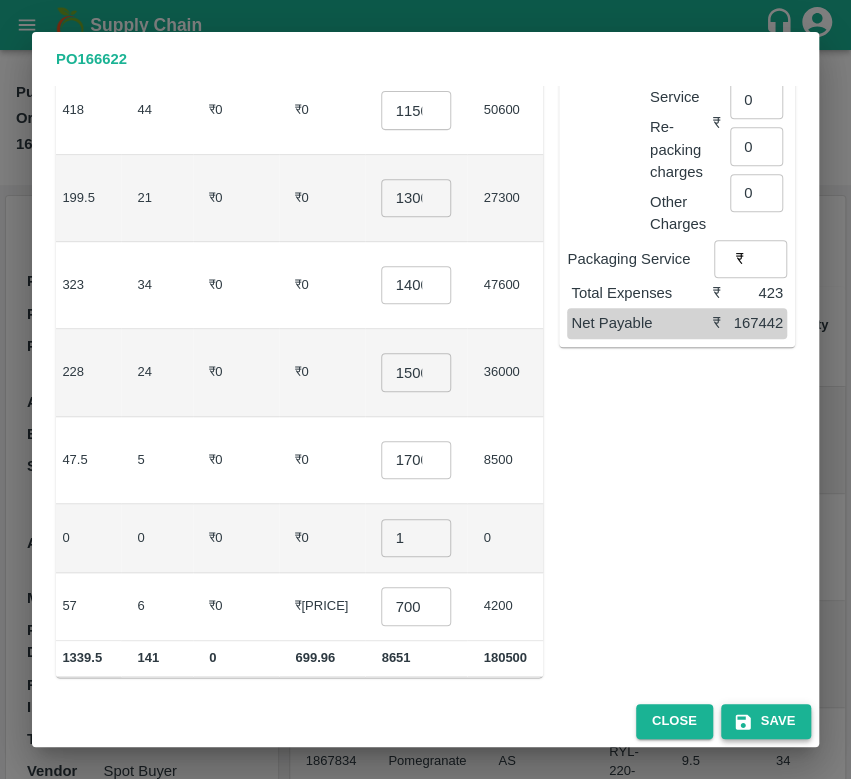 type on "423" 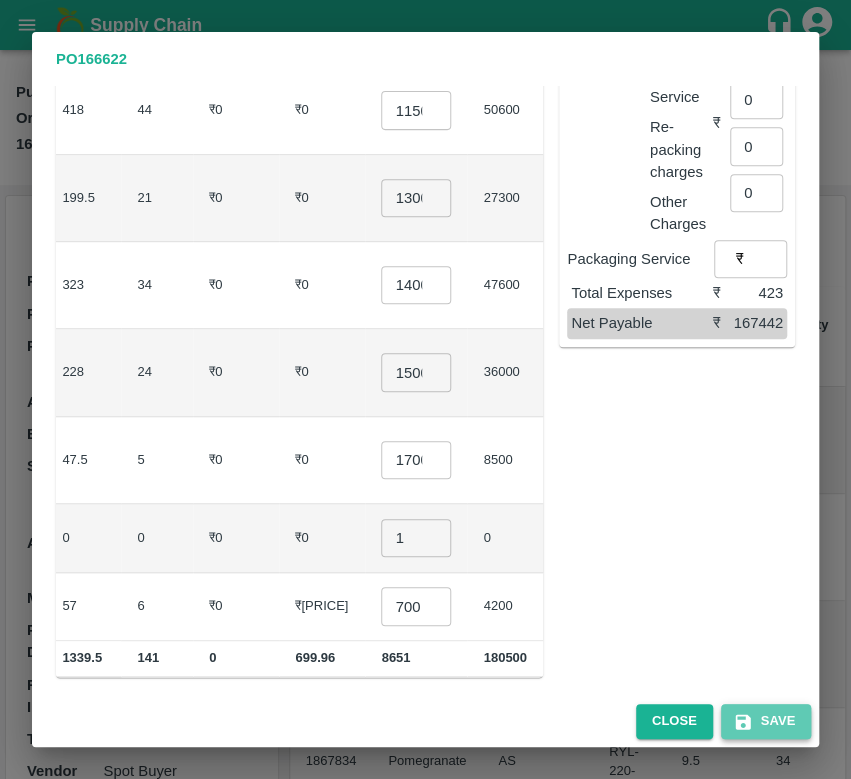 scroll, scrollTop: 0, scrollLeft: 0, axis: both 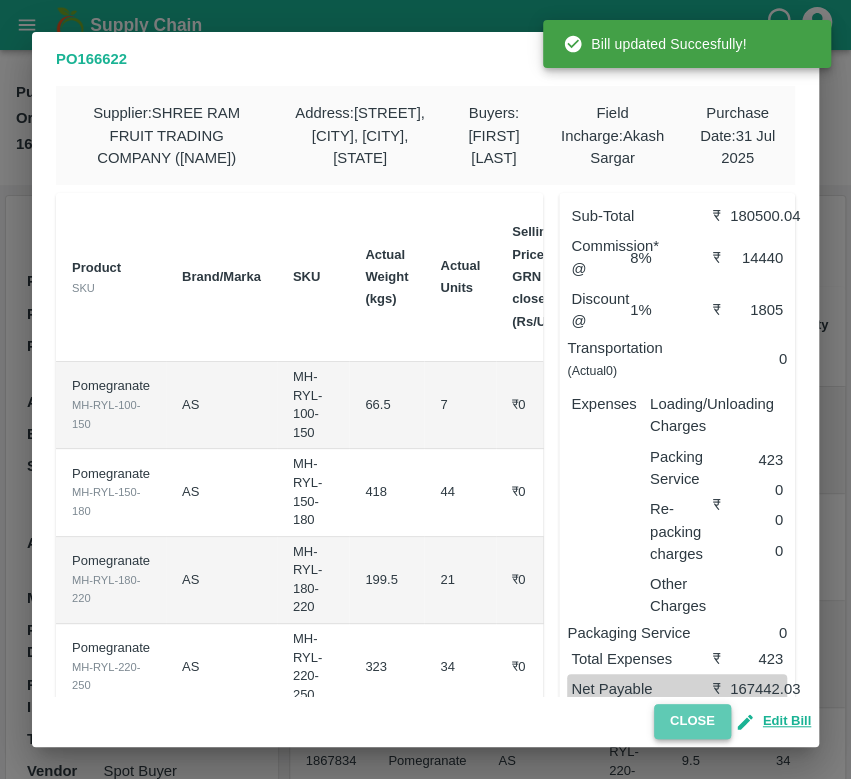 click on "Close" at bounding box center (692, 721) 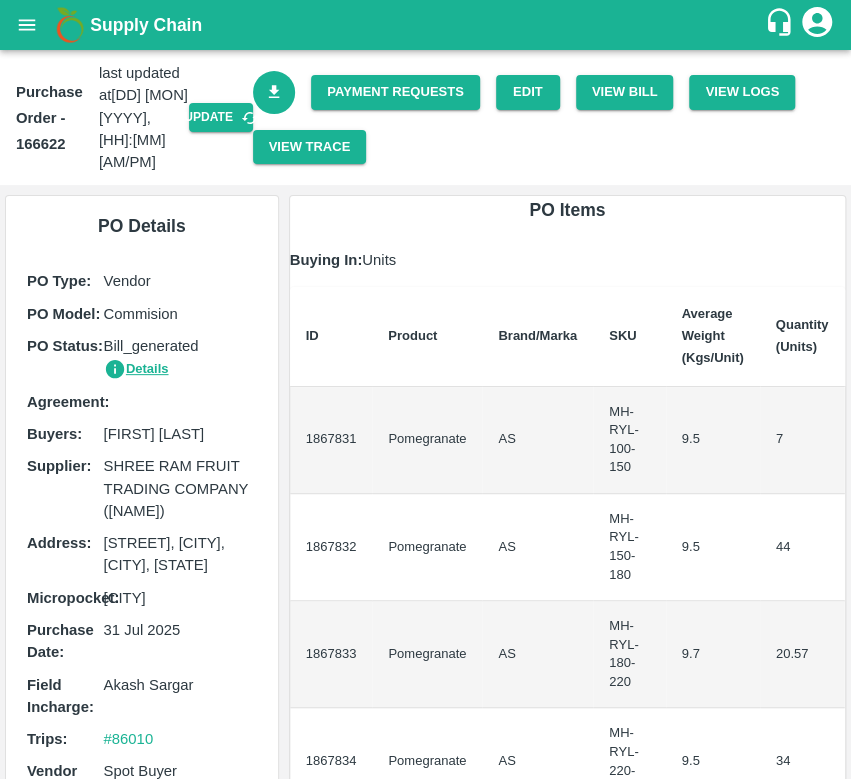 click 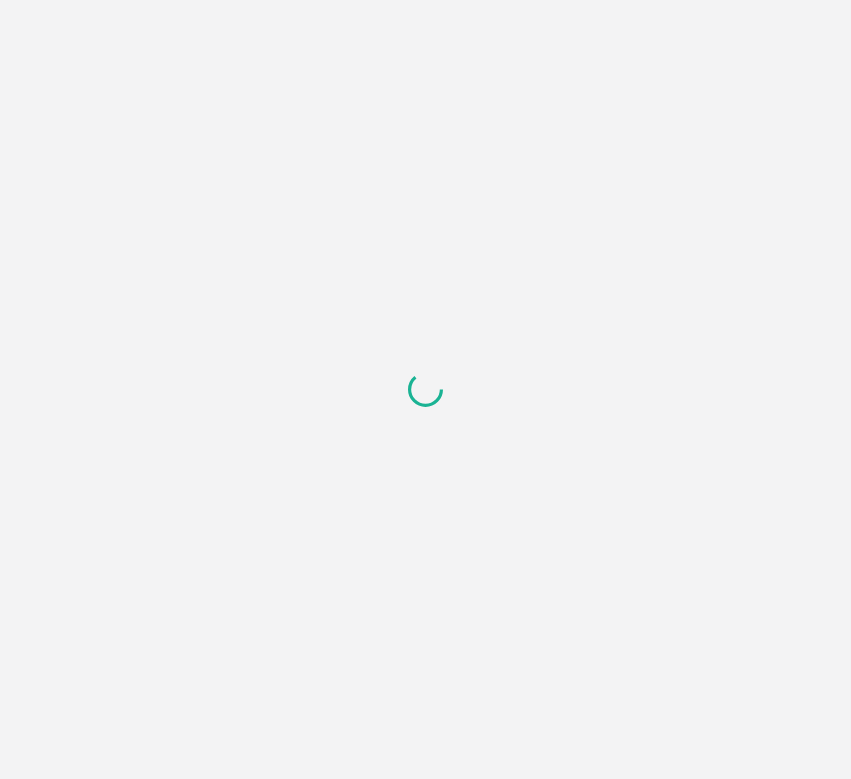 scroll, scrollTop: 0, scrollLeft: 0, axis: both 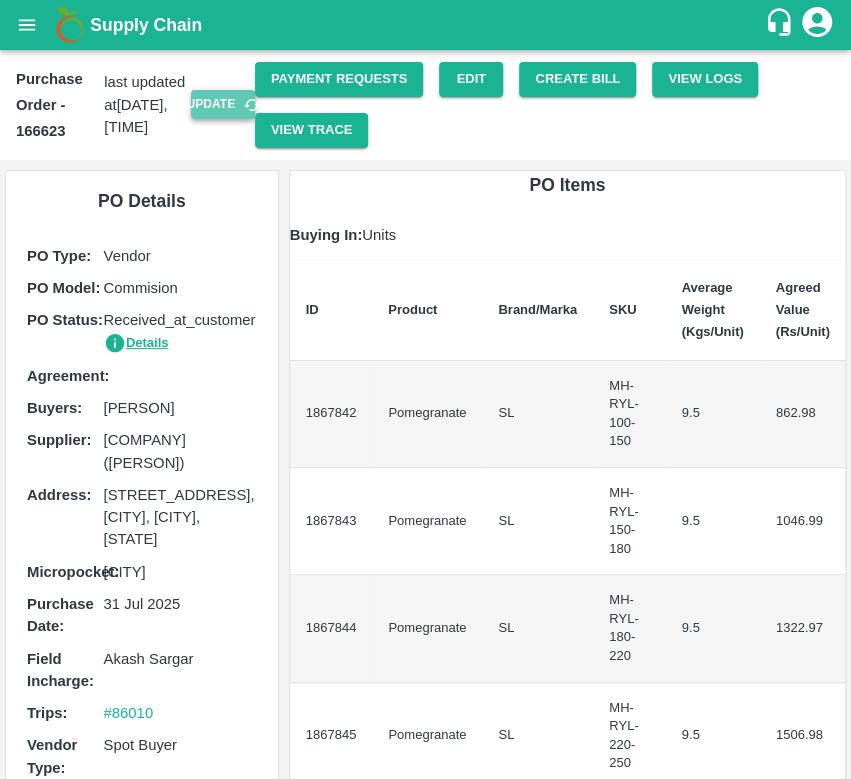 click on "Update" at bounding box center [223, 104] 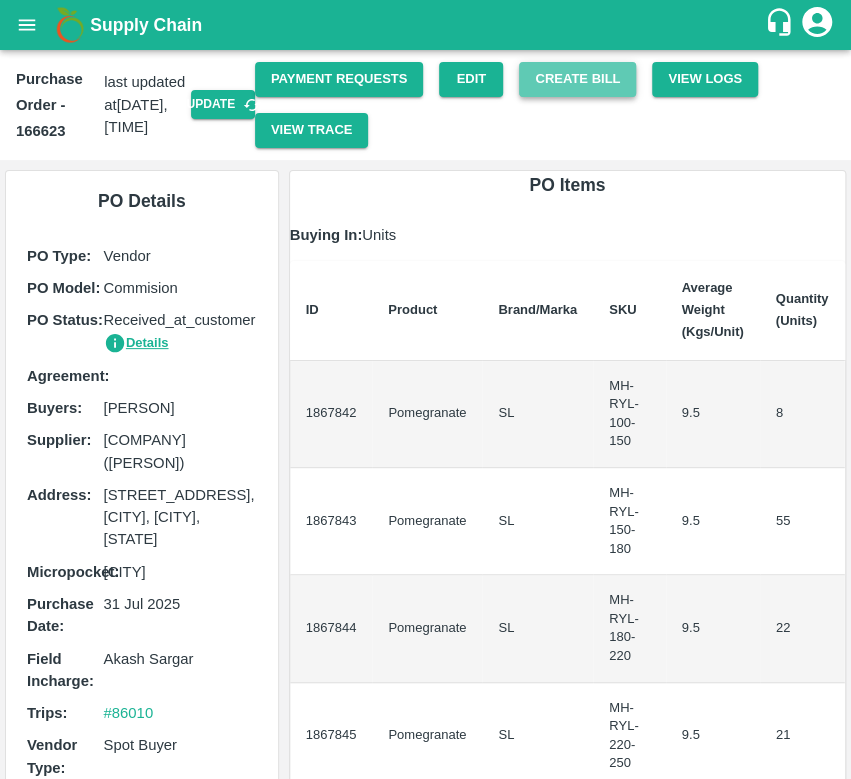 click on "Create Bill" at bounding box center [577, 79] 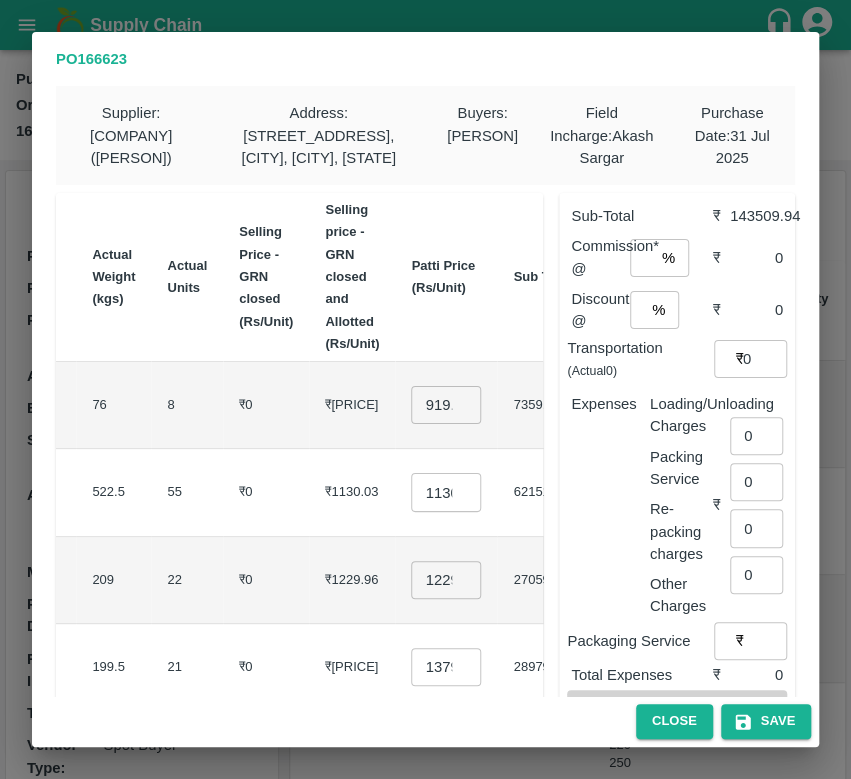 scroll, scrollTop: 0, scrollLeft: 323, axis: horizontal 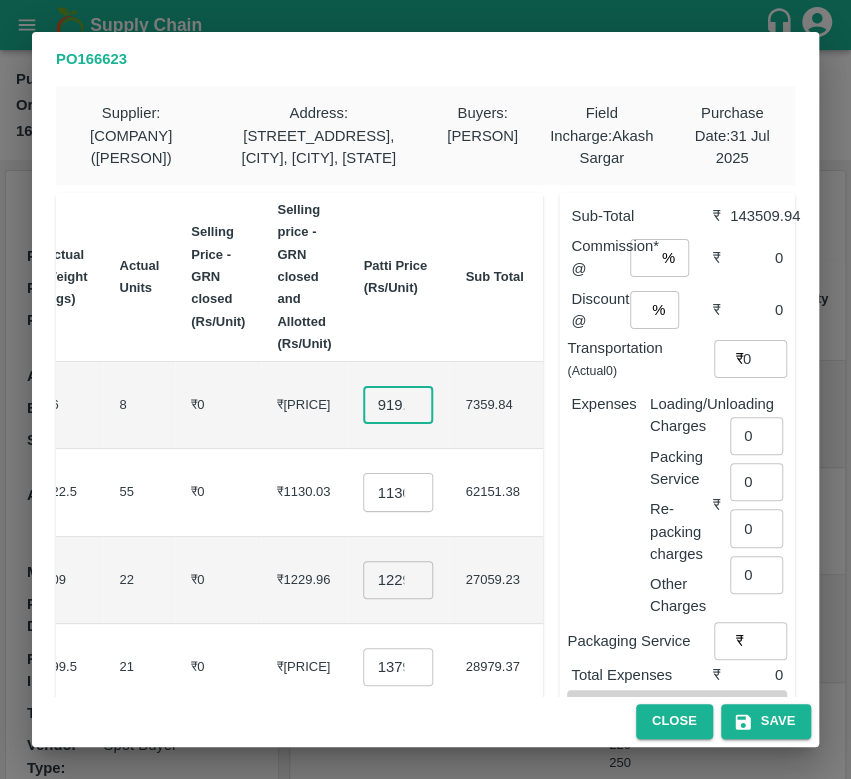 click on "919.98" at bounding box center [398, 405] 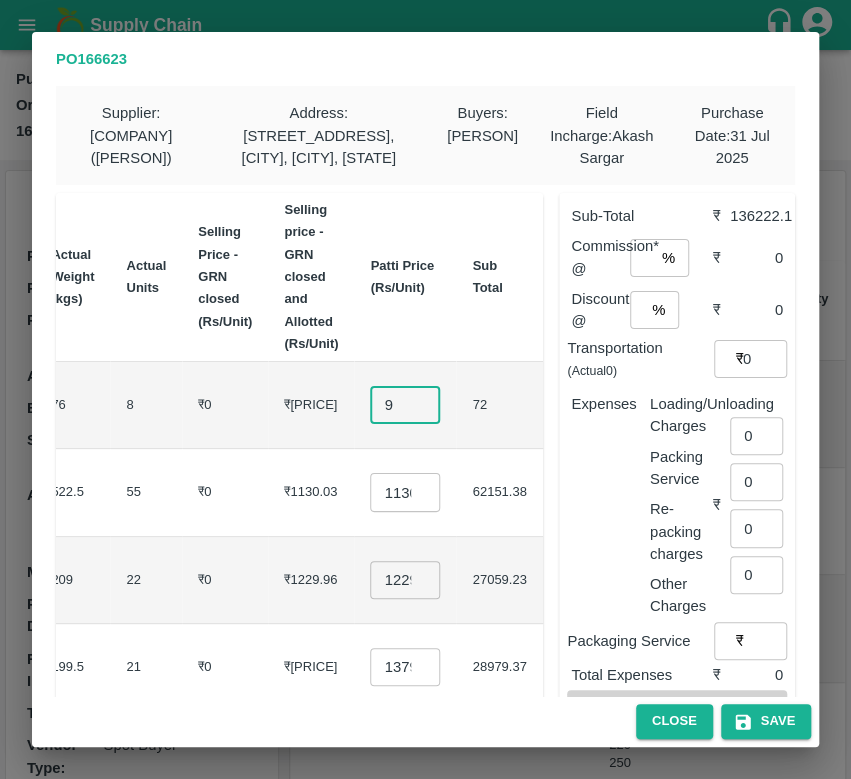 scroll, scrollTop: 0, scrollLeft: 316, axis: horizontal 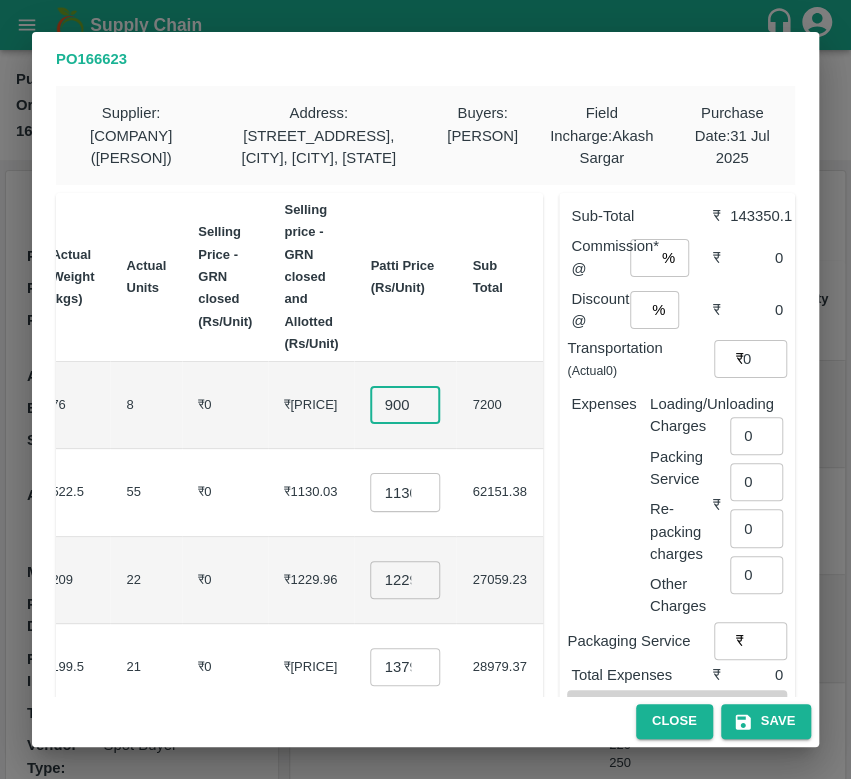 type on "900" 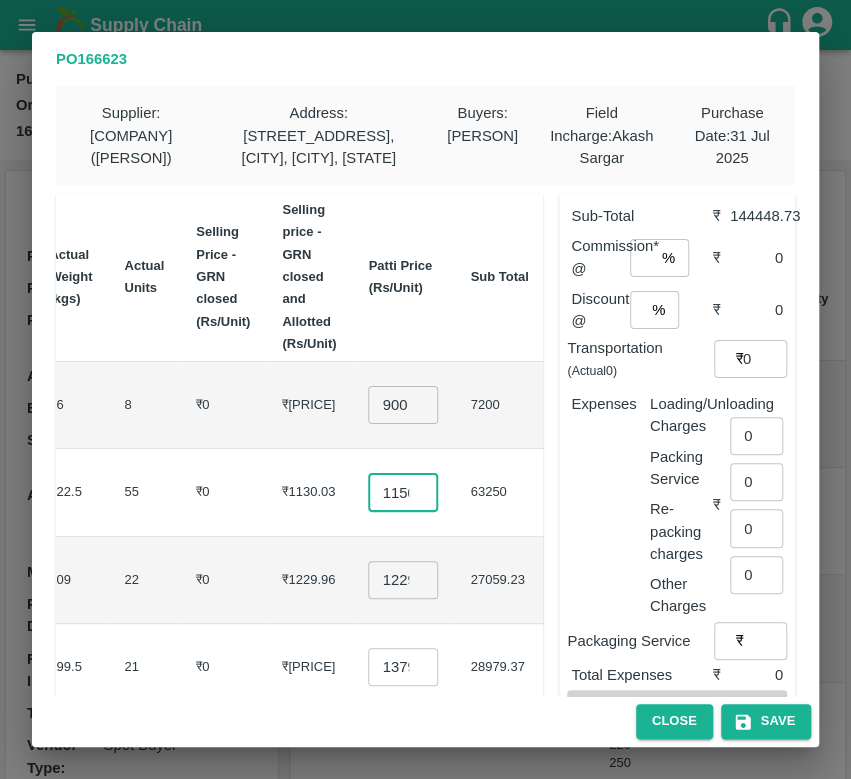 scroll, scrollTop: 0, scrollLeft: 5, axis: horizontal 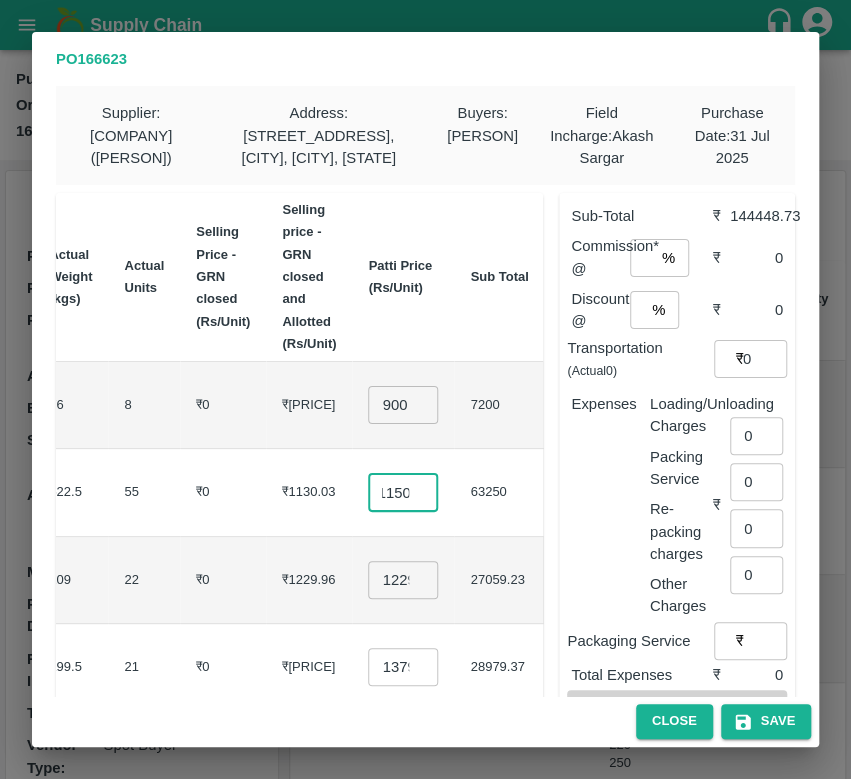 type on "1150" 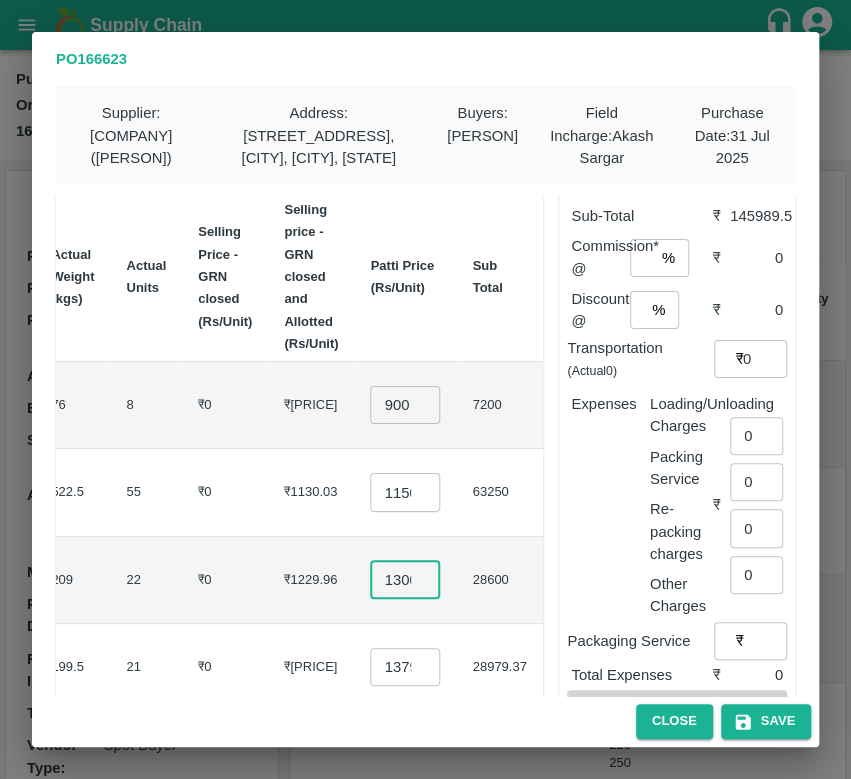scroll, scrollTop: 0, scrollLeft: 6, axis: horizontal 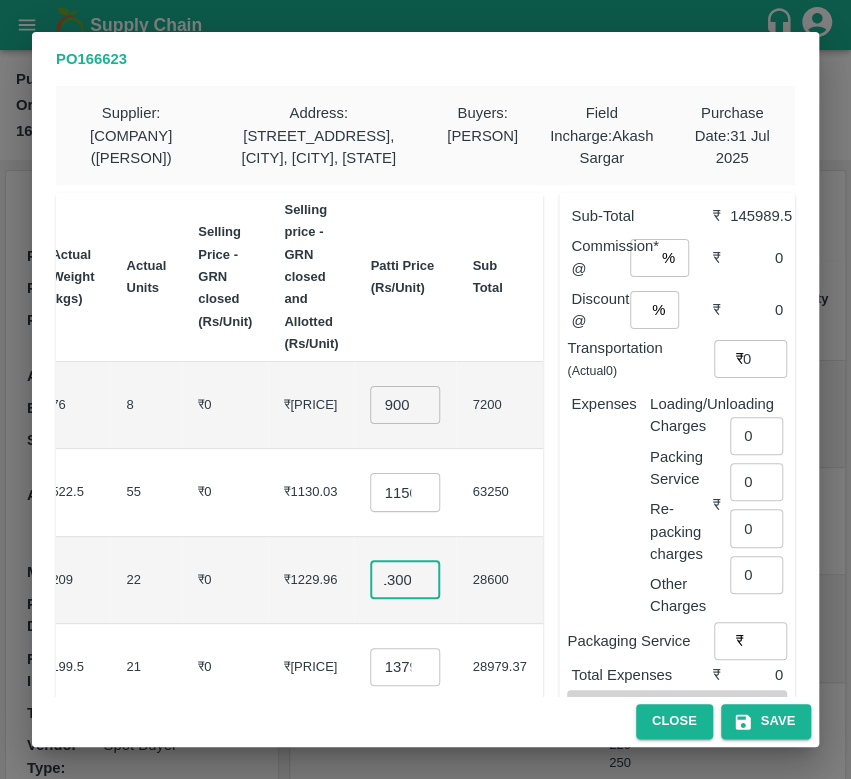 type on "1300" 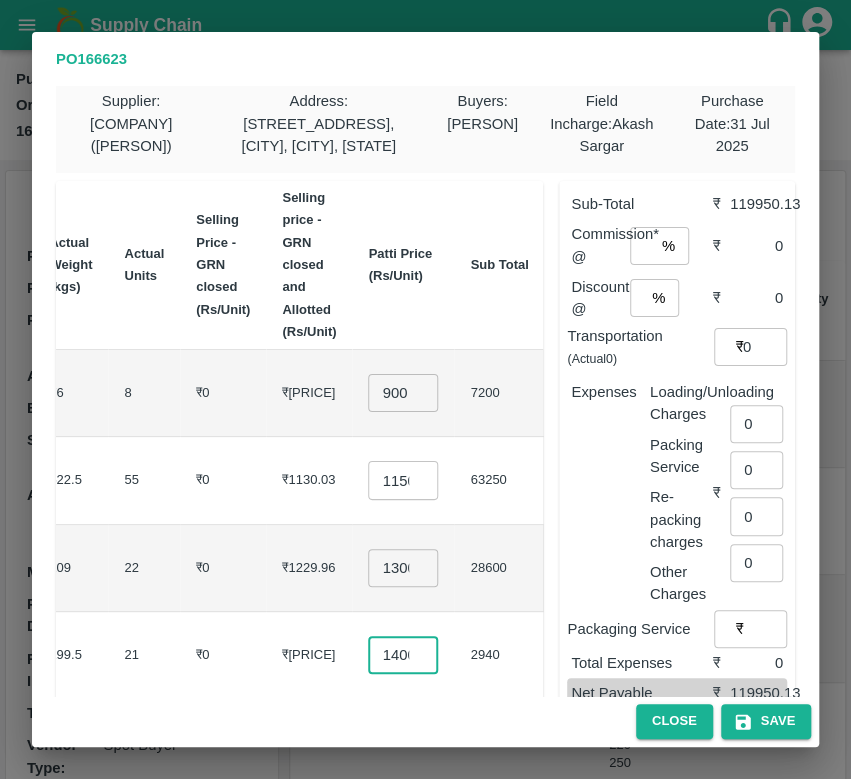 scroll, scrollTop: 0, scrollLeft: 6, axis: horizontal 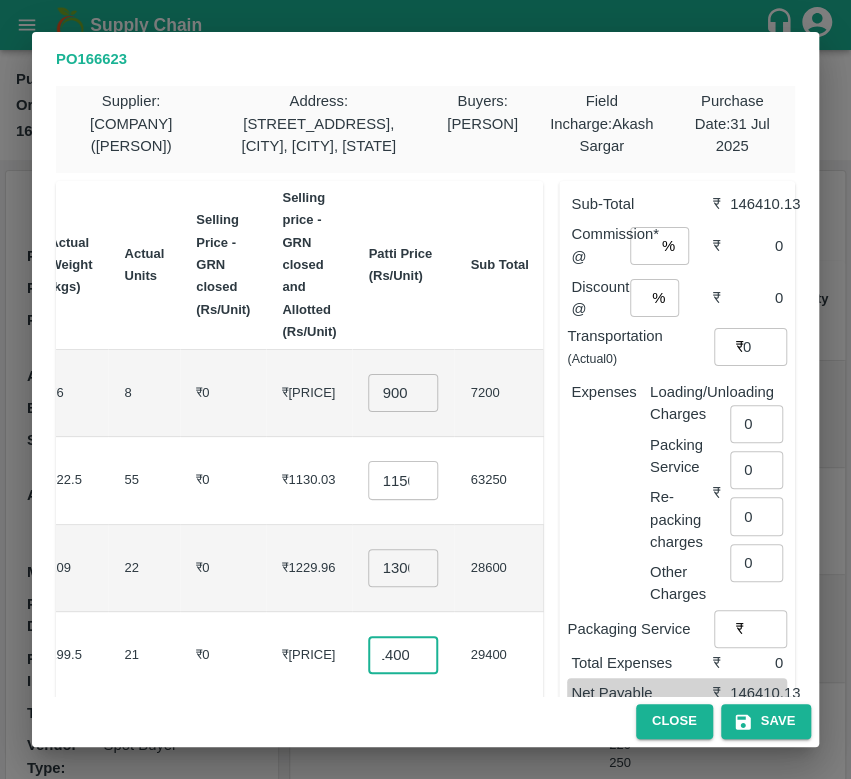 type on "1400" 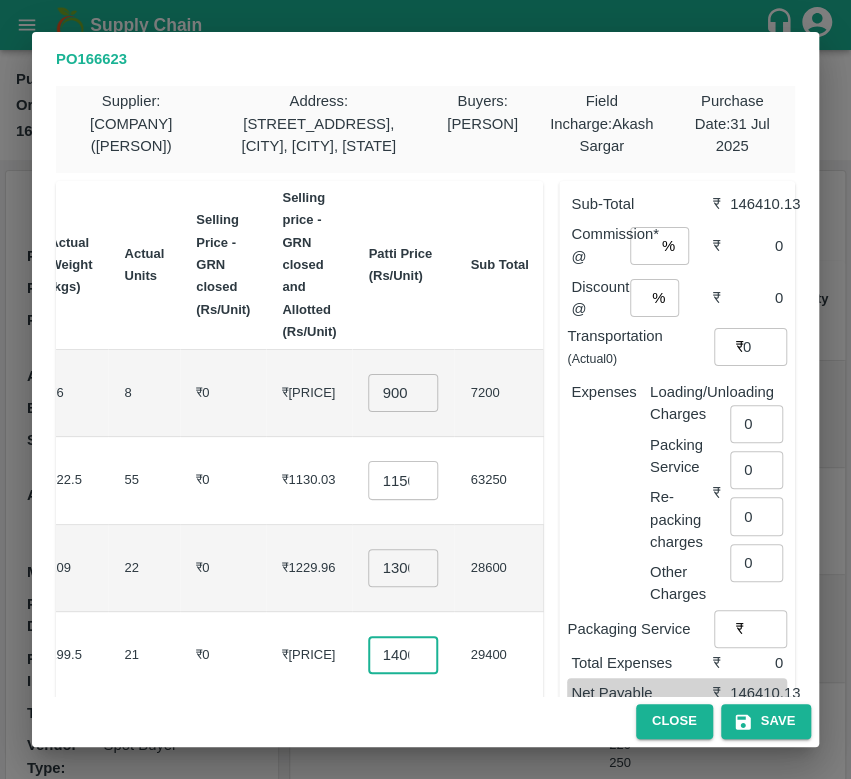 scroll, scrollTop: 385, scrollLeft: 0, axis: vertical 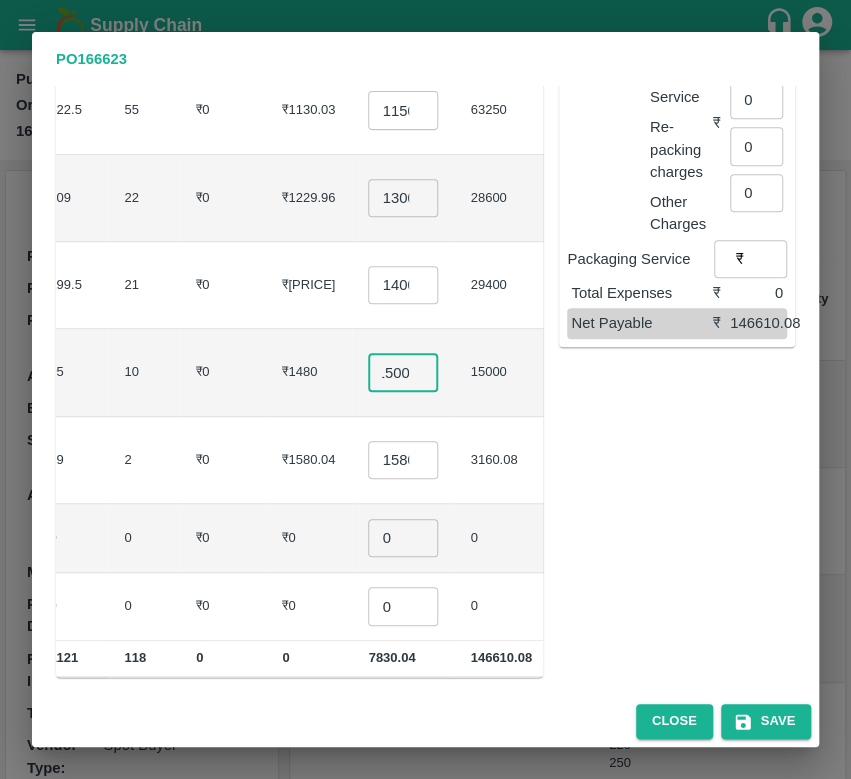 type on "1500" 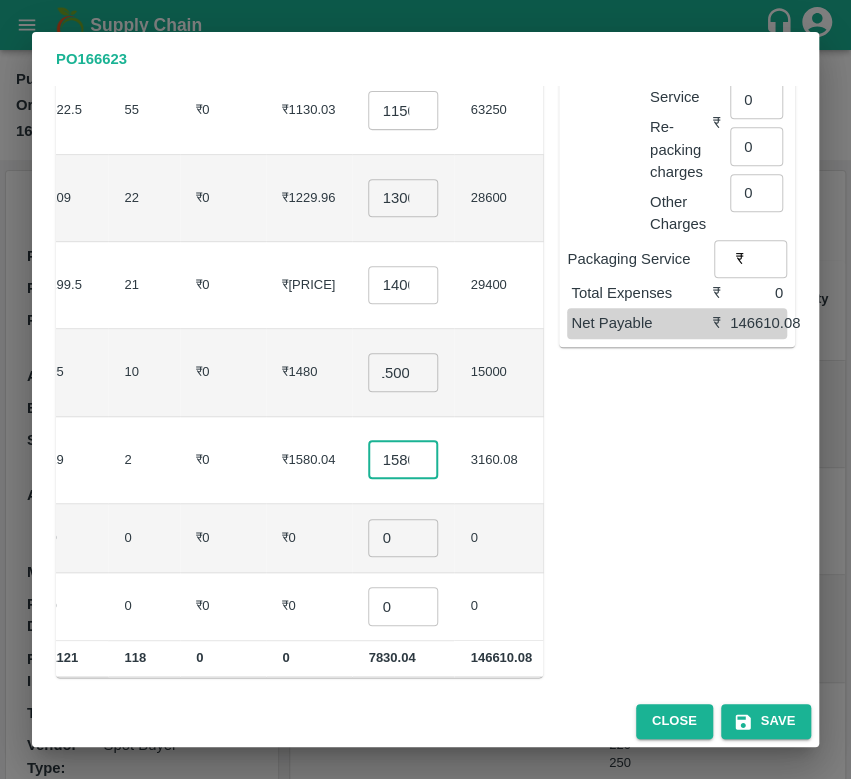 scroll, scrollTop: 0, scrollLeft: 0, axis: both 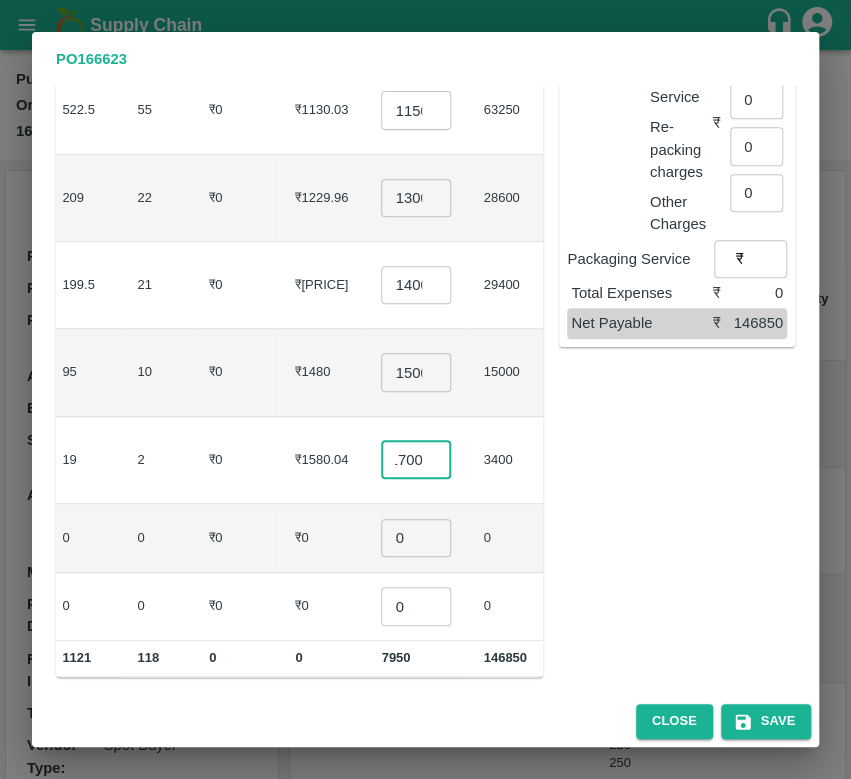 type on "1700" 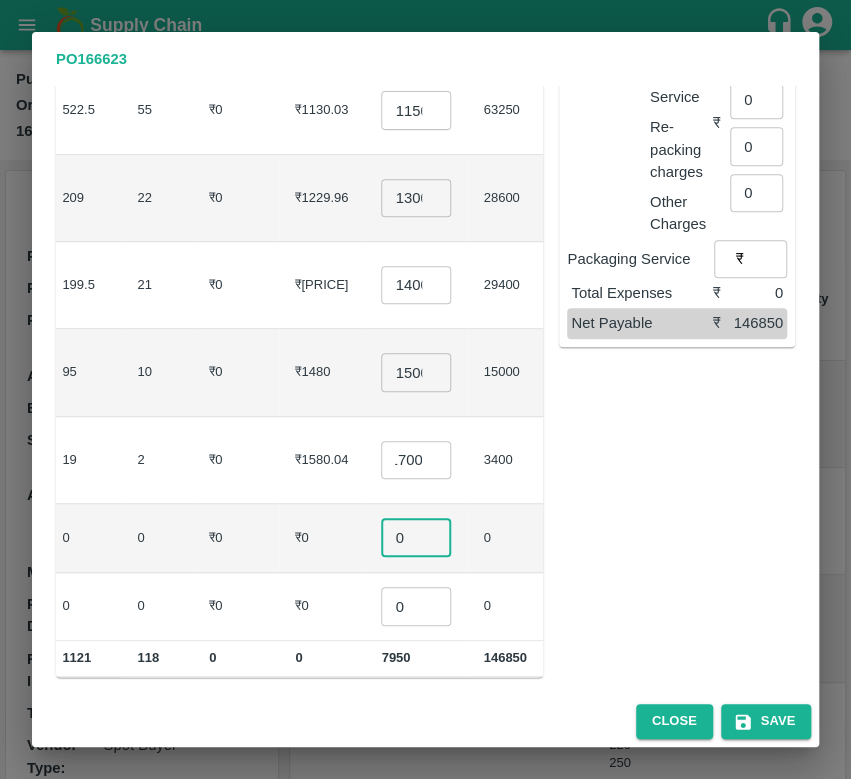 scroll, scrollTop: 0, scrollLeft: 0, axis: both 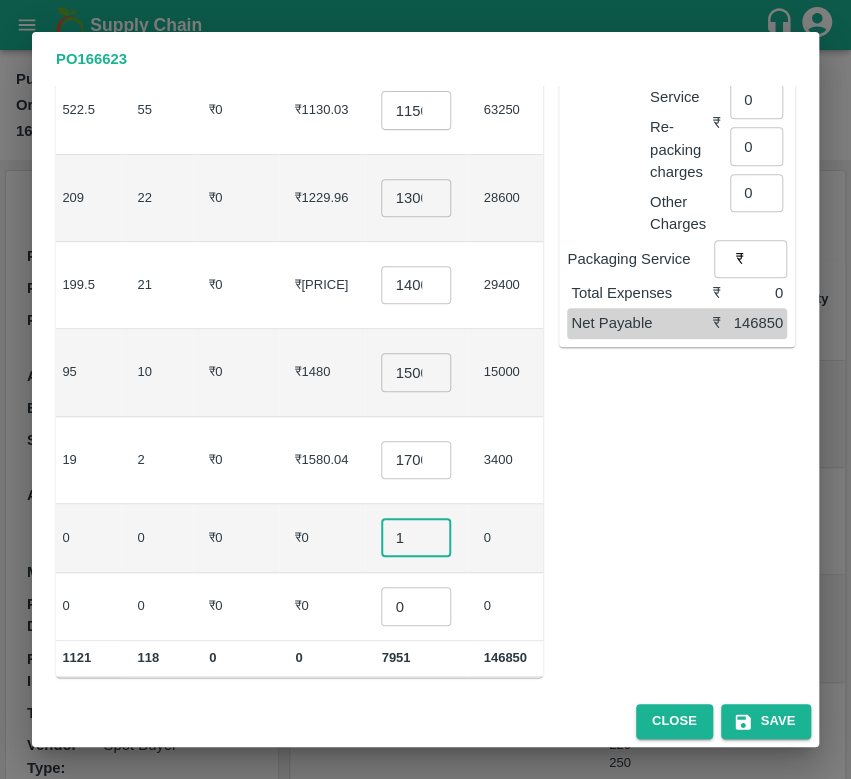 type on "1" 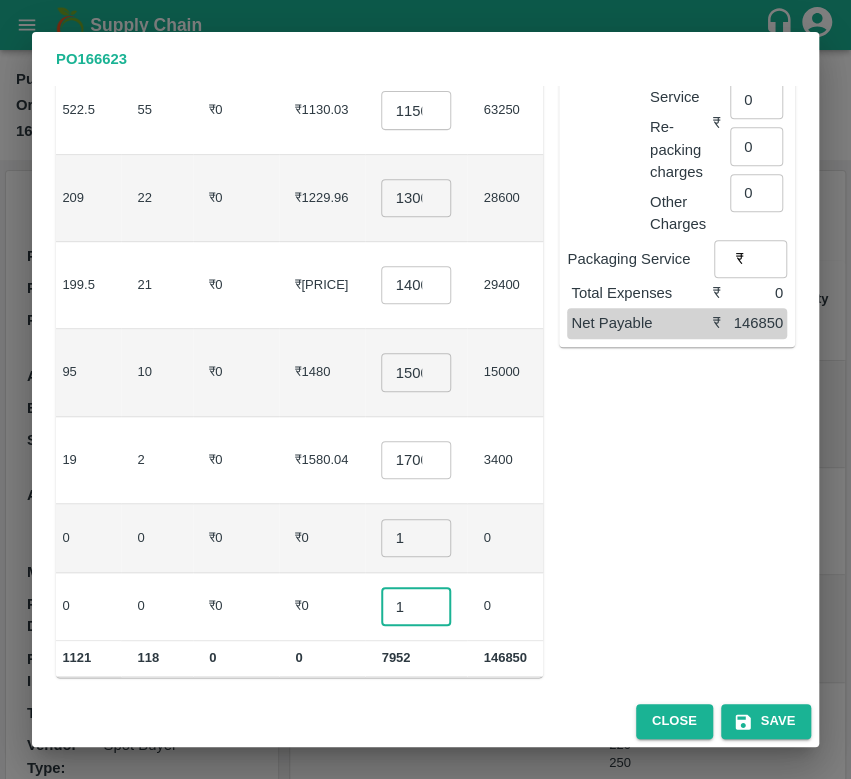 scroll, scrollTop: 412, scrollLeft: 0, axis: vertical 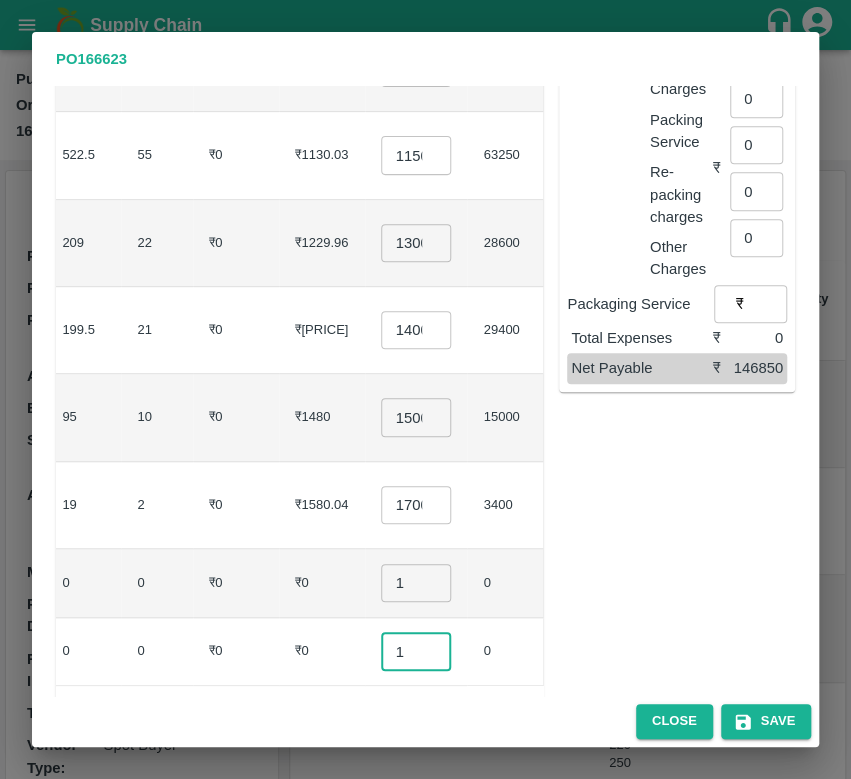 type on "1" 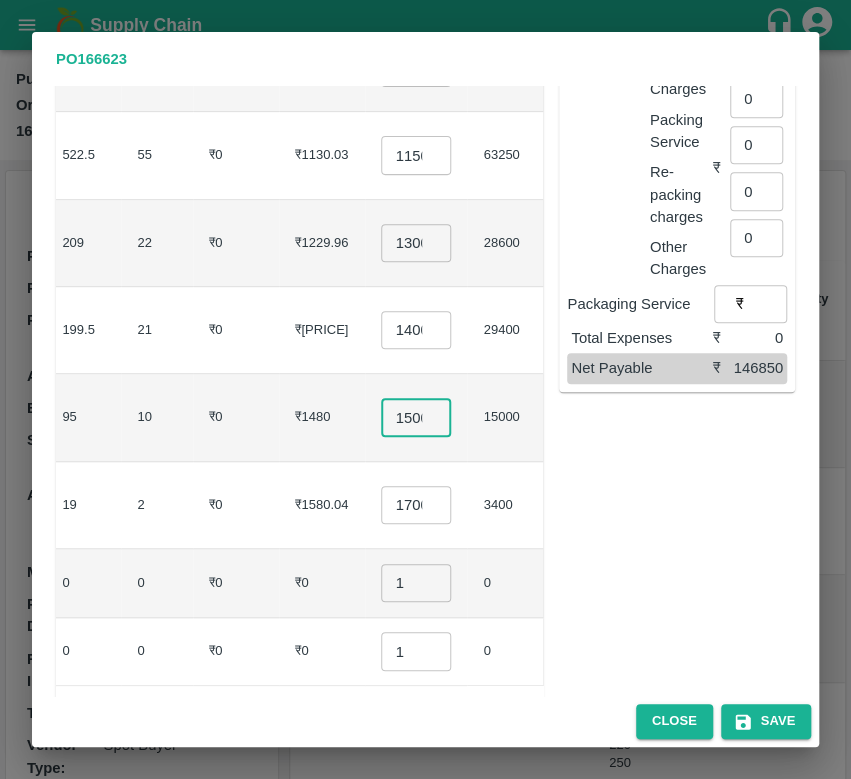 click on "1500" at bounding box center (416, 417) 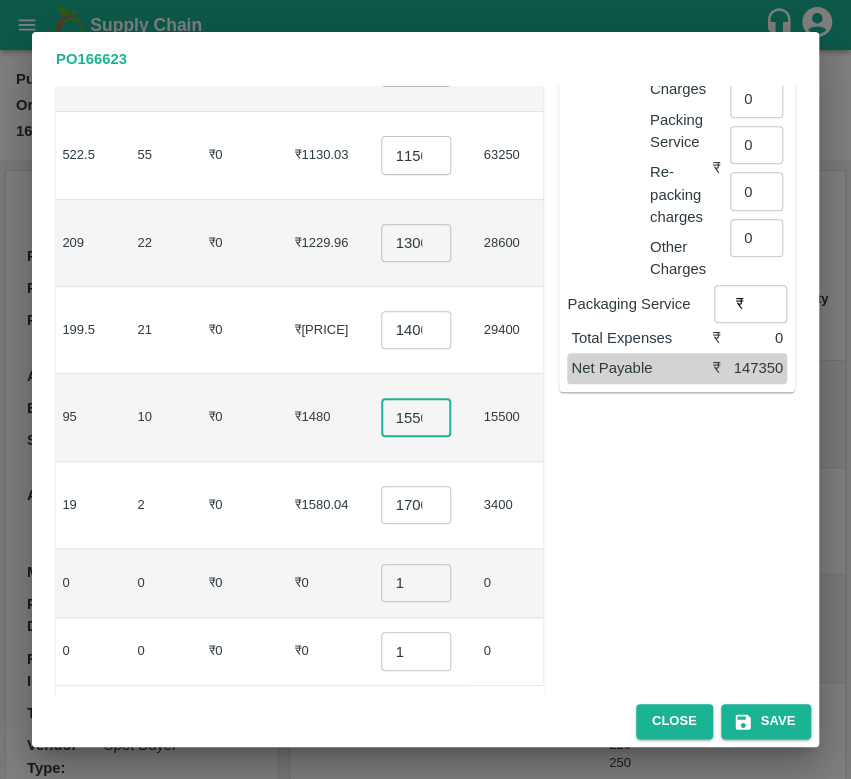 type on "1550" 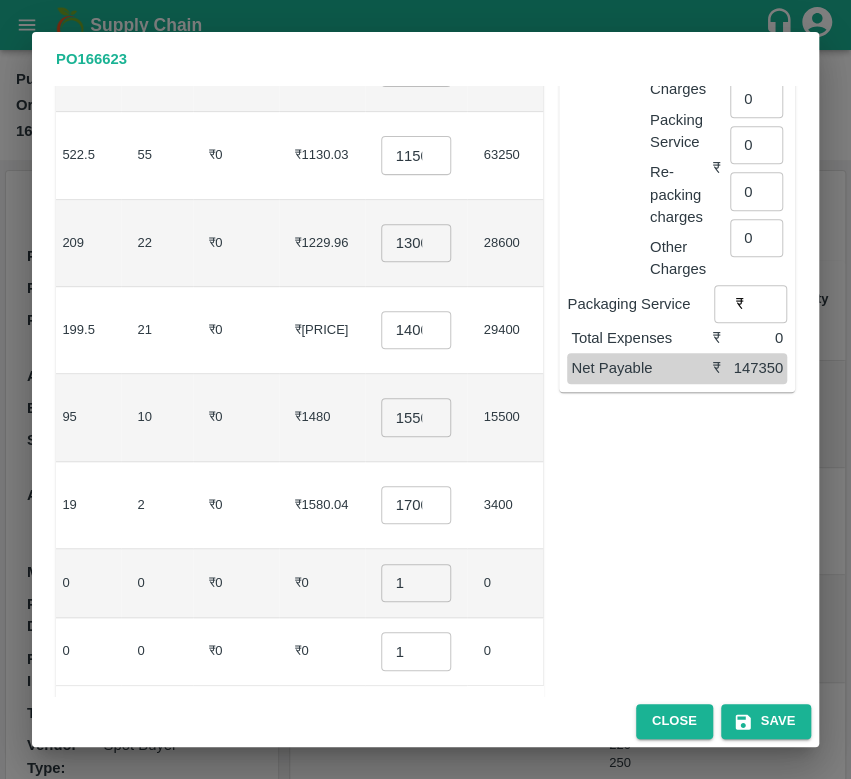 click on "₹0" at bounding box center (236, 505) 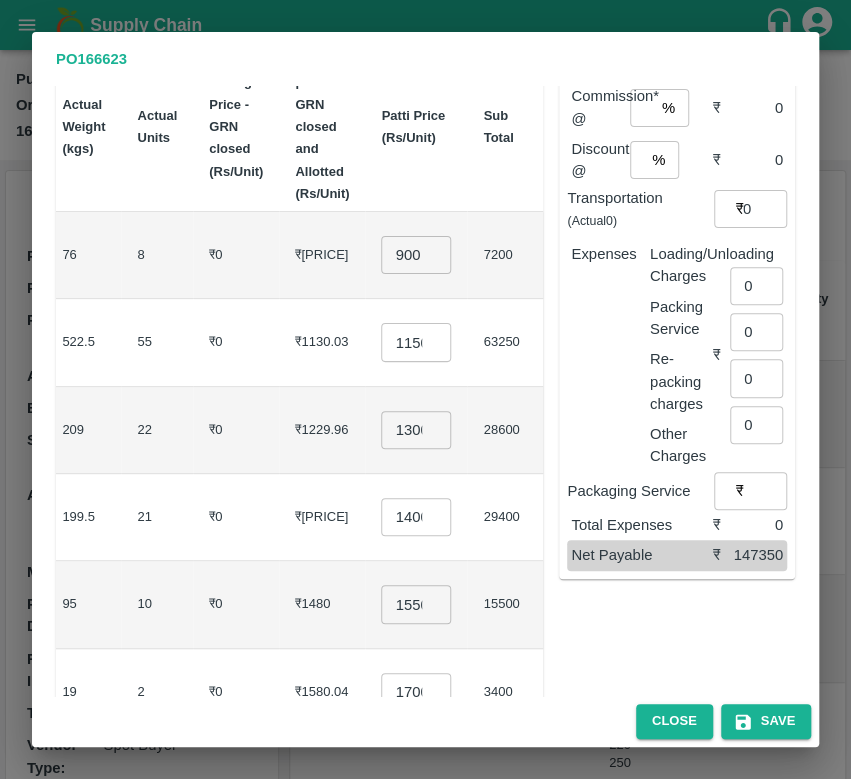 scroll, scrollTop: 148, scrollLeft: 0, axis: vertical 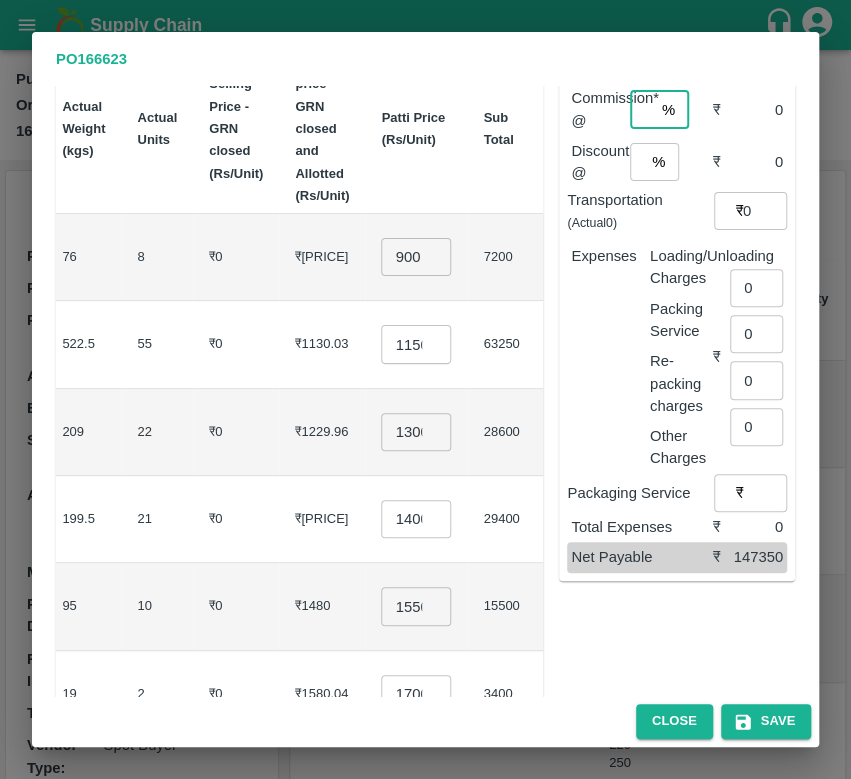 click at bounding box center [642, 110] 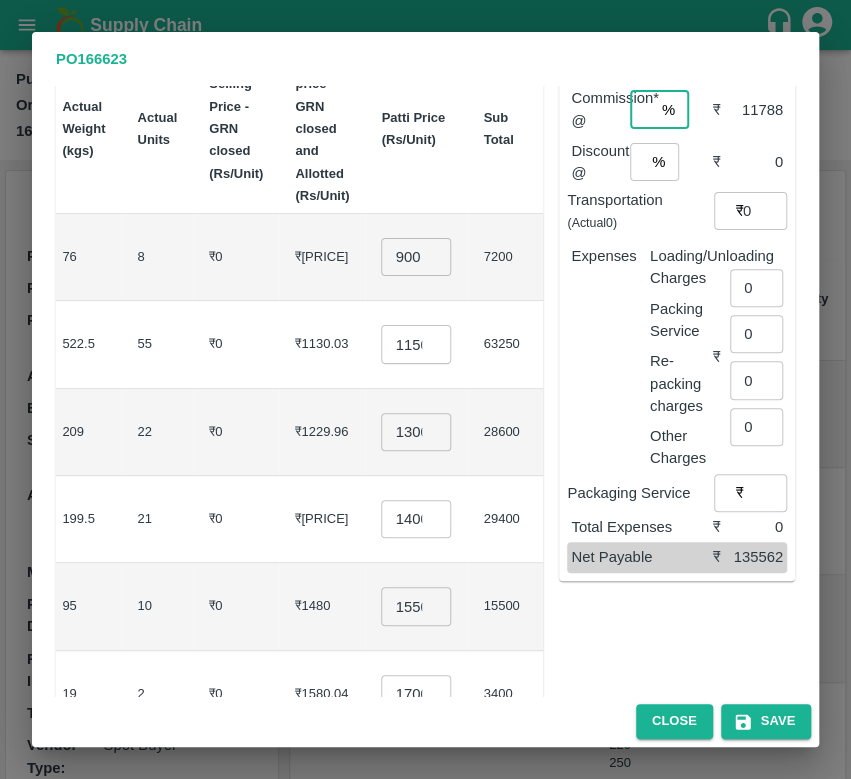 scroll, scrollTop: 0, scrollLeft: 6, axis: horizontal 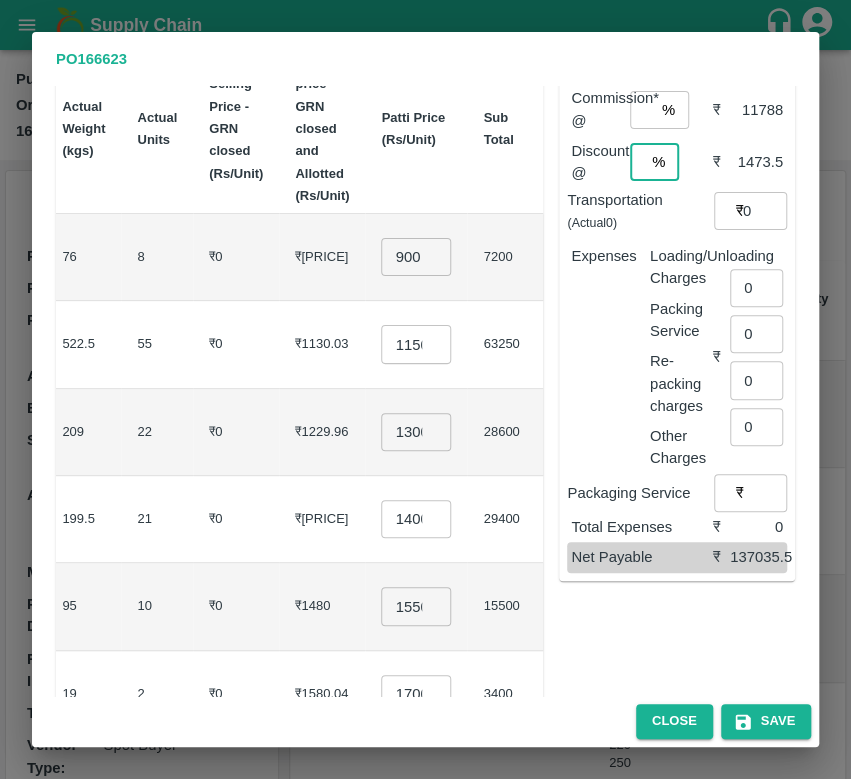 type on "1" 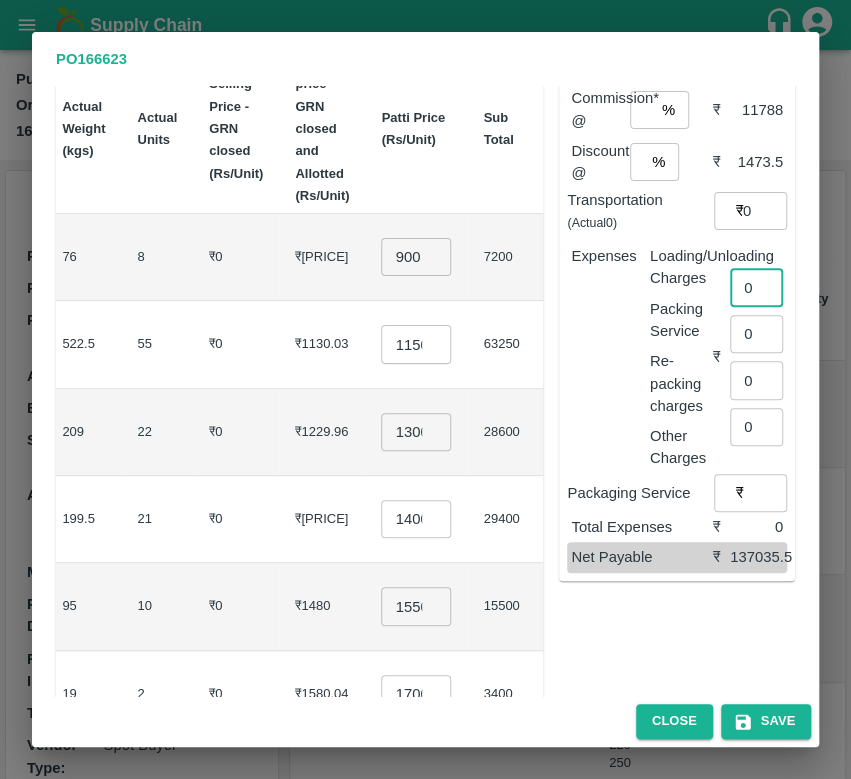 scroll, scrollTop: 0, scrollLeft: 0, axis: both 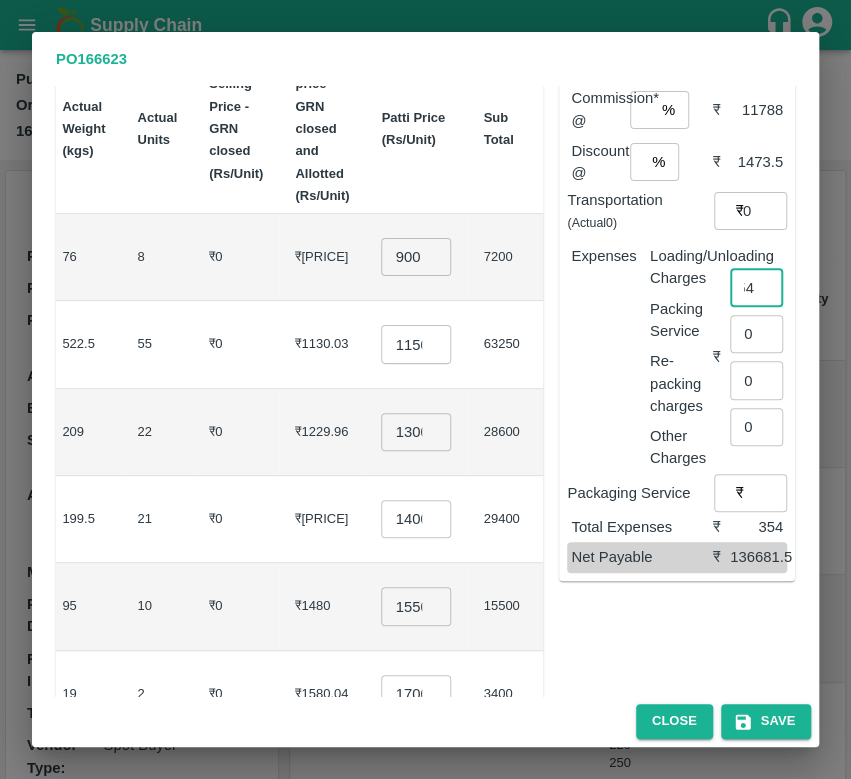 type on "354" 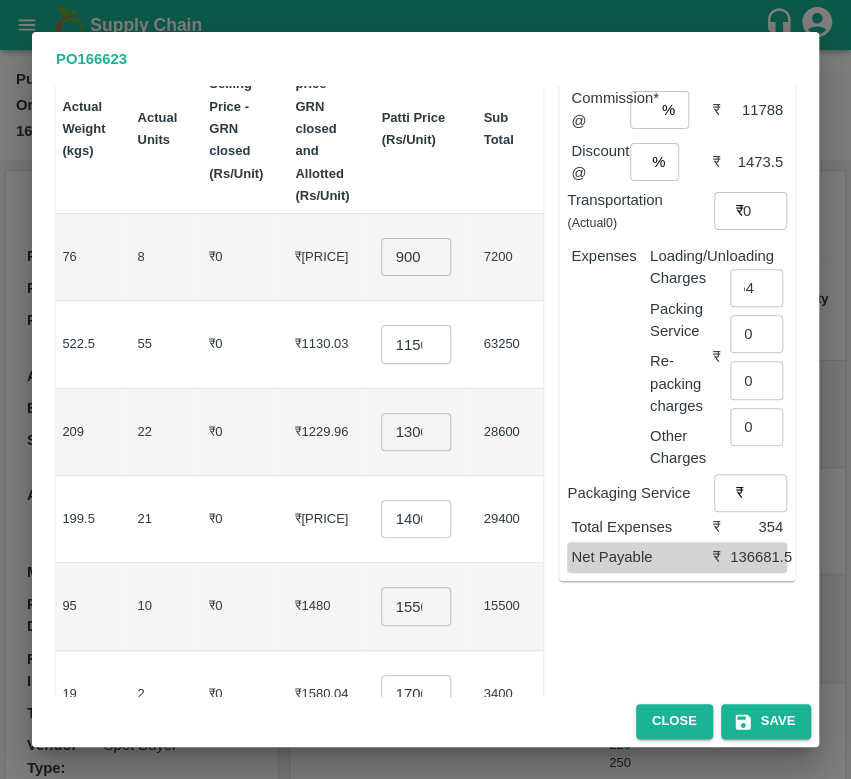 scroll, scrollTop: 0, scrollLeft: 0, axis: both 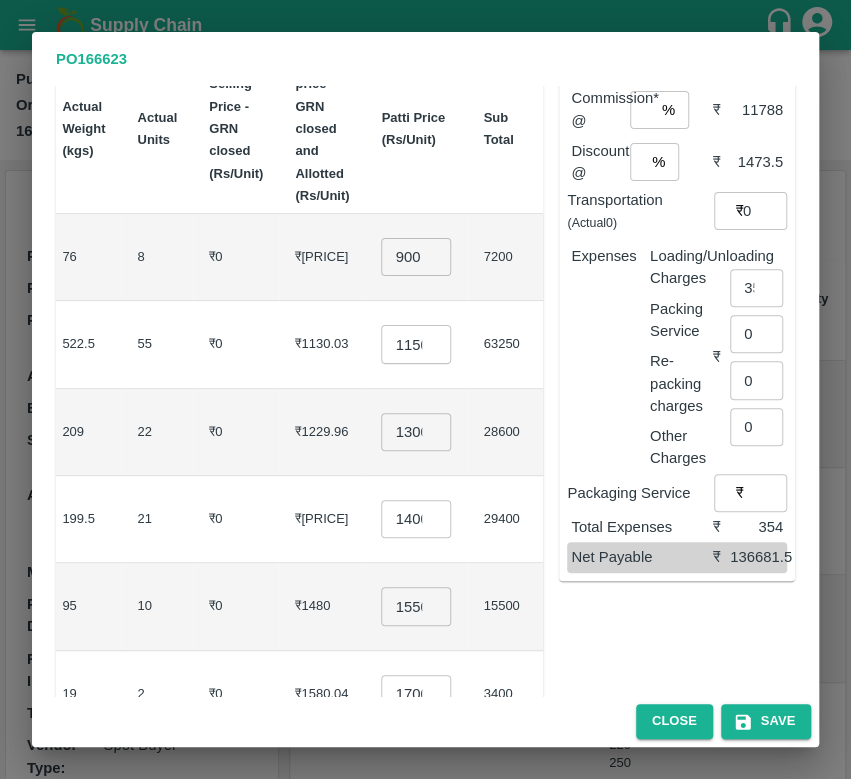click on "₹1229.96" at bounding box center (322, 432) 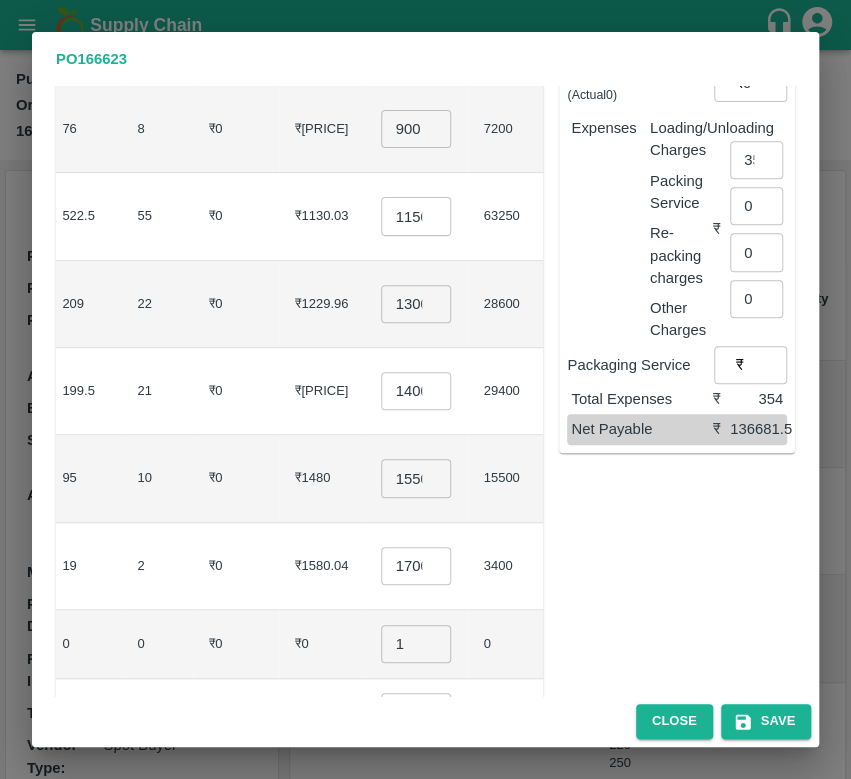 scroll, scrollTop: 286, scrollLeft: 0, axis: vertical 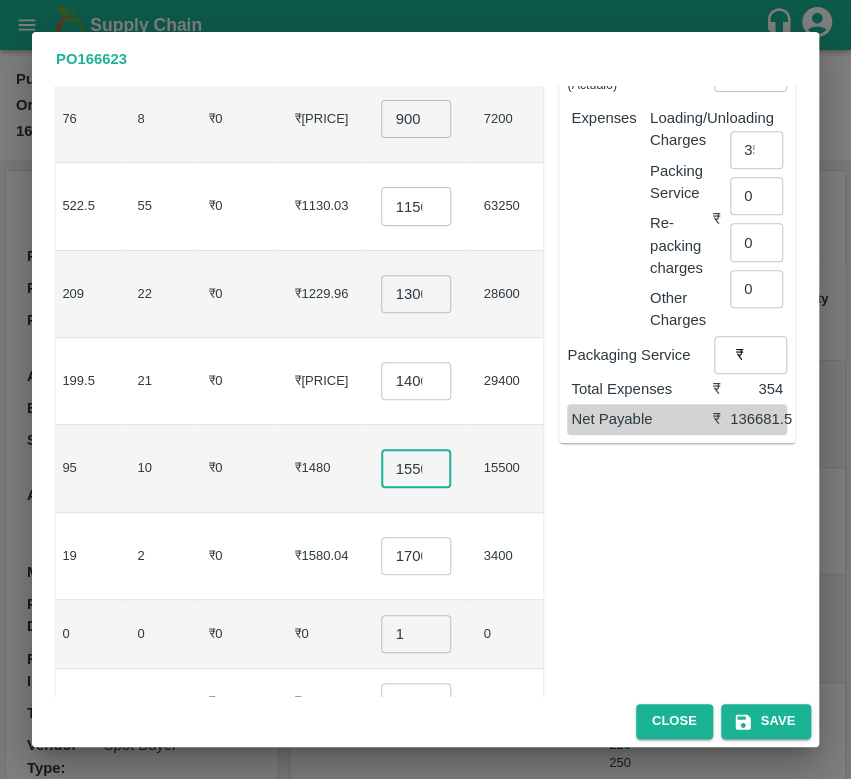 click on "1550" at bounding box center (416, 468) 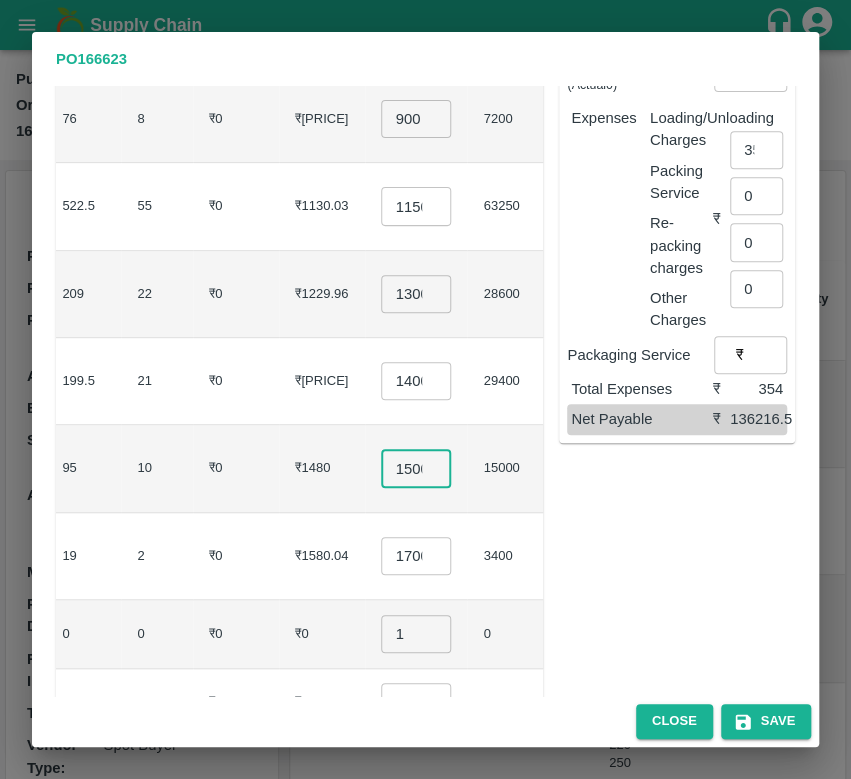 type on "1500" 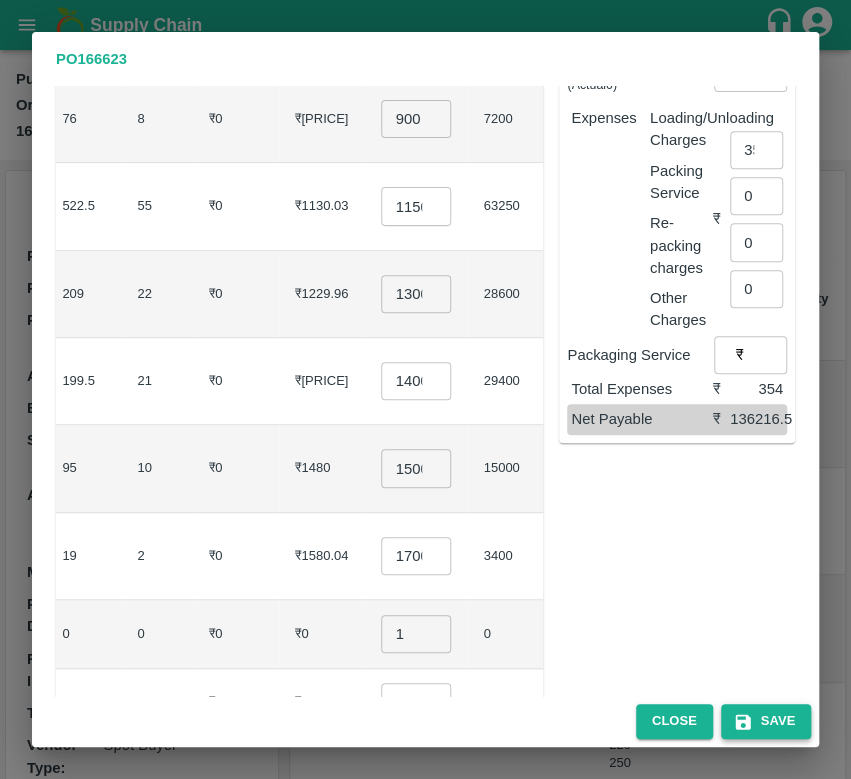 click on "Save" at bounding box center (766, 721) 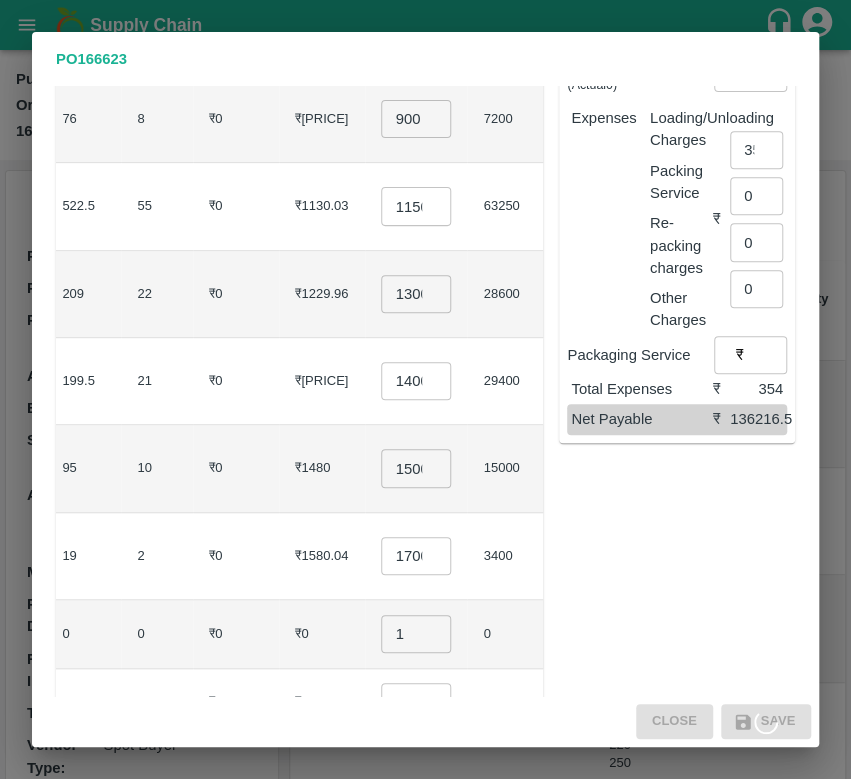 scroll, scrollTop: 0, scrollLeft: 0, axis: both 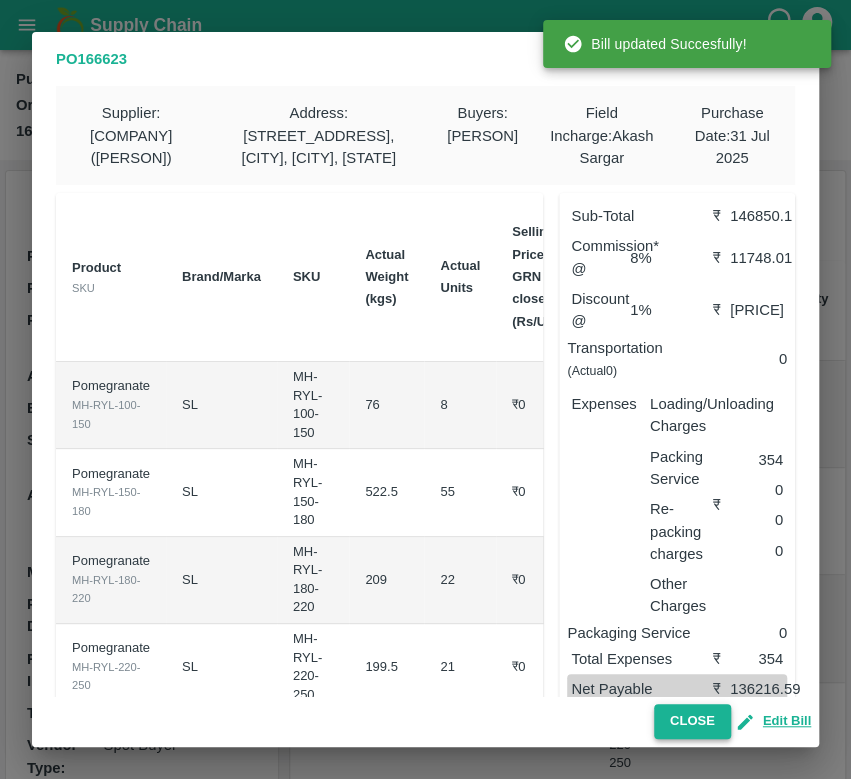 click on "Close" at bounding box center (692, 721) 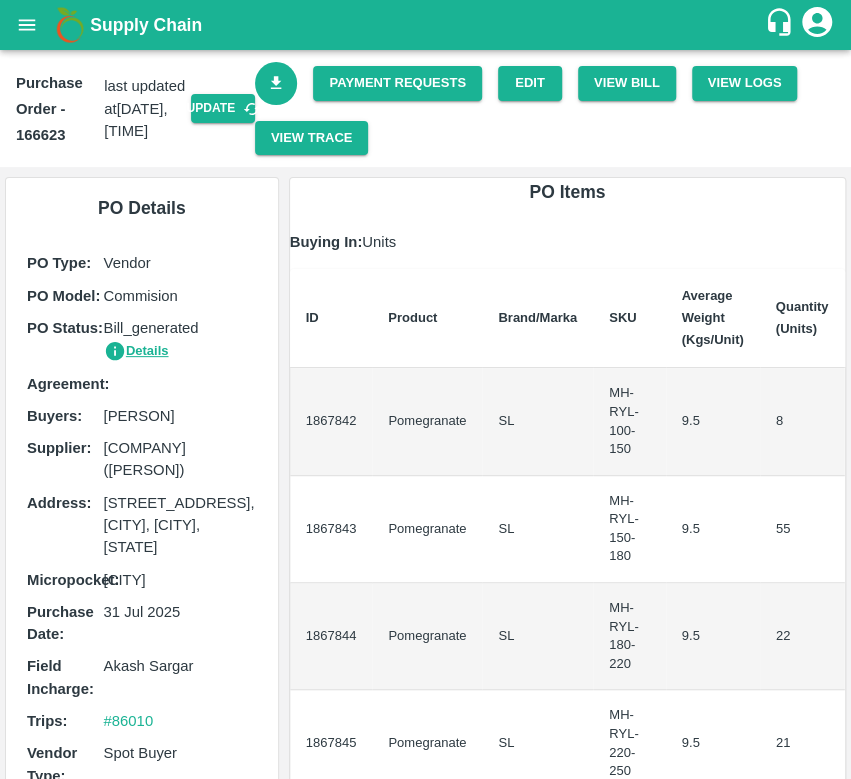 click 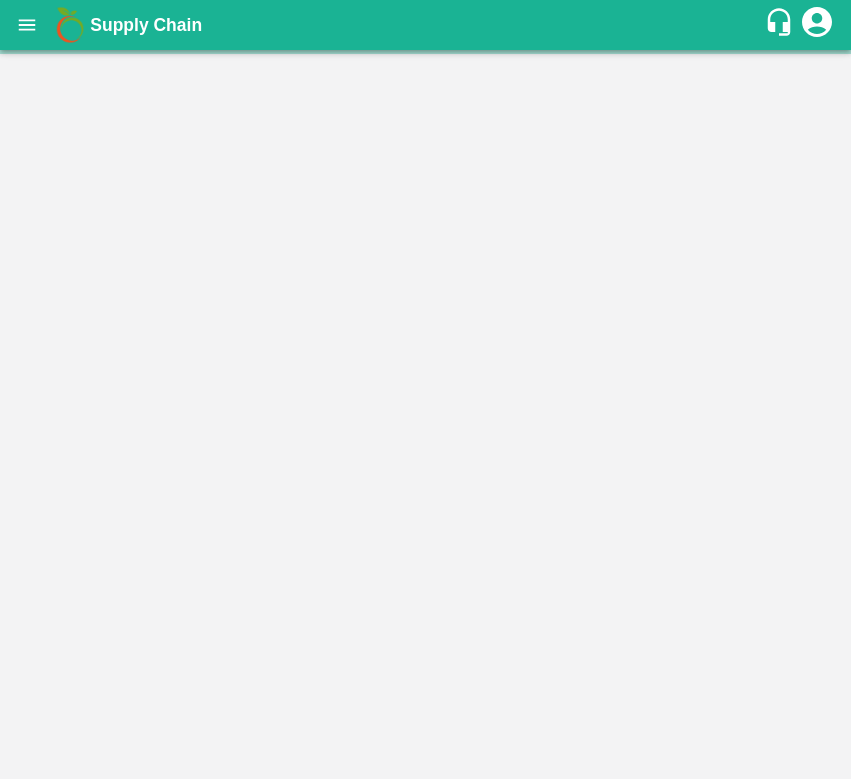 scroll, scrollTop: 0, scrollLeft: 0, axis: both 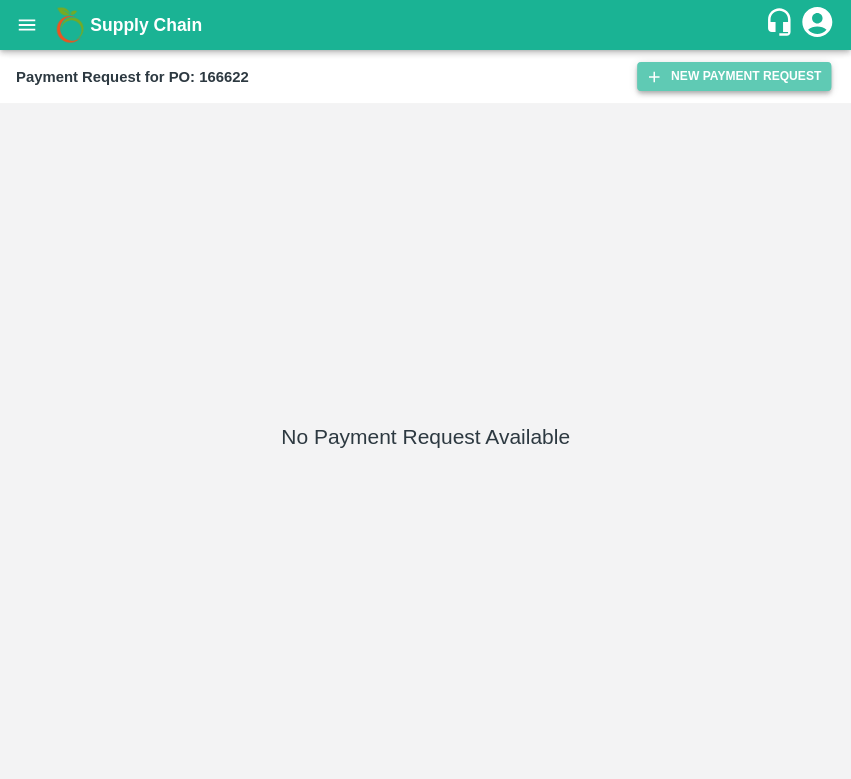 click on "New Payment Request" at bounding box center (734, 76) 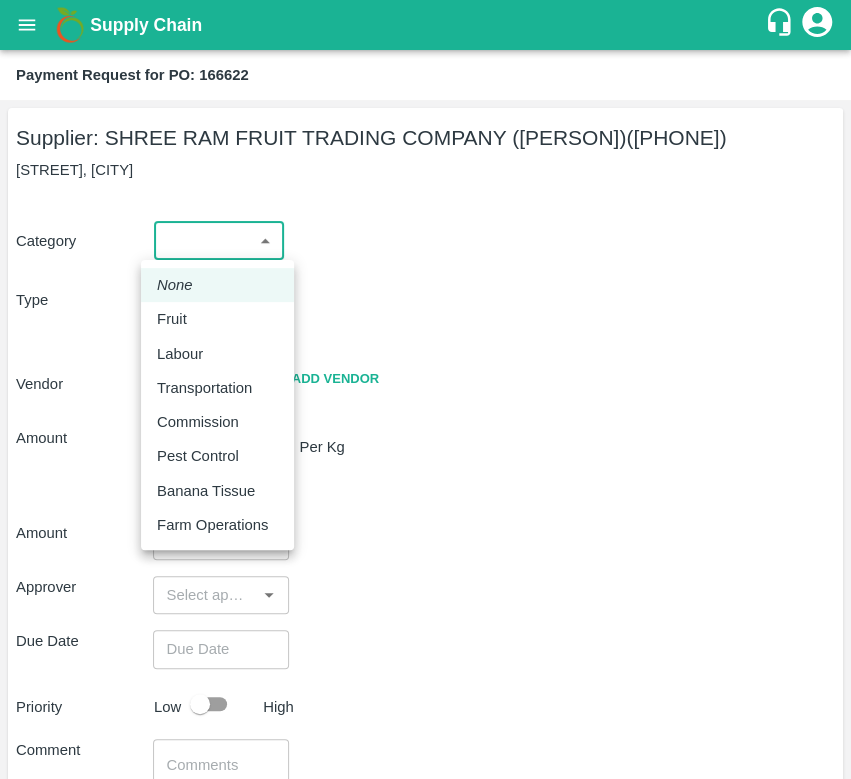 click on "Supply Chain Payment Request for PO: 166622 Supplier:    SHREE RAM FRUIT TRADING COMPANY ([PERSON])  ([PHONE]) [STREET], [CITY] Category ​ ​ Type Advance Bill Vendor ​ Add Vendor Amount Total value Per Kg ​ Amount ​ Approver ​ Due Date ​  Priority  Low  High Comment x ​ Attach bill Cancel Save Nashik CC FruitX Solapur 2025 FruitX Solapur Guava Mandi 2025 [PERSON] Logout None Fruit Labour Transportation Commission Pest Control Banana Tissue Farm Operations" at bounding box center [425, 389] 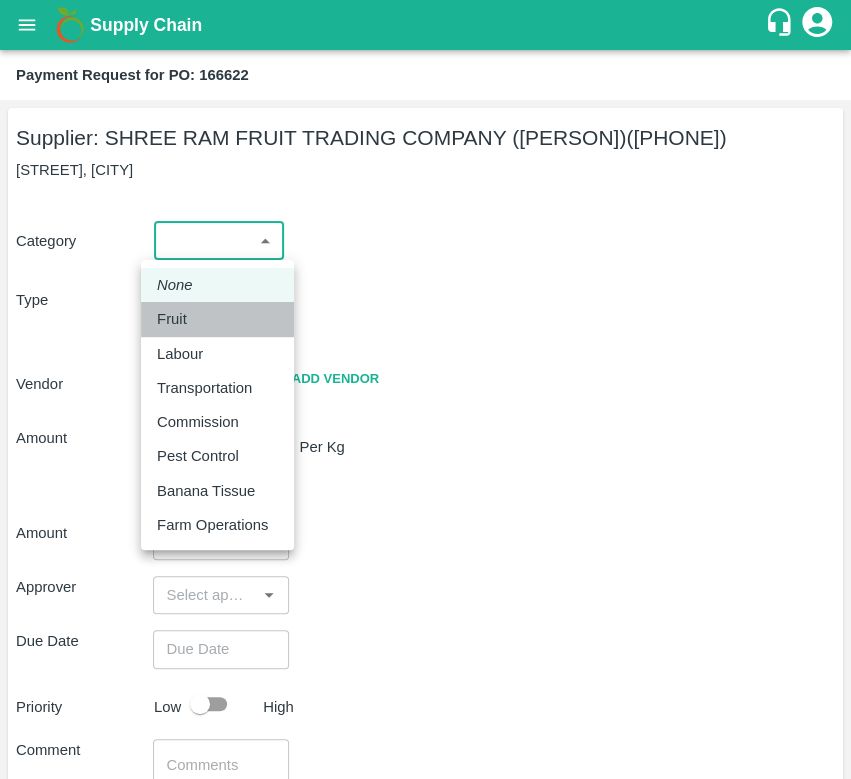 click on "Fruit" at bounding box center [172, 319] 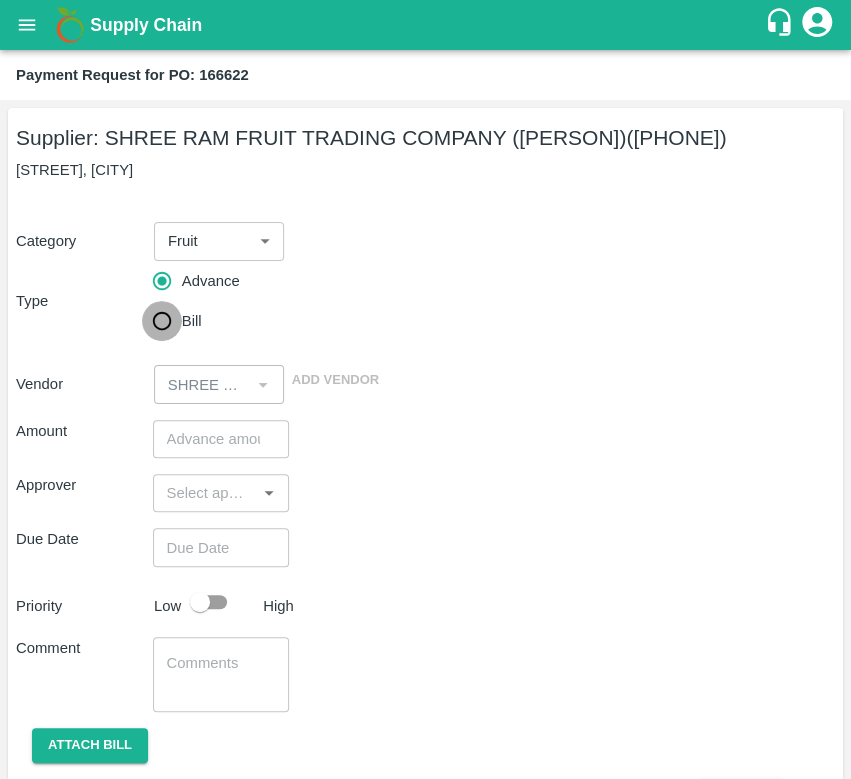 click on "Bill" at bounding box center (162, 321) 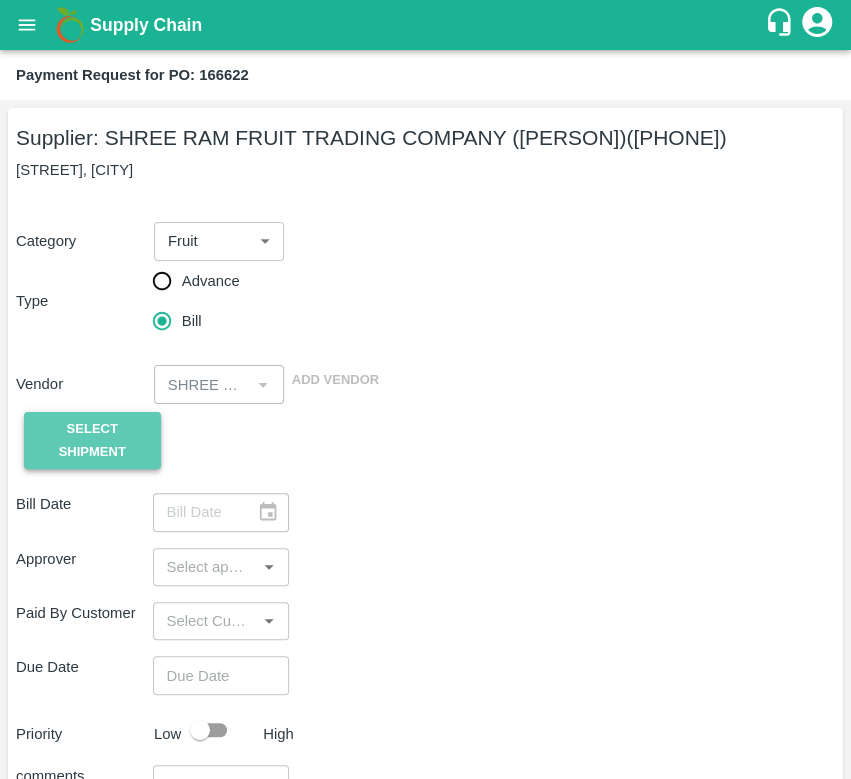 click on "Select Shipment" at bounding box center [92, 441] 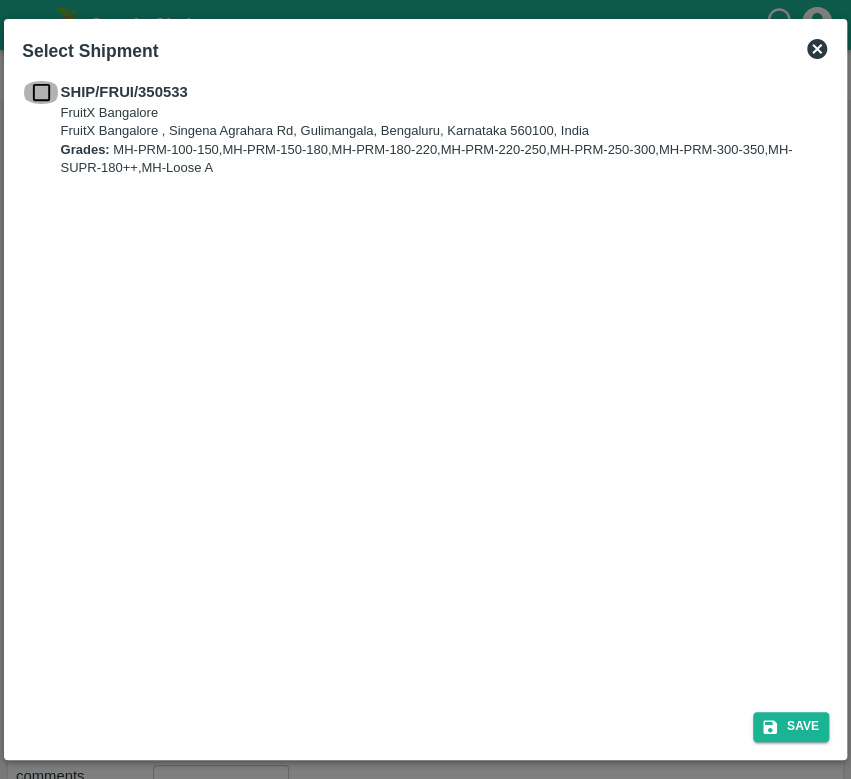 click at bounding box center (41, 92) 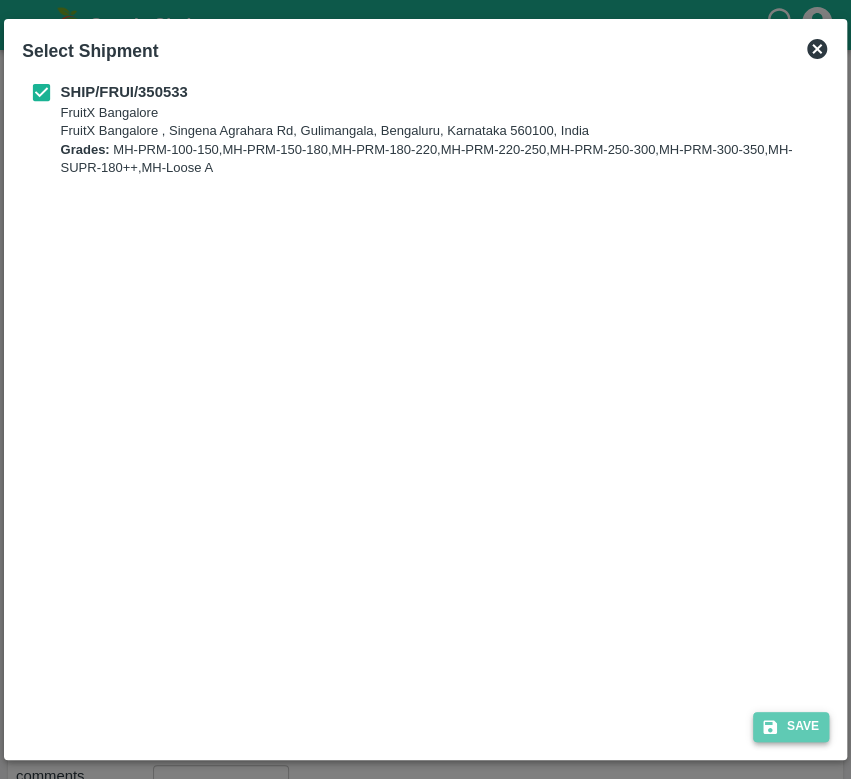click on "Save" at bounding box center (791, 726) 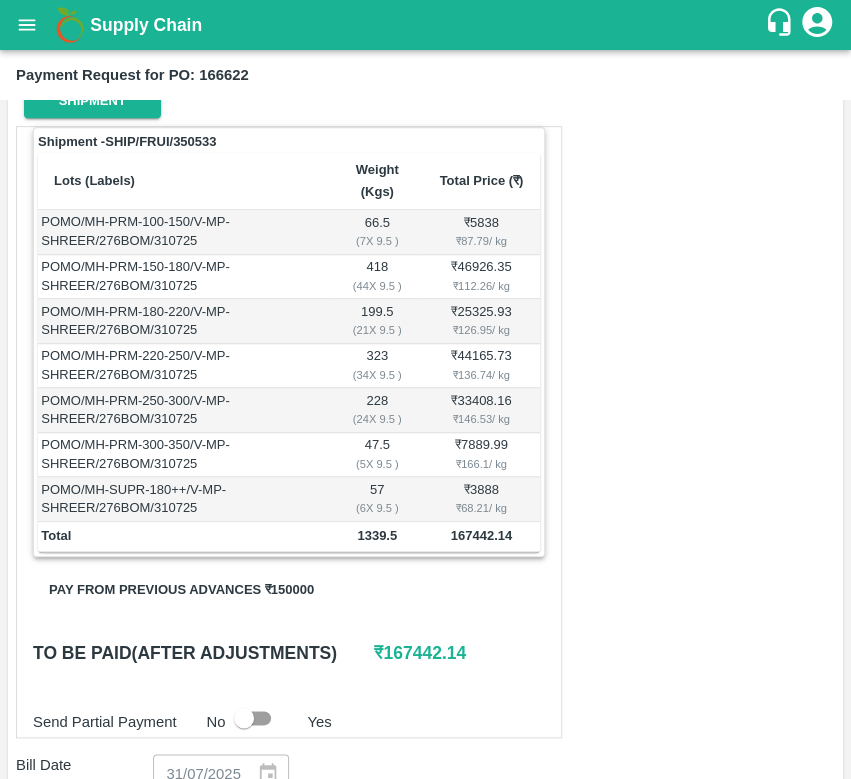 scroll, scrollTop: 362, scrollLeft: 0, axis: vertical 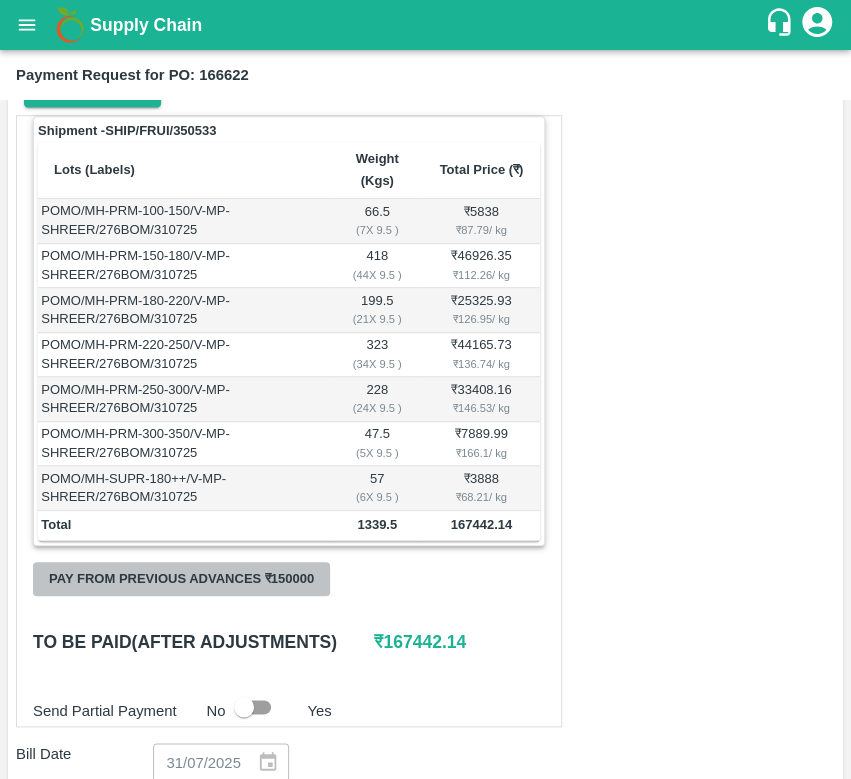 click on "Pay from previous advances ₹  150000" at bounding box center [181, 579] 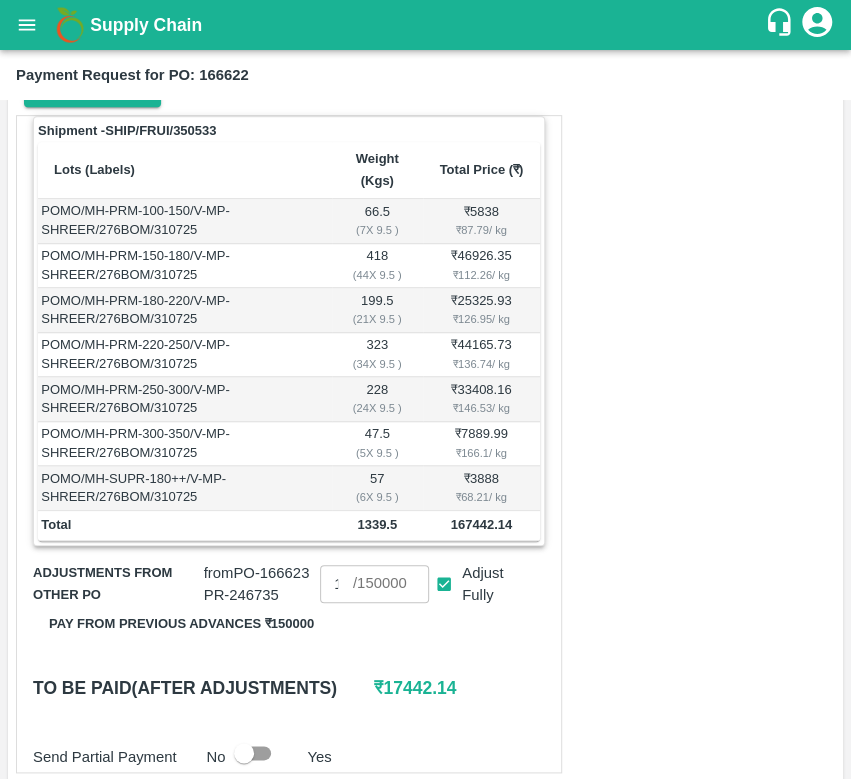 scroll, scrollTop: 0, scrollLeft: 0, axis: both 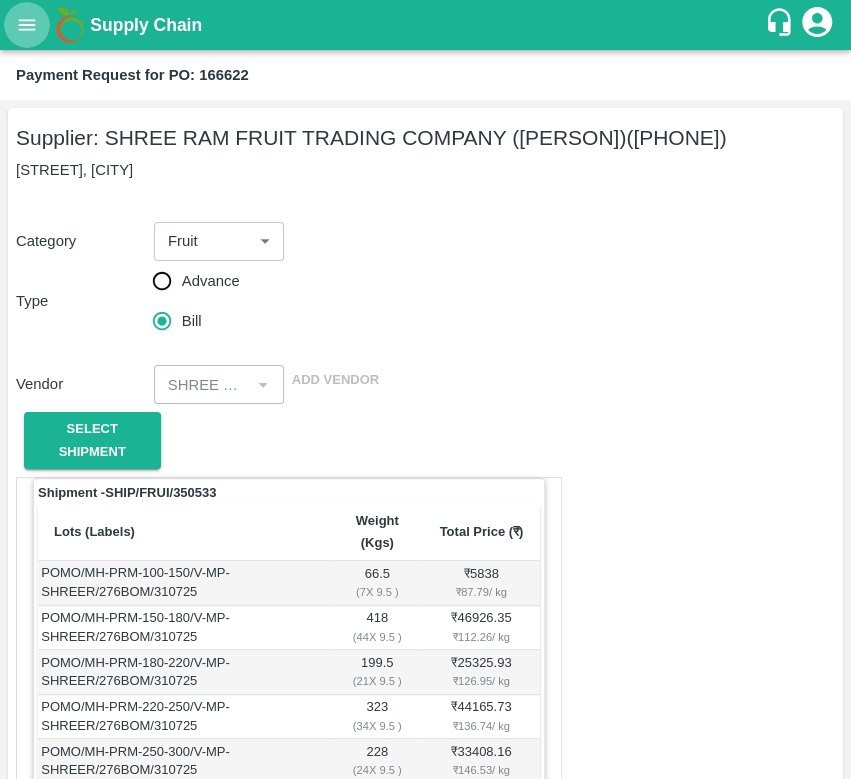 click 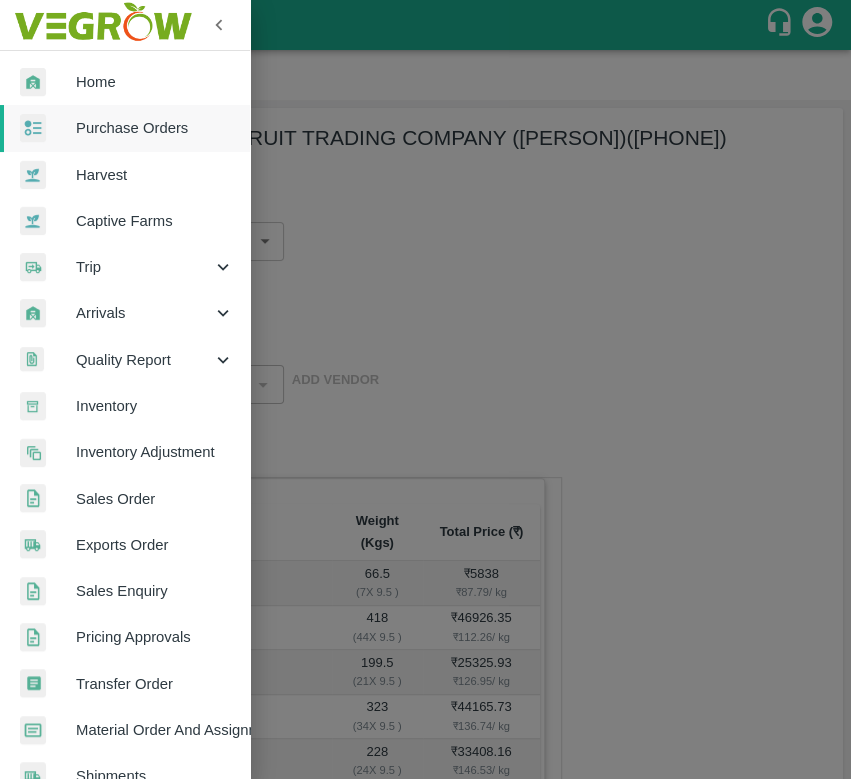 click at bounding box center [425, 389] 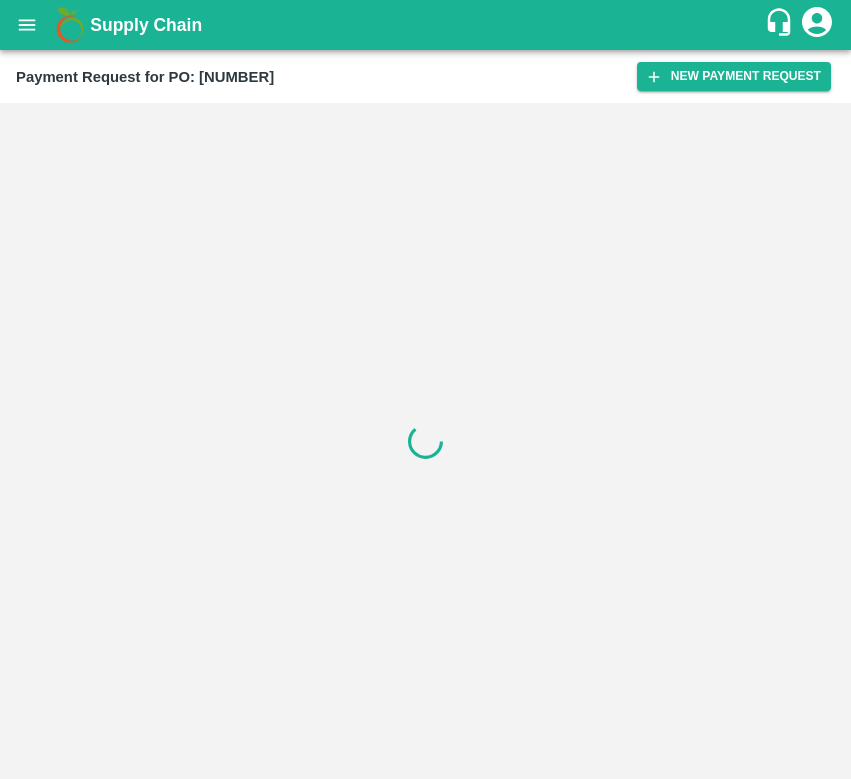 scroll, scrollTop: 0, scrollLeft: 0, axis: both 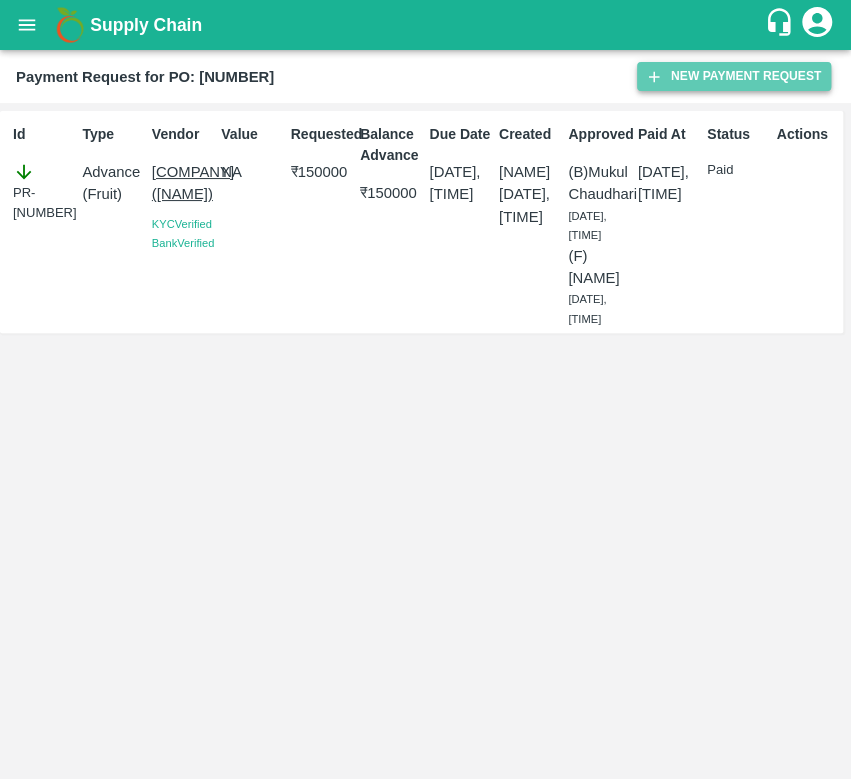 click on "New Payment Request" at bounding box center [734, 76] 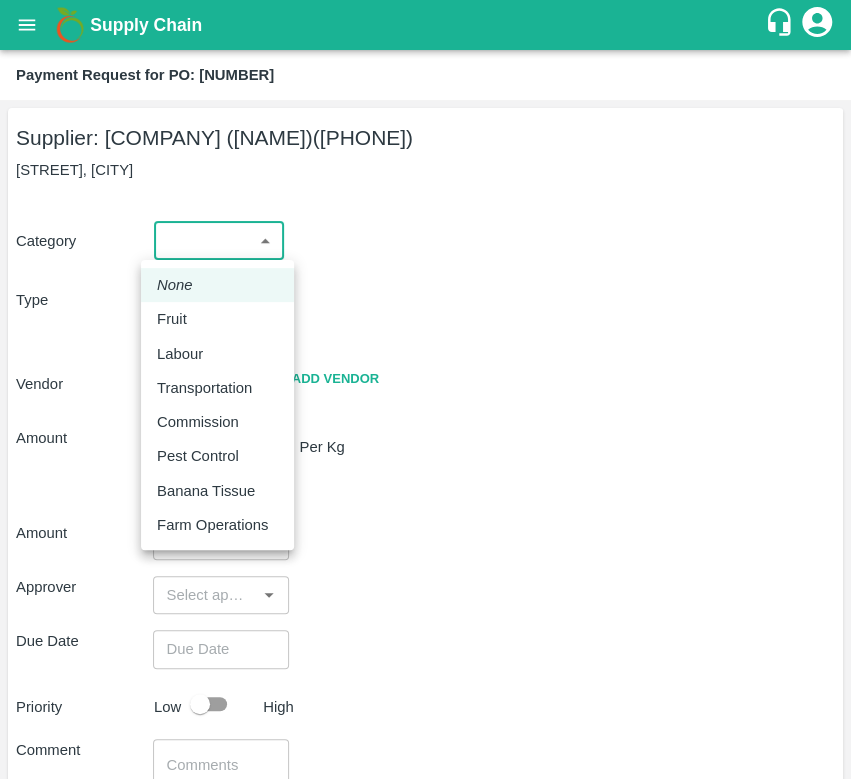 click on "Supply Chain Payment Request for PO: 166623 Supplier:    SHREE RAM FRUIT TRADING COMPANY (AMIT MAKWANA)  (9596395969) Sandipani nagar, Ujjain Category ​ ​ Type Advance Bill Vendor ​ Add Vendor Amount Total value Per Kg ​ Amount ​ Approver ​ Due Date ​  Priority  Low  High Comment x ​ Attach bill Cancel Save Nashik CC FruitX Solapur 2025 FruitX Solapur Guava Mandi 2025 Shaik Afzal Basha Logout None Fruit Labour Transportation Commission Pest Control Banana Tissue Farm Operations" at bounding box center (425, 389) 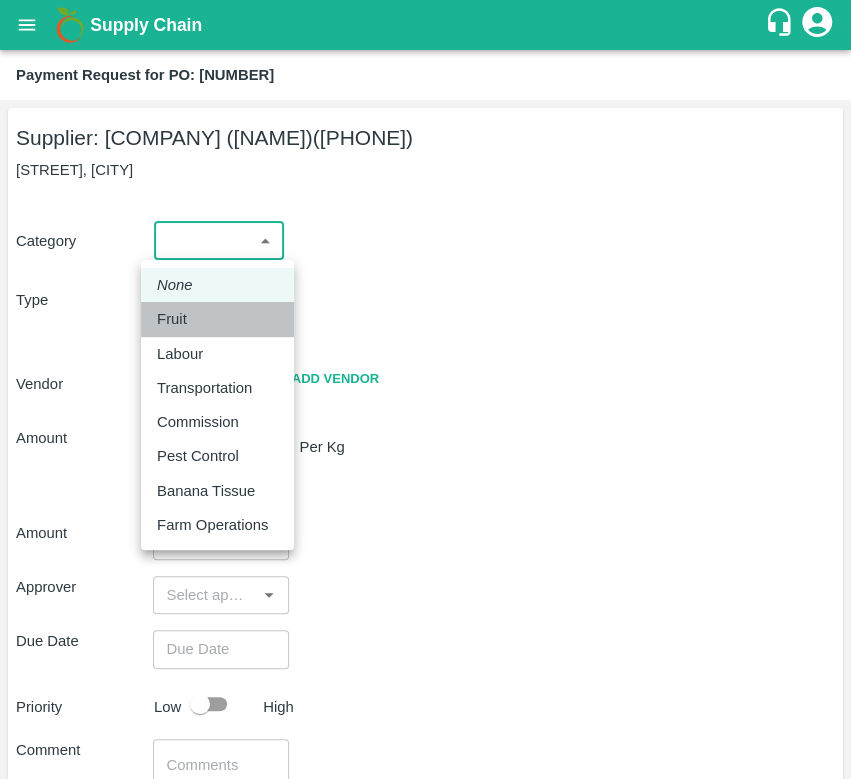 click on "Fruit" at bounding box center (217, 319) 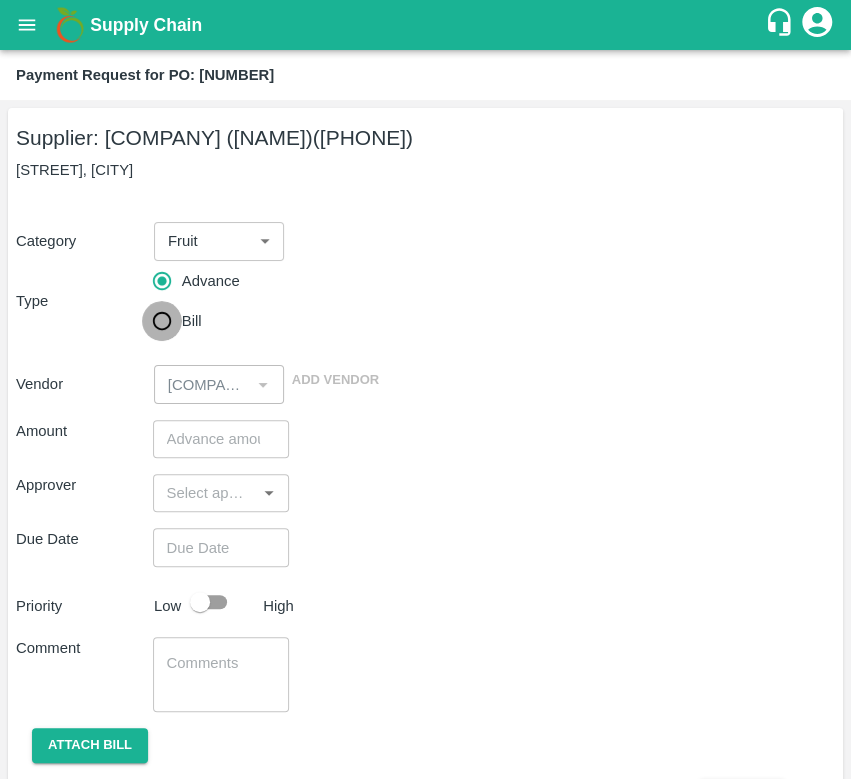 click on "Bill" at bounding box center [162, 321] 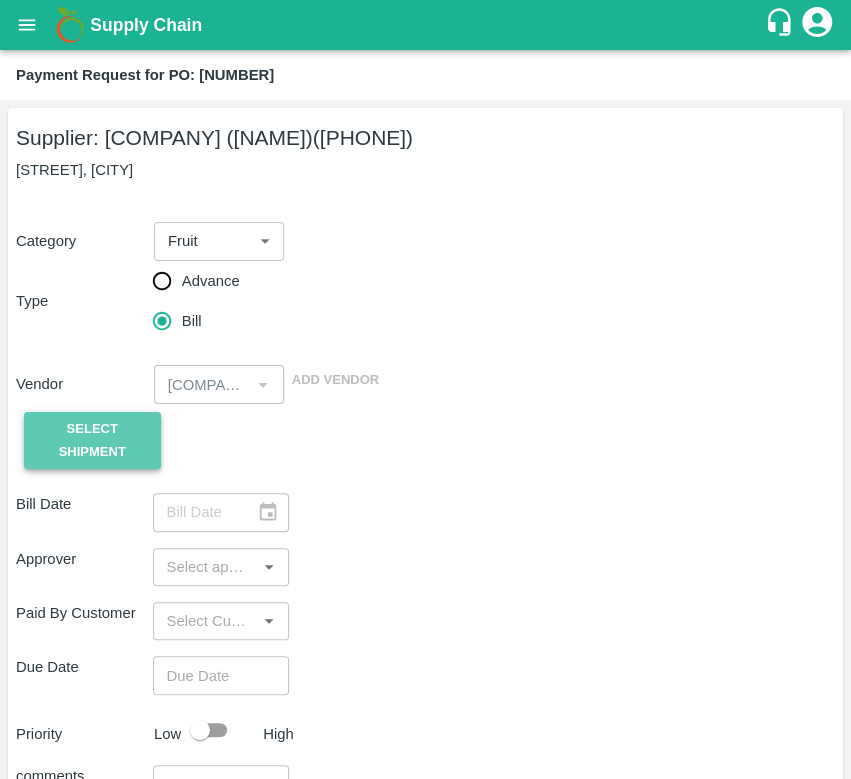 click on "Select Shipment" at bounding box center (92, 441) 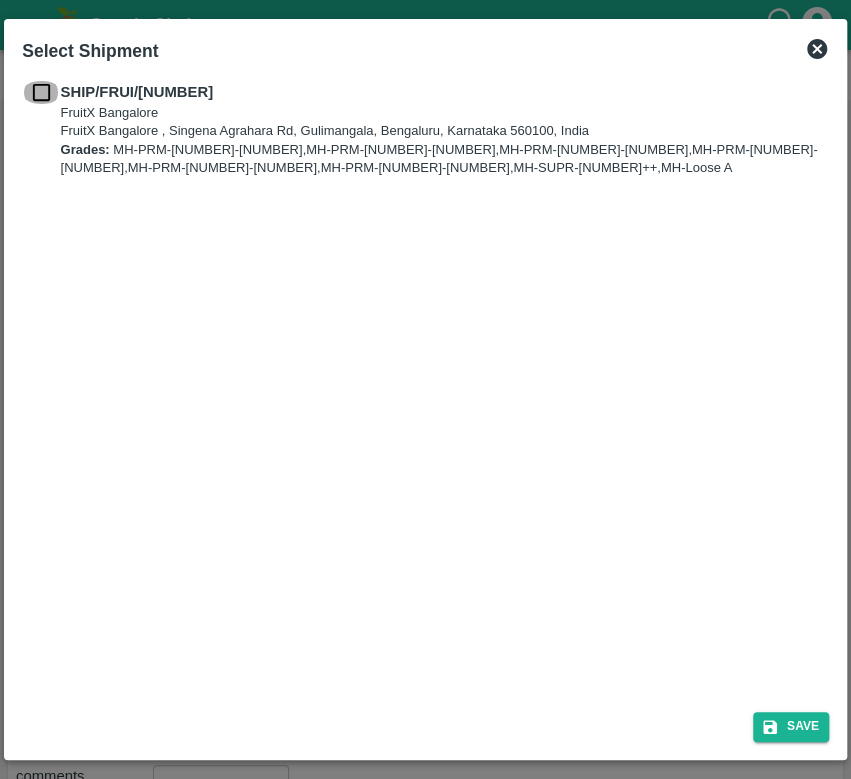 click at bounding box center (41, 92) 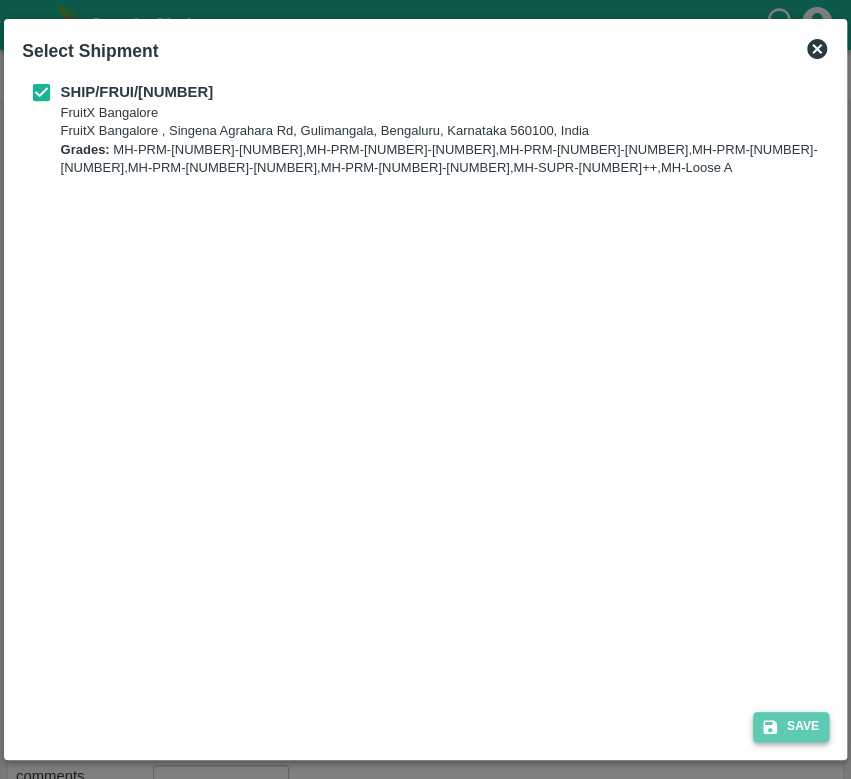 click on "Save" at bounding box center [791, 726] 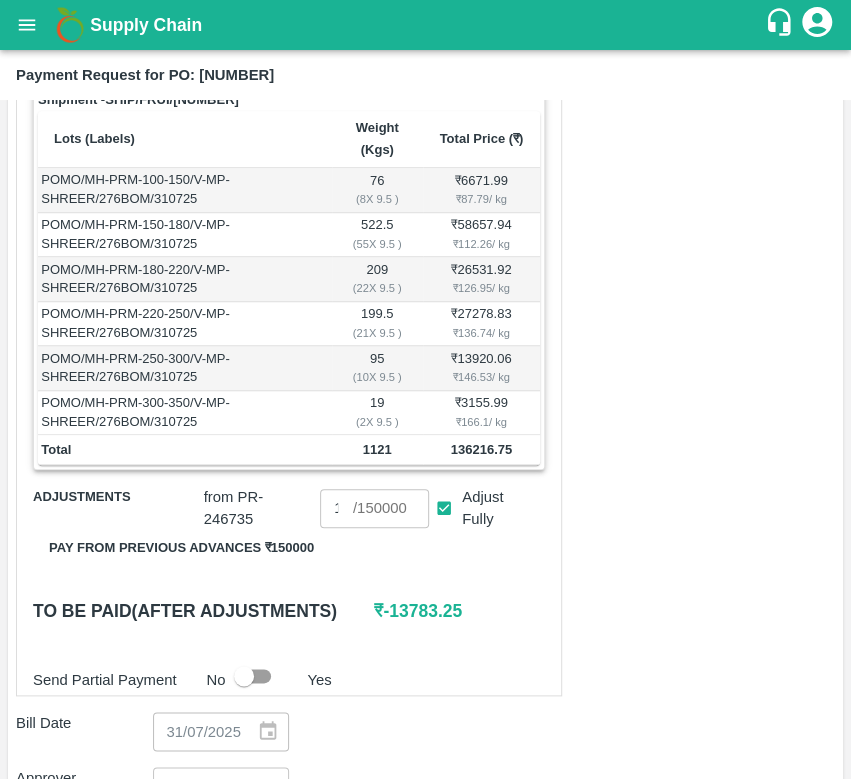 scroll, scrollTop: 394, scrollLeft: 0, axis: vertical 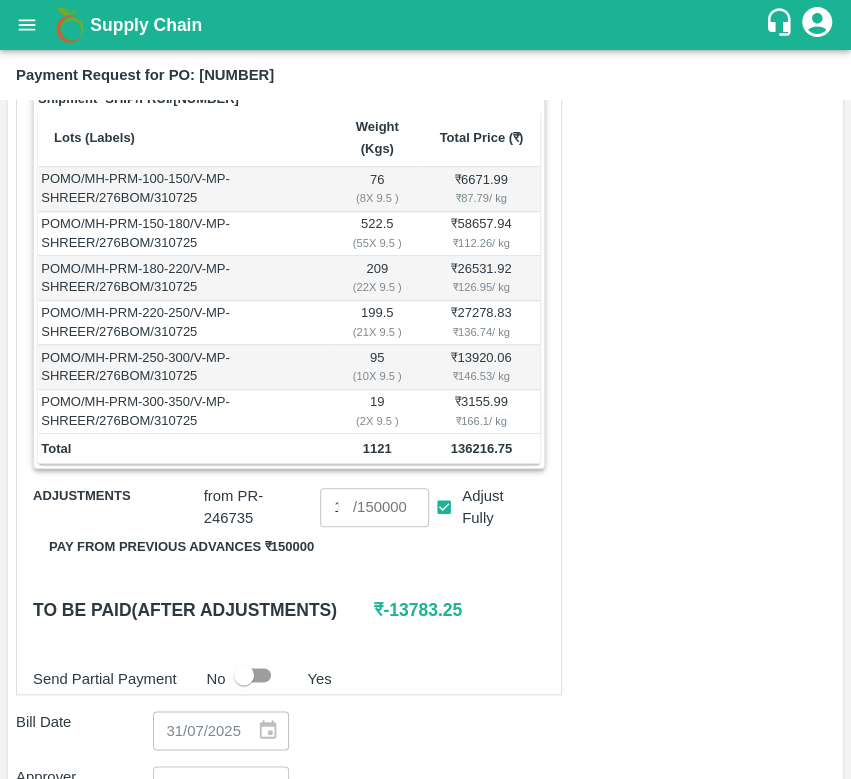 click on "Pay from previous advances ₹  150000" at bounding box center [181, 547] 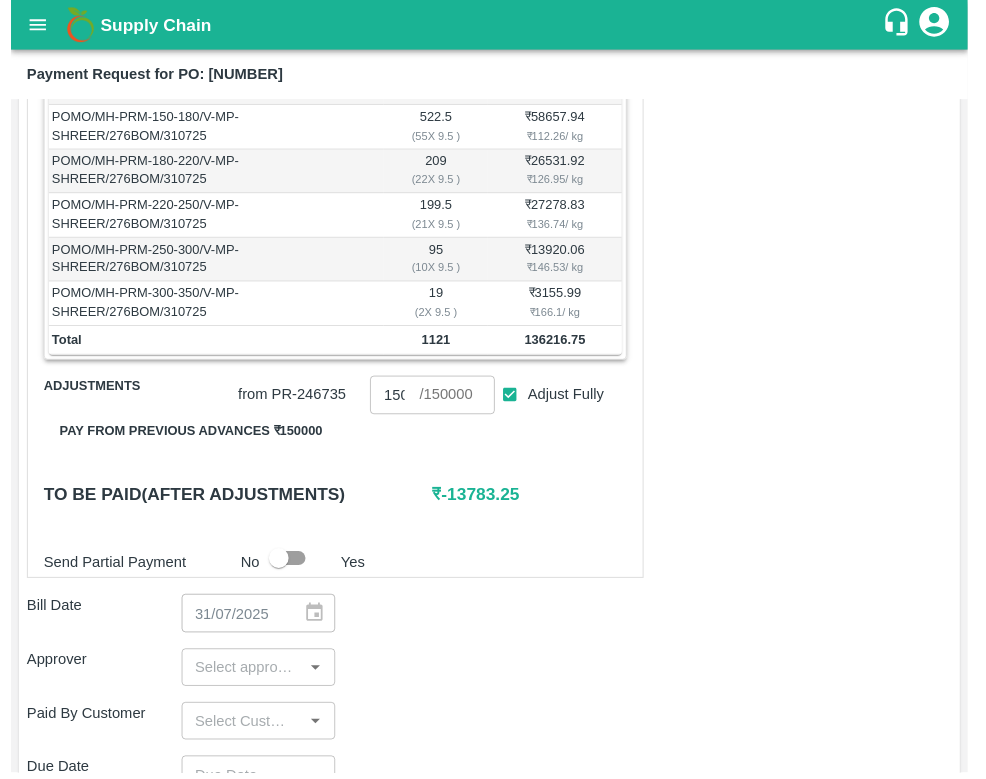 scroll, scrollTop: 455, scrollLeft: 0, axis: vertical 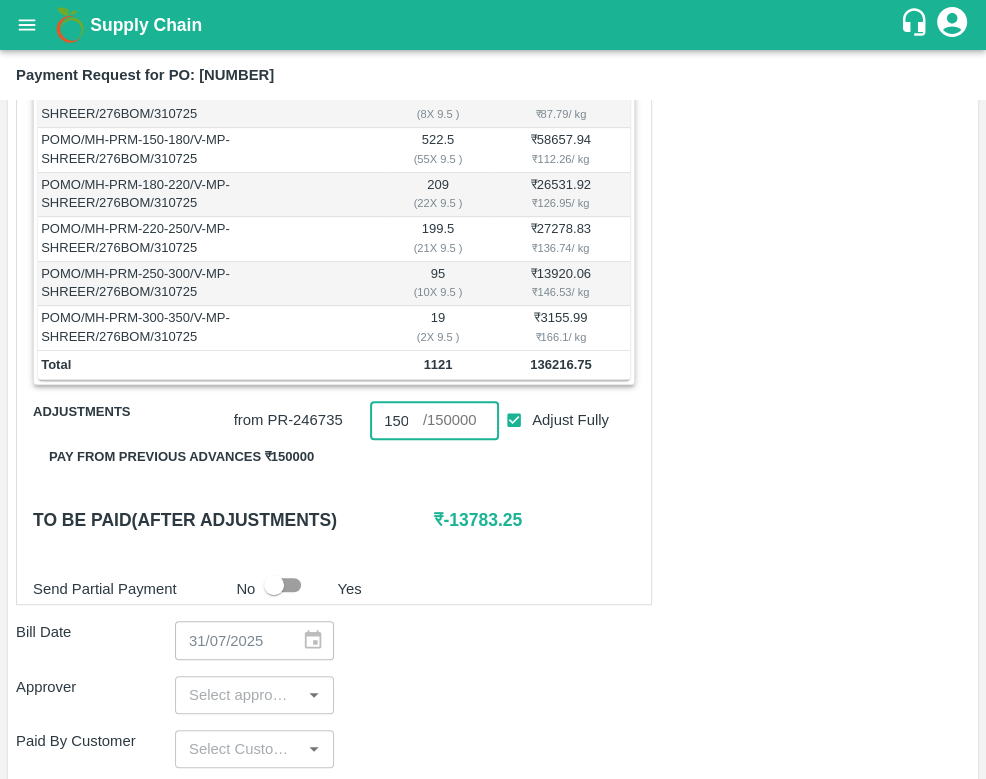 click on "150000" at bounding box center [396, 420] 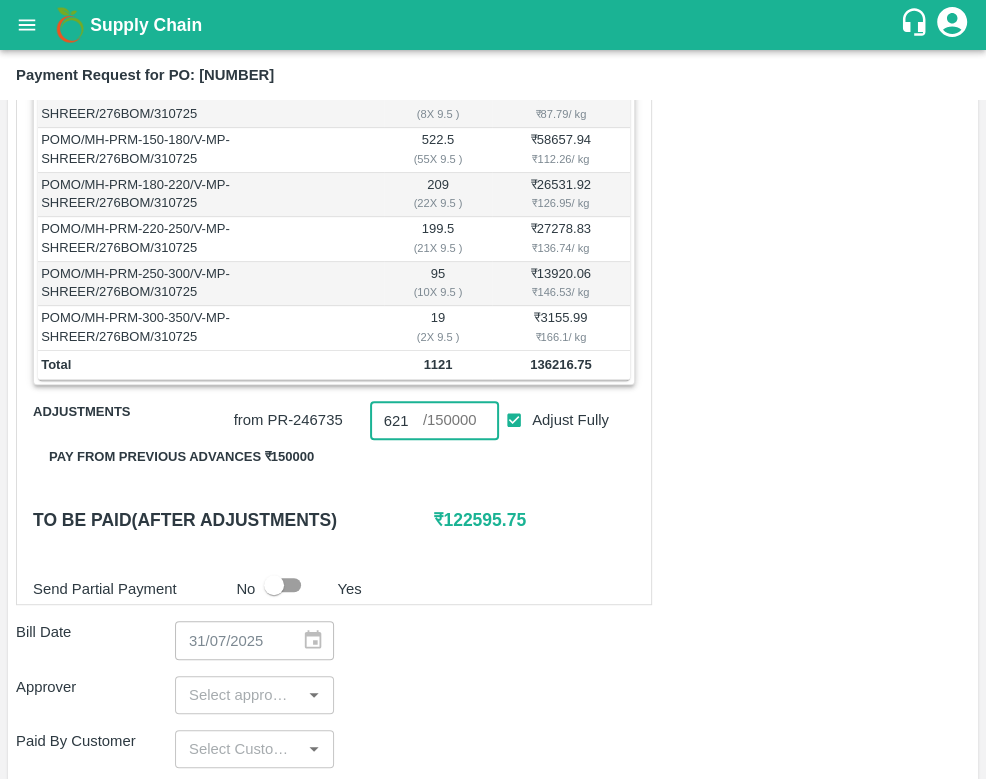 scroll, scrollTop: 0, scrollLeft: 26, axis: horizontal 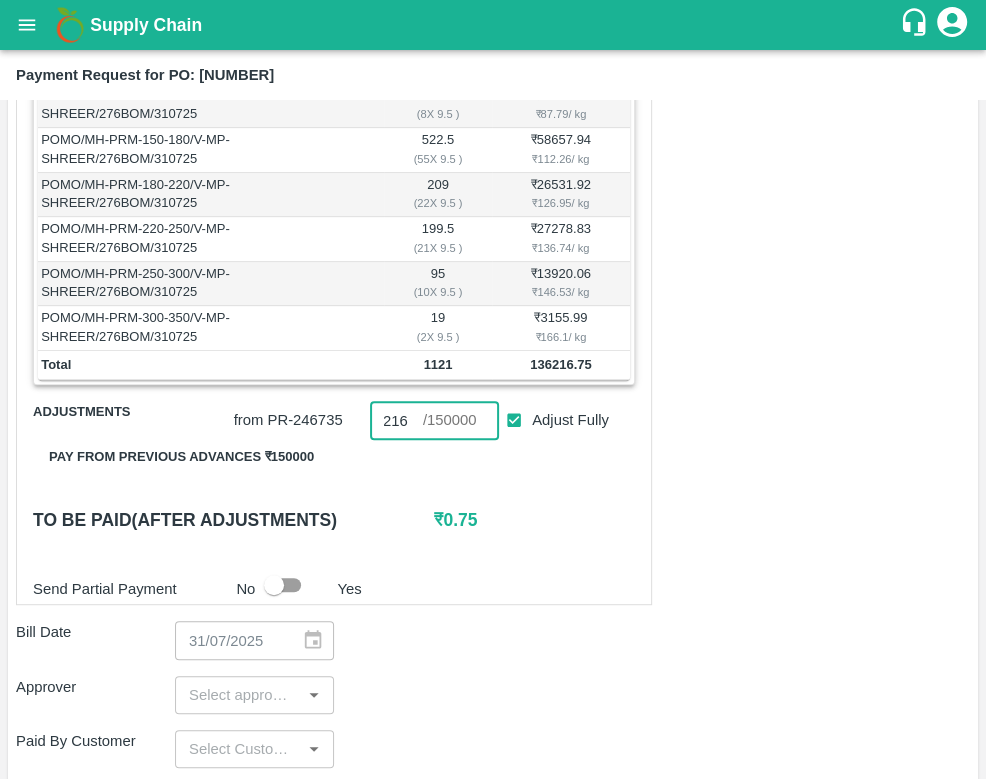 type on "136216" 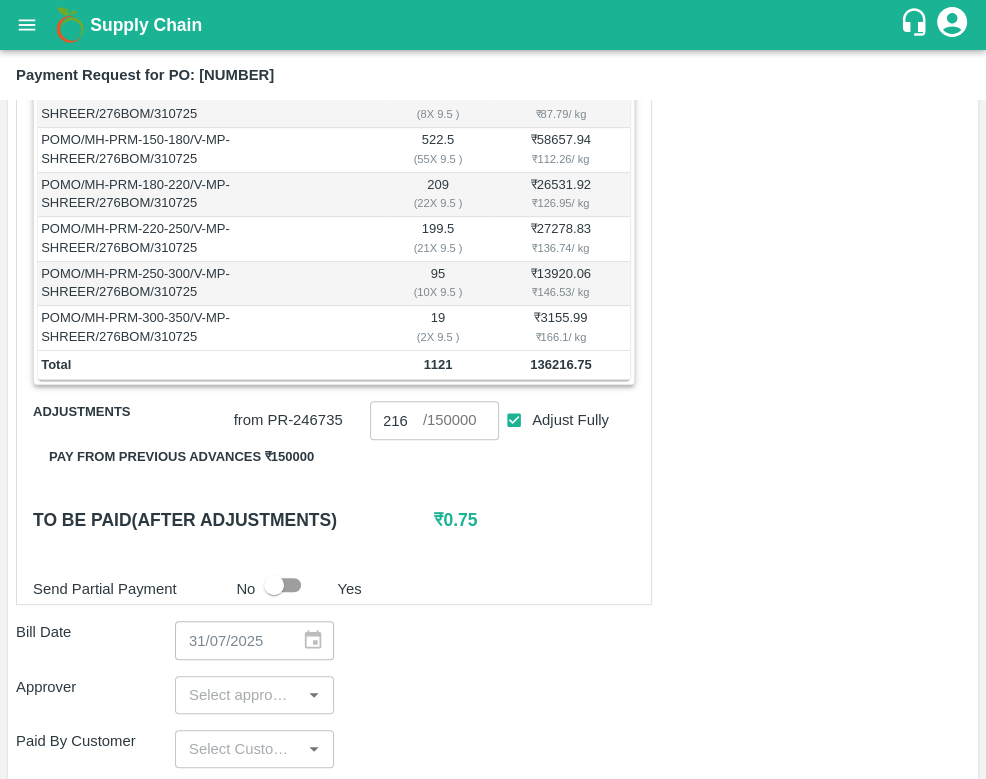 scroll, scrollTop: 0, scrollLeft: 0, axis: both 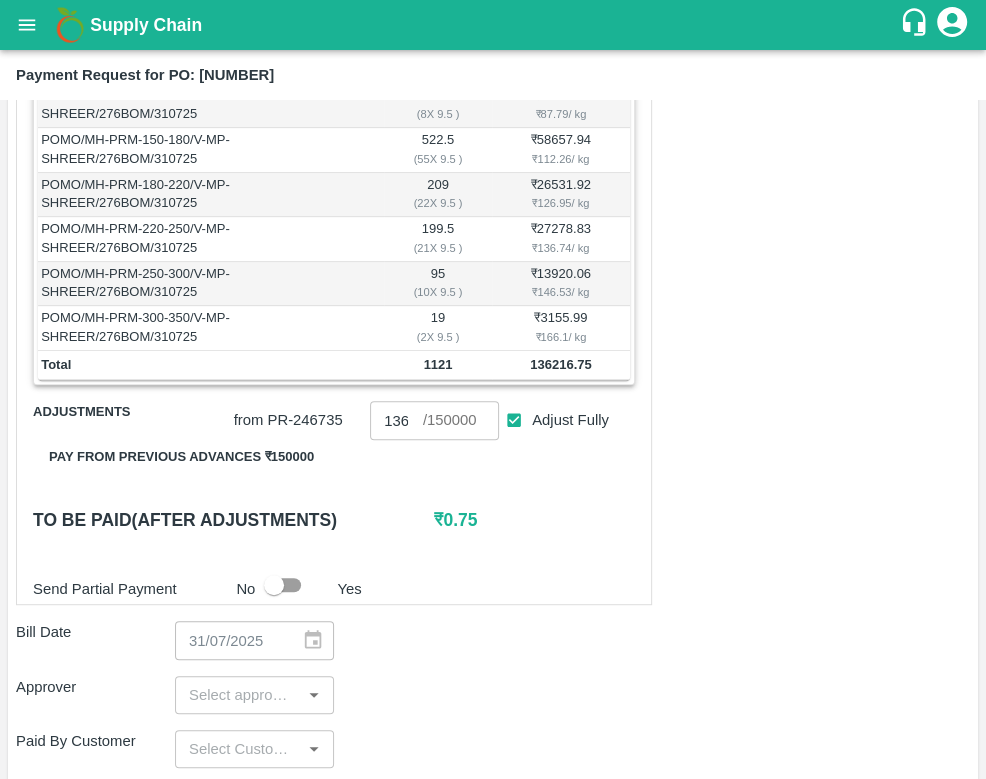 click on "Shipment -  SHIP/FRUI/350535 Lots (Labels) Weight (Kgs) Total Price (₹) POMO/MH-PRM-100-150/V-MP-SHREER/276BOM/310725   76 ( 8  X   9.5   ) ₹ 6671.99 ₹ 87.79  / kg POMO/MH-PRM-150-180/V-MP-SHREER/276BOM/310725   522.5 ( 55  X   9.5   ) ₹ 58657.94 ₹ 112.26  / kg POMO/MH-PRM-180-220/V-MP-SHREER/276BOM/310725   209 ( 22  X   9.5   ) ₹ 26531.92 ₹ 126.95  / kg POMO/MH-PRM-220-250/V-MP-SHREER/276BOM/310725   199.5 ( 21  X   9.5   ) ₹ 27278.83 ₹ 136.74  / kg POMO/MH-PRM-250-300/V-MP-SHREER/276BOM/310725   95 ( 10  X   9.5   ) ₹ 13920.06 ₹ 146.53  / kg POMO/MH-PRM-300-350/V-MP-SHREER/276BOM/310725   19 ( 2  X   9.5   ) ₹ 3155.99 ₹ 166.1  / kg Total 1121 136216.75 Adjustments from PR- 246735 136216 ​ / 150000 ​ Adjust Fully Pay from previous advances ₹  150000 To be paid(After adjustments) ₹  0.75 Send Partial Payment No Yes Bill Date 31/07/2025 ​ Approver ​ Paid By Customer ​ Due Date ​  Priority  Low  High comments x ​ Attach bill Cancel Save" at bounding box center [493, 552] 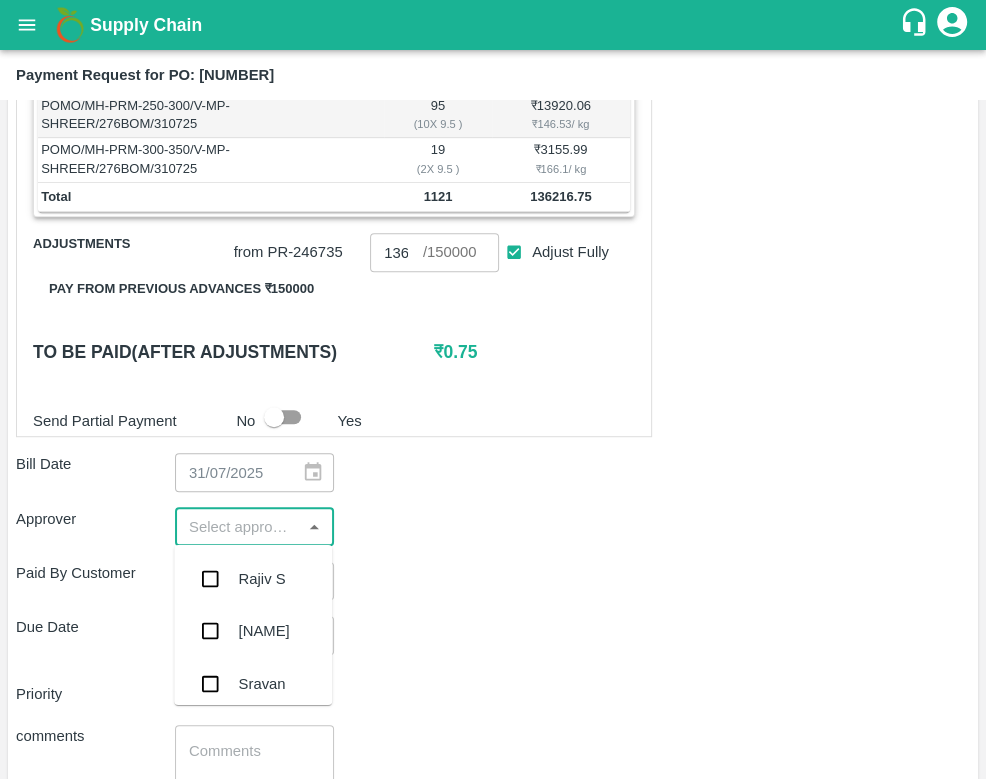 click at bounding box center [238, 527] 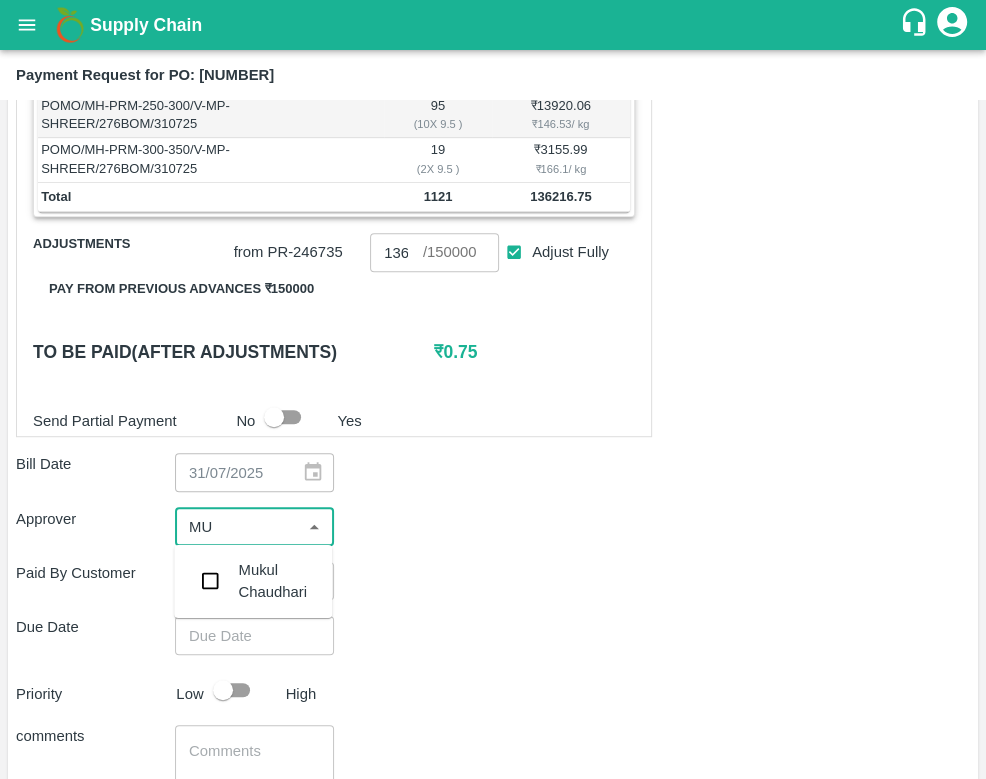 type on "MUK" 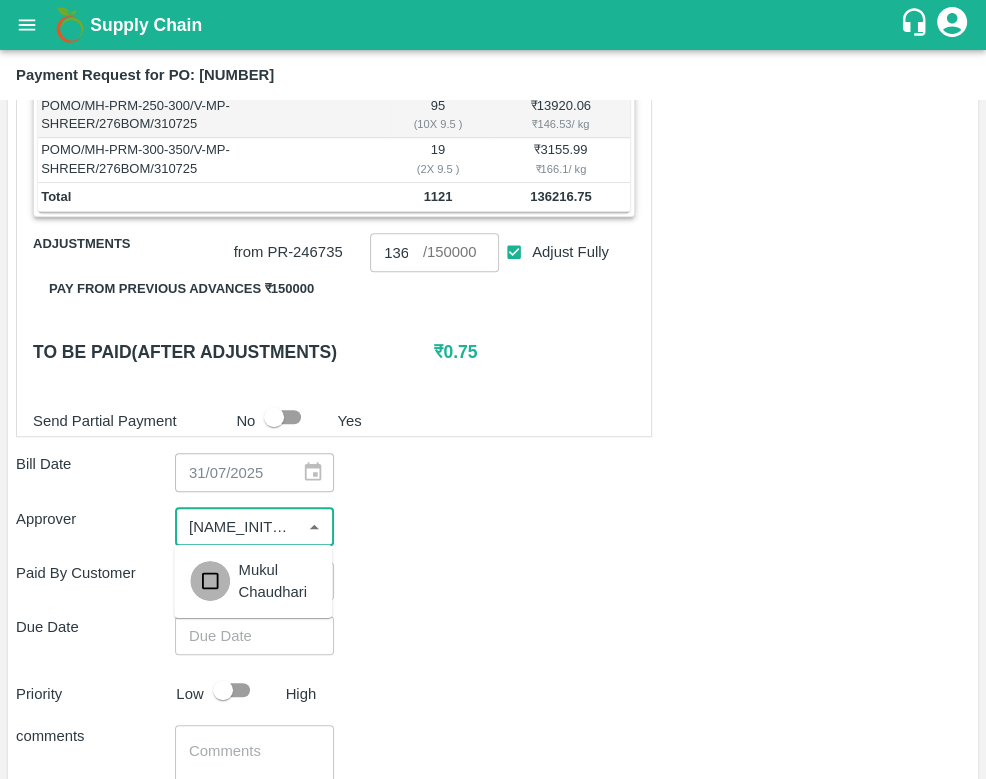 click at bounding box center [210, 581] 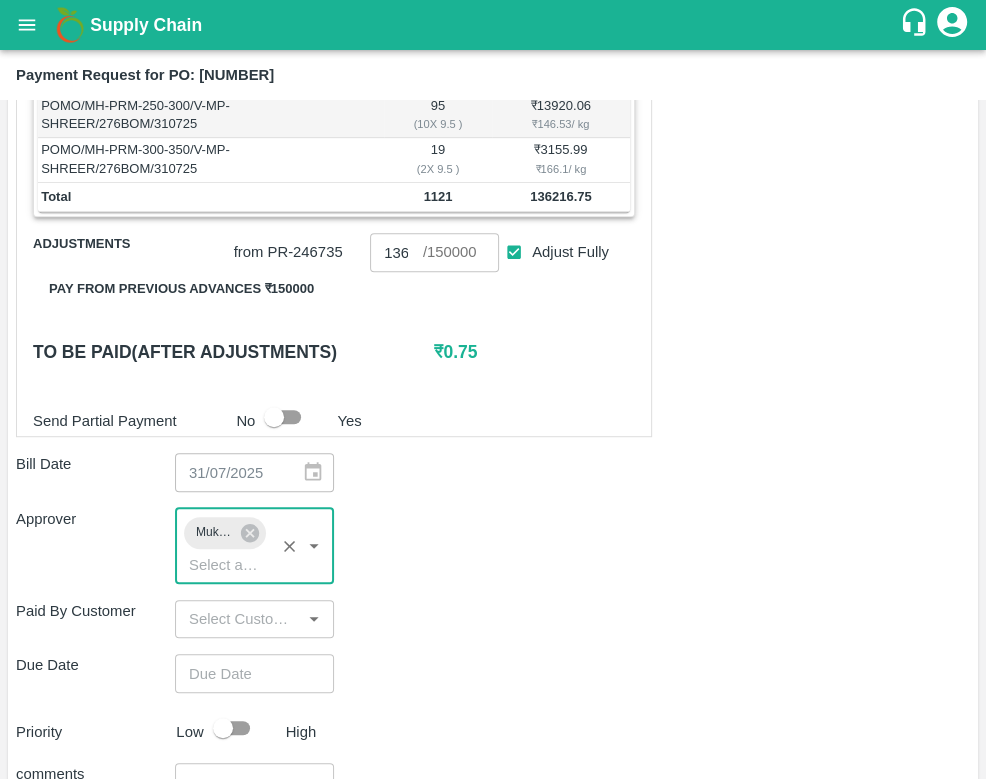 type on "DD/MM/YYYY hh:mm aa" 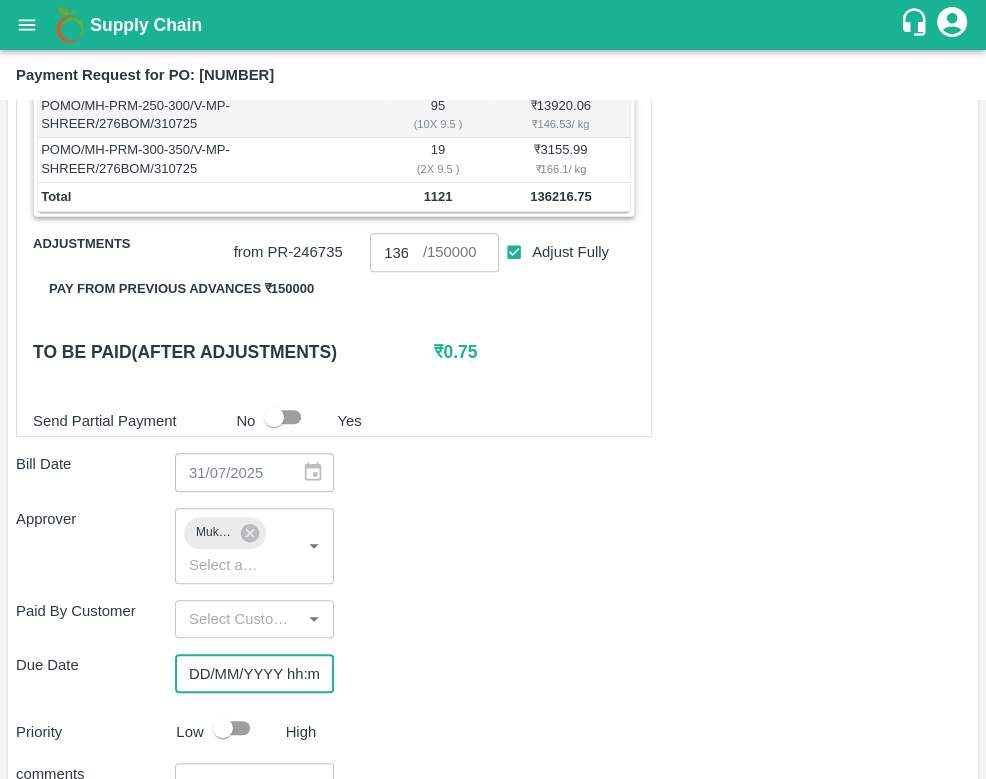 click on "DD/MM/YYYY hh:mm aa" at bounding box center [247, 673] 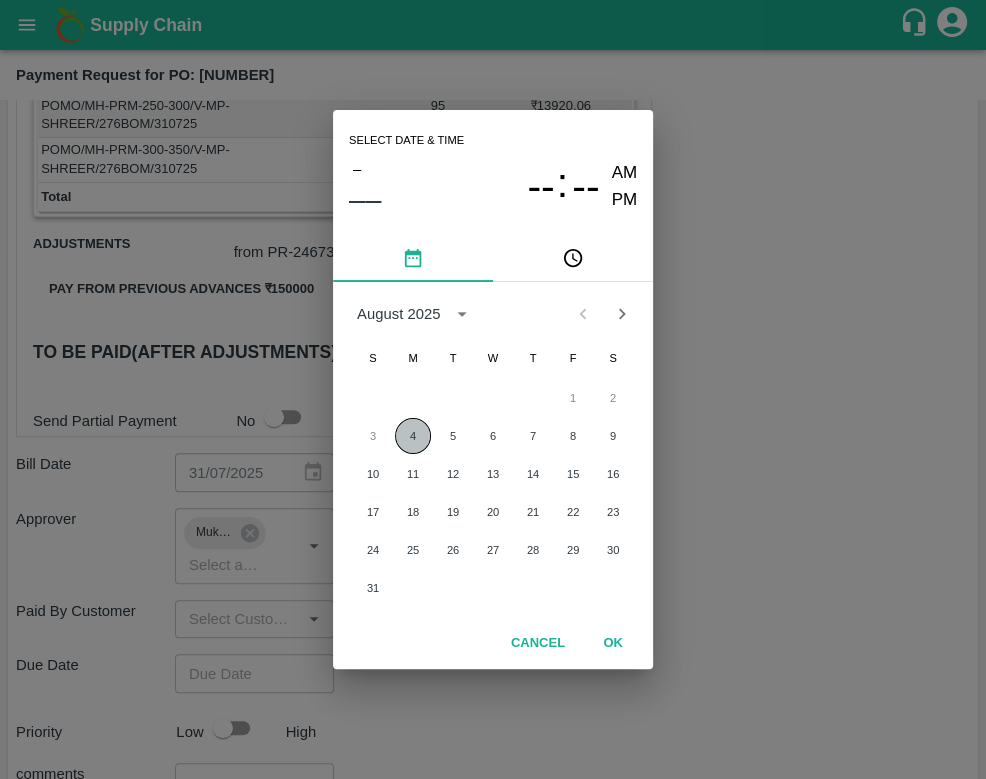 click on "4" at bounding box center (413, 436) 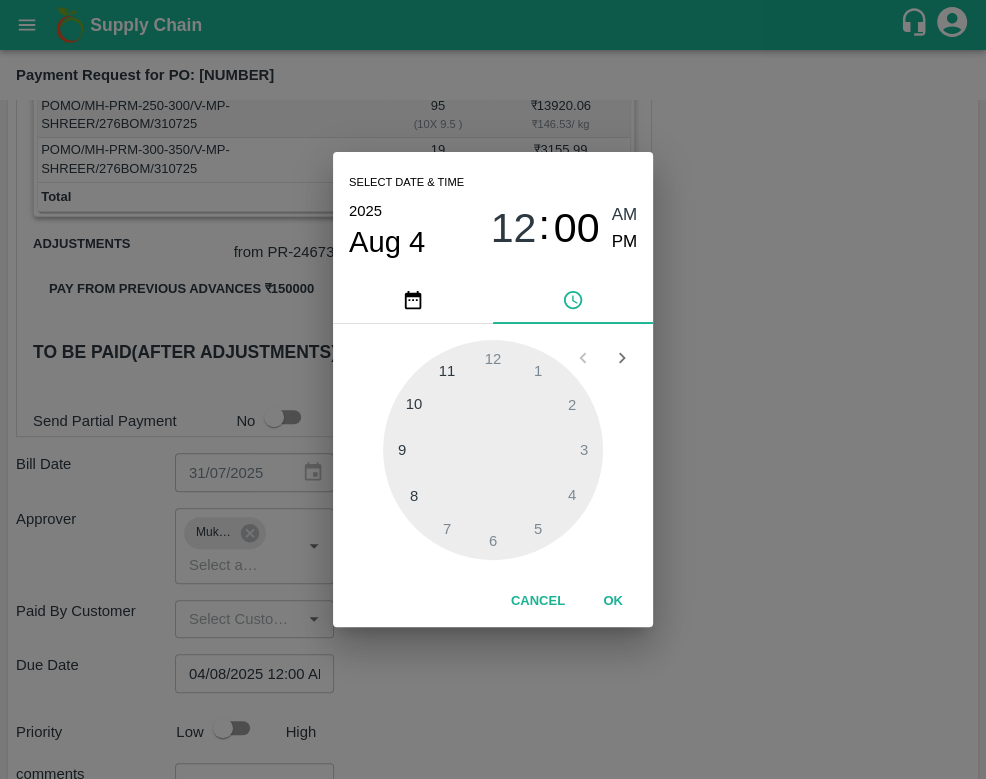 click at bounding box center [493, 450] 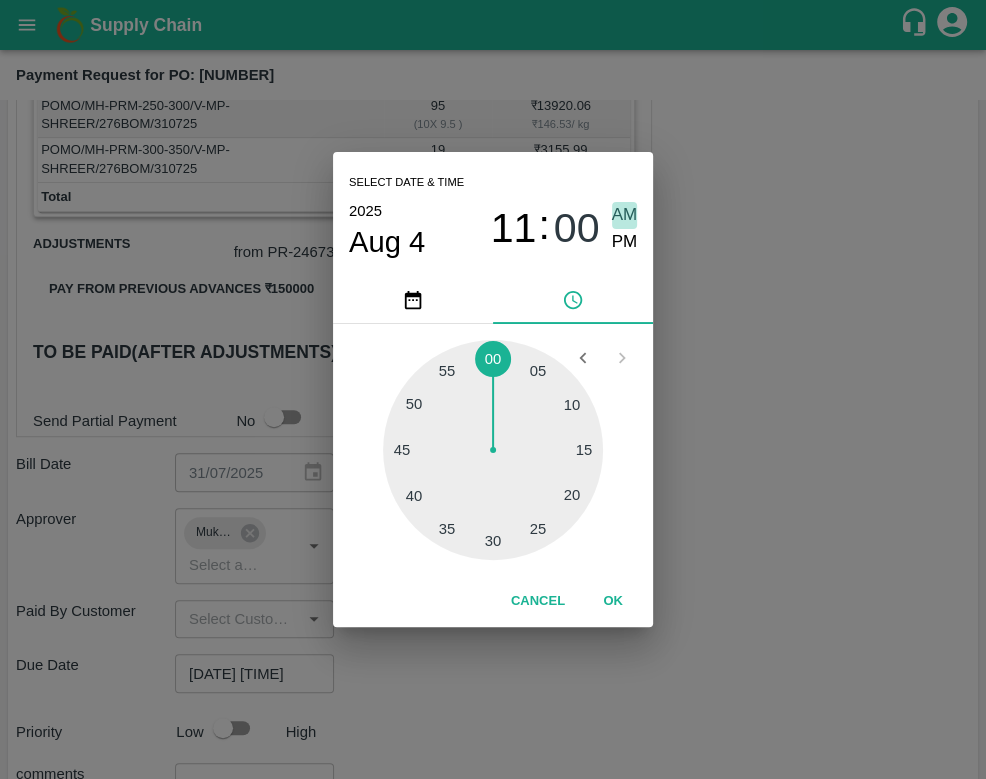 click on "AM" at bounding box center [625, 215] 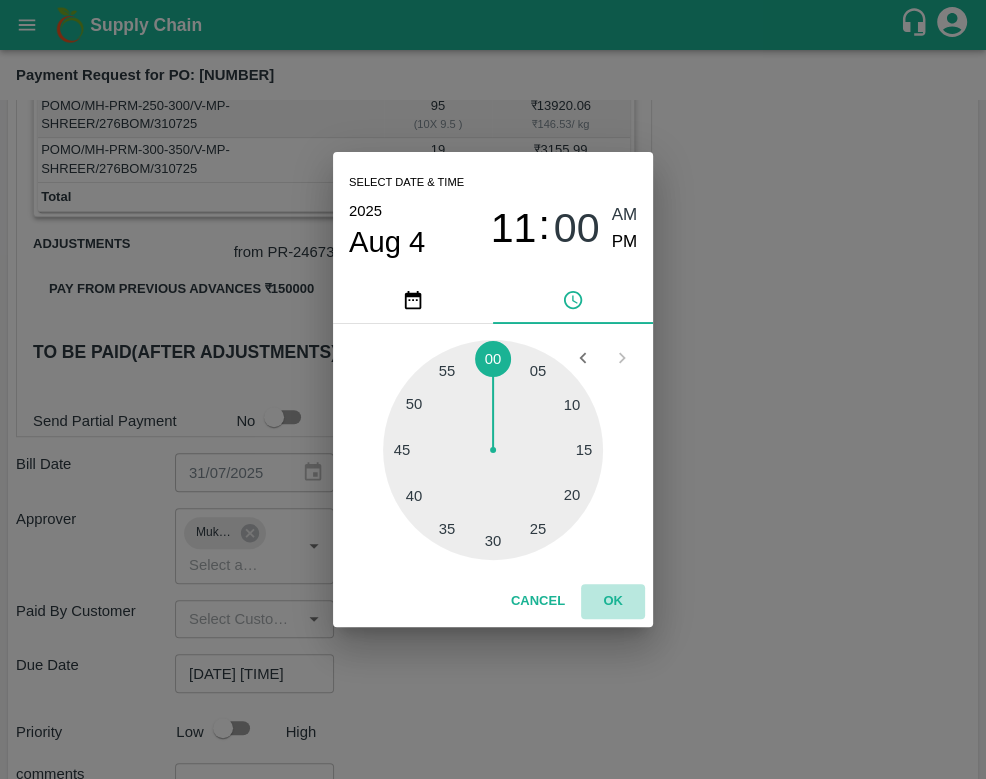 click on "OK" at bounding box center (613, 601) 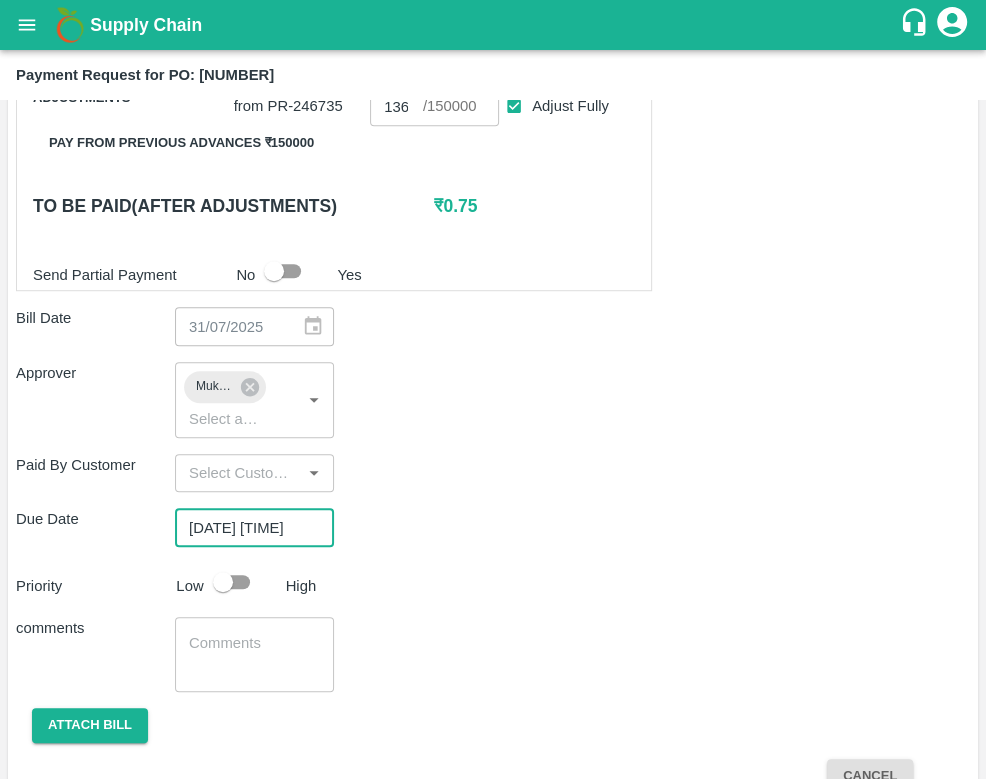 scroll, scrollTop: 840, scrollLeft: 0, axis: vertical 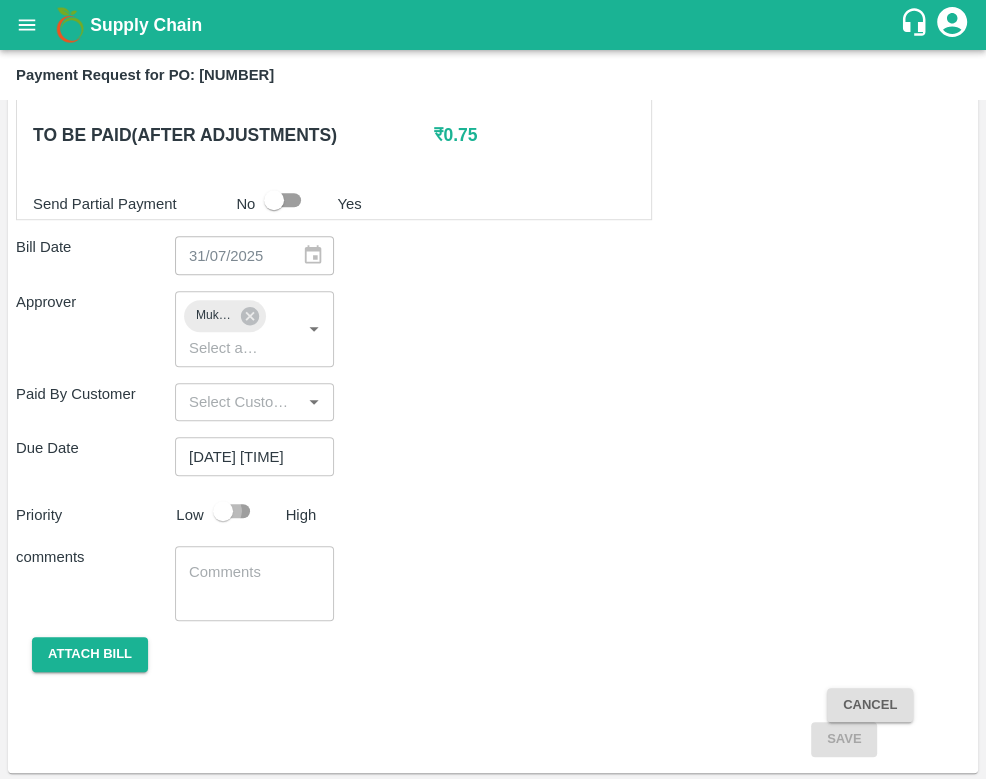 click at bounding box center (223, 511) 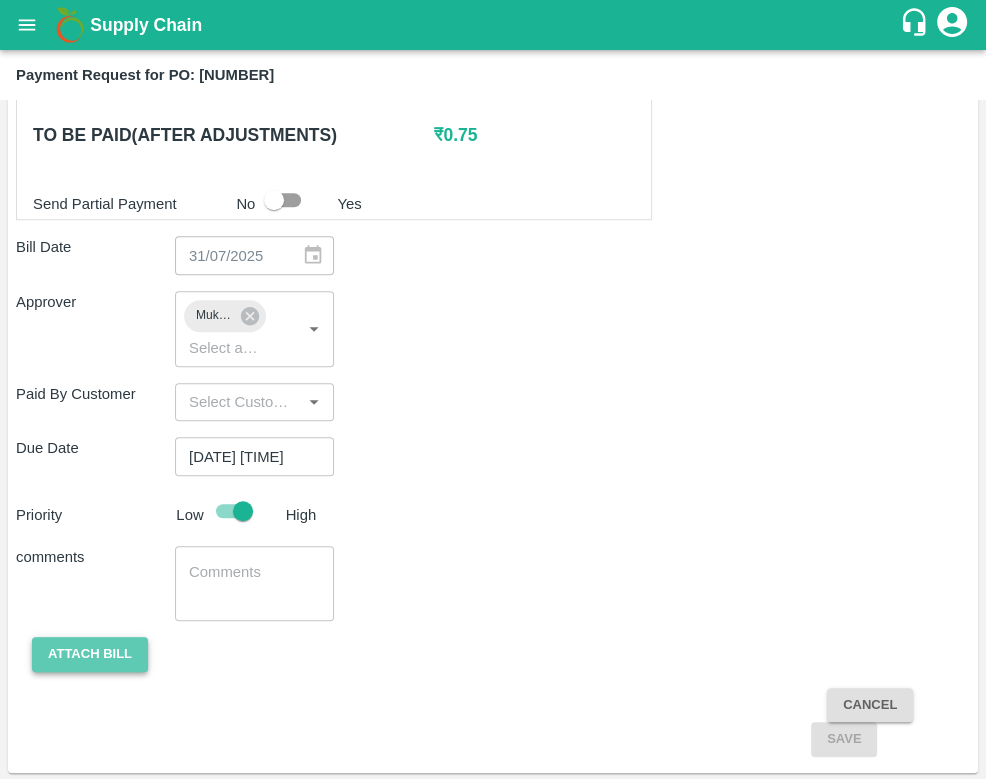 click on "Attach bill" at bounding box center [90, 654] 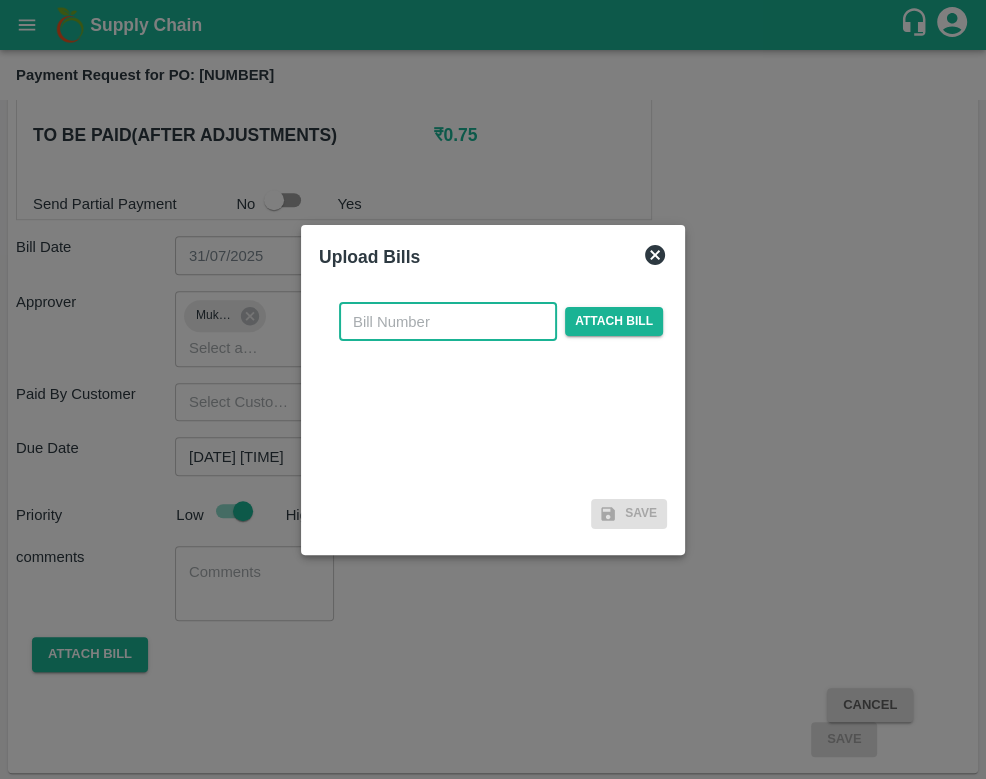 click at bounding box center (448, 322) 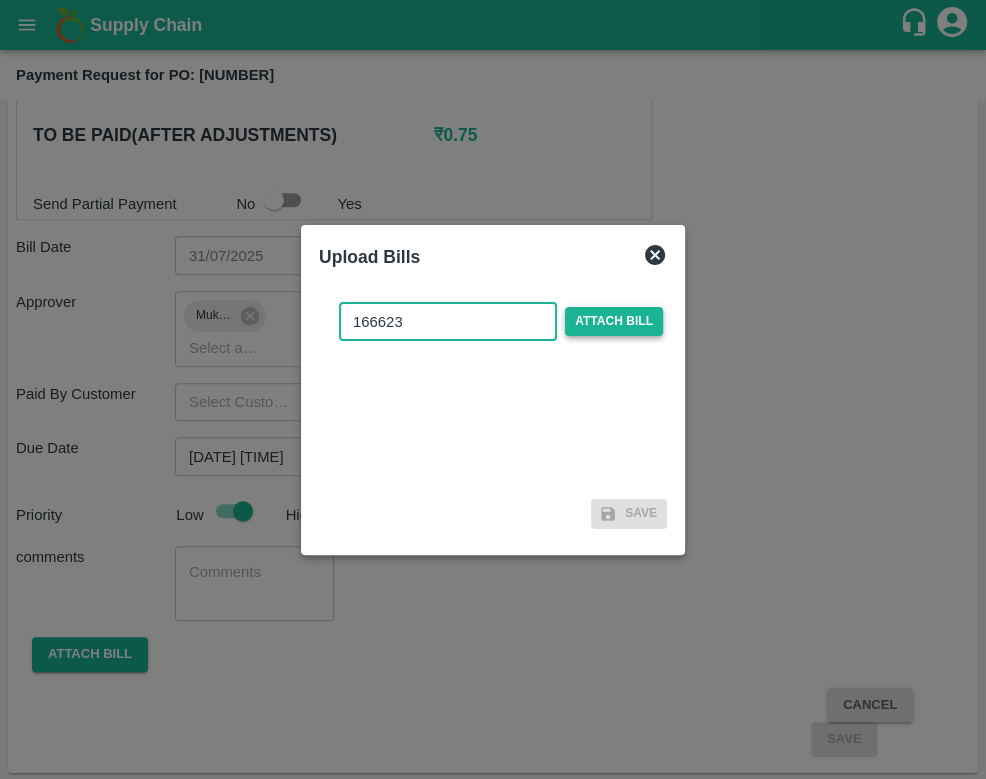 type on "166623" 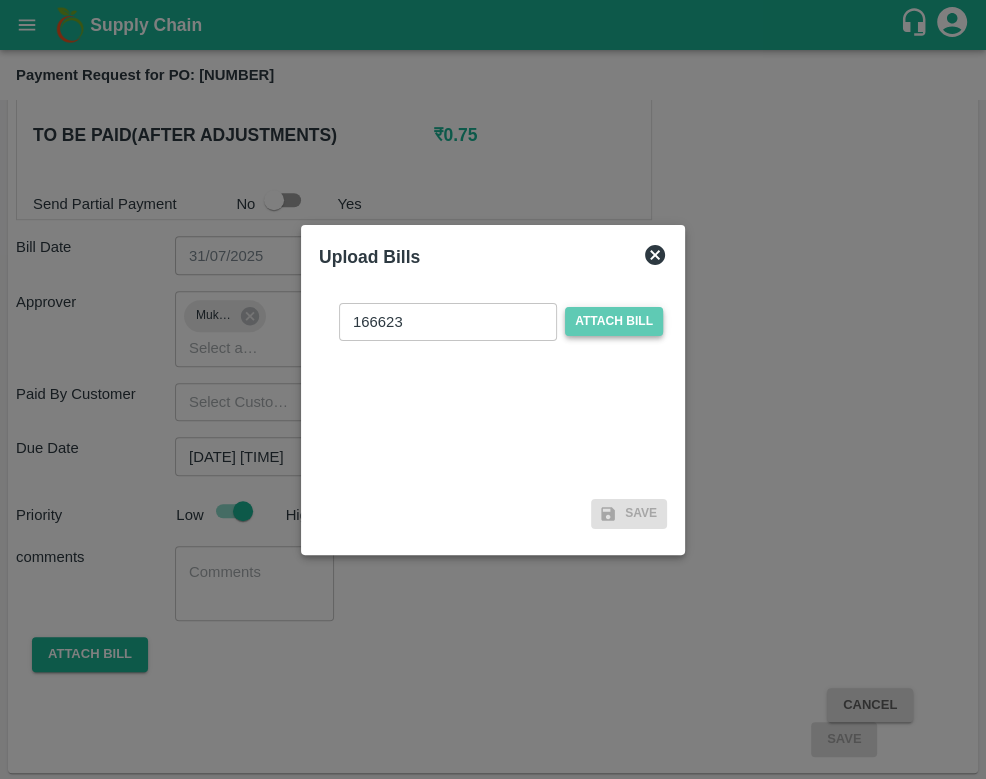 click on "Attach bill" at bounding box center [614, 321] 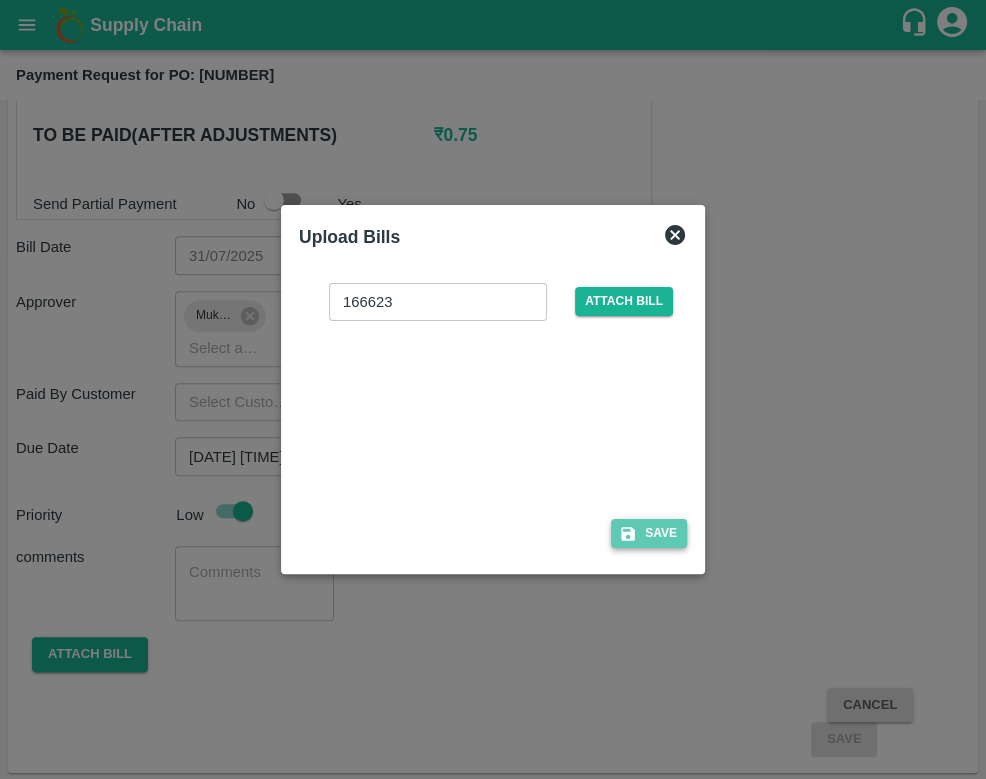 click on "Save" at bounding box center (649, 533) 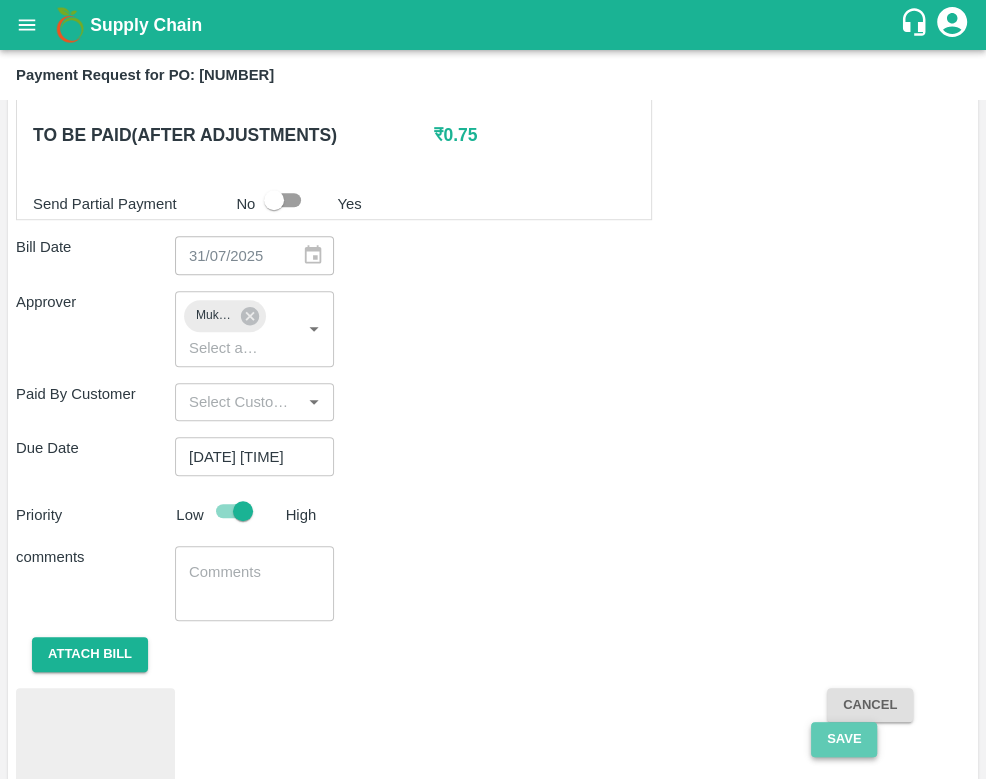 click on "Save" at bounding box center [844, 739] 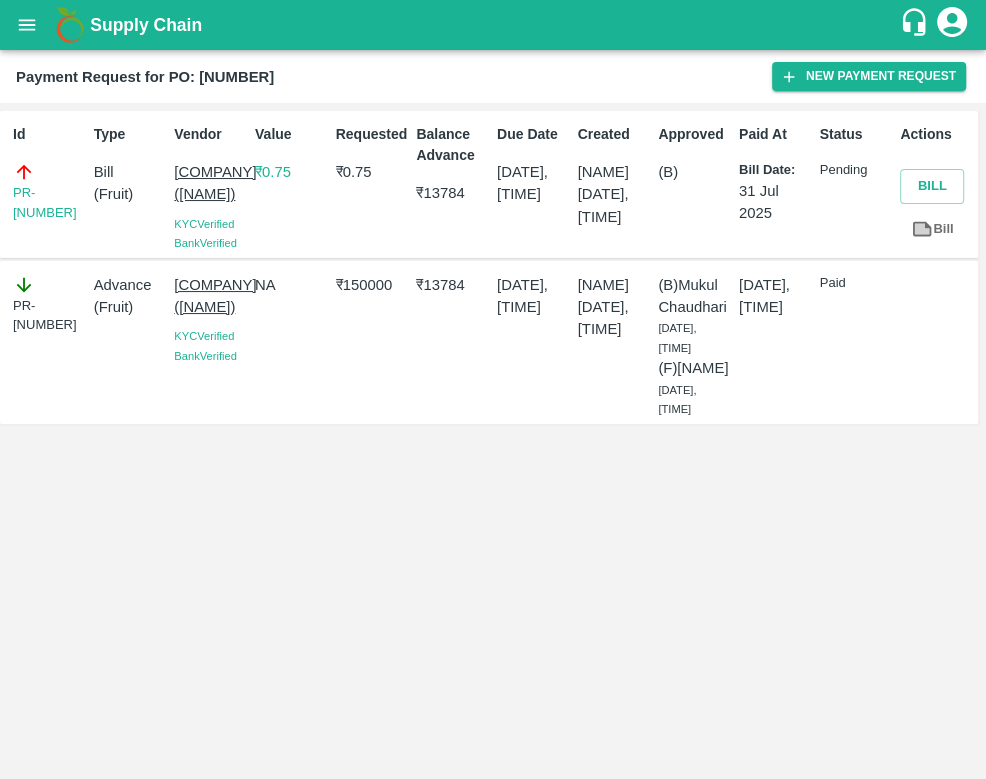 click on "Id PR-247473 Type Bill ( Fruit ) Vendor SHREE RAM FRUIT TRADING COMPANY (AMIT MAKWANA) KYC  Verified Bank  Verified Value ₹  0.75 Requested ₹  0.75 Balance Advance ₹  13784 Due Date 04 Aug 2025, 11:00 AM Created Shaik Afzal Basha 04 Aug 2025, 08:19 AM Approved (B)  Paid At Bill Date: 31 Jul 2025 Status Pending Actions Bill  Bill PR-246735 Advance ( Fruit ) SHREE RAM FRUIT TRADING COMPANY (AMIT MAKWANA) KYC  Verified Bank  Verified NA ₹  150000 ₹  13784 01 Aug 2025, 09:00 PM Shaik Afzal Basha 01 Aug 2025, 03:37 PM (B)  Mukul Chaudhari 01 Aug 2025, 03:43 PM (F)  Rajashekar B.L 01 Aug 2025, 09:50 PM 03 Aug 2025, 07:17 PM Paid" at bounding box center (493, 441) 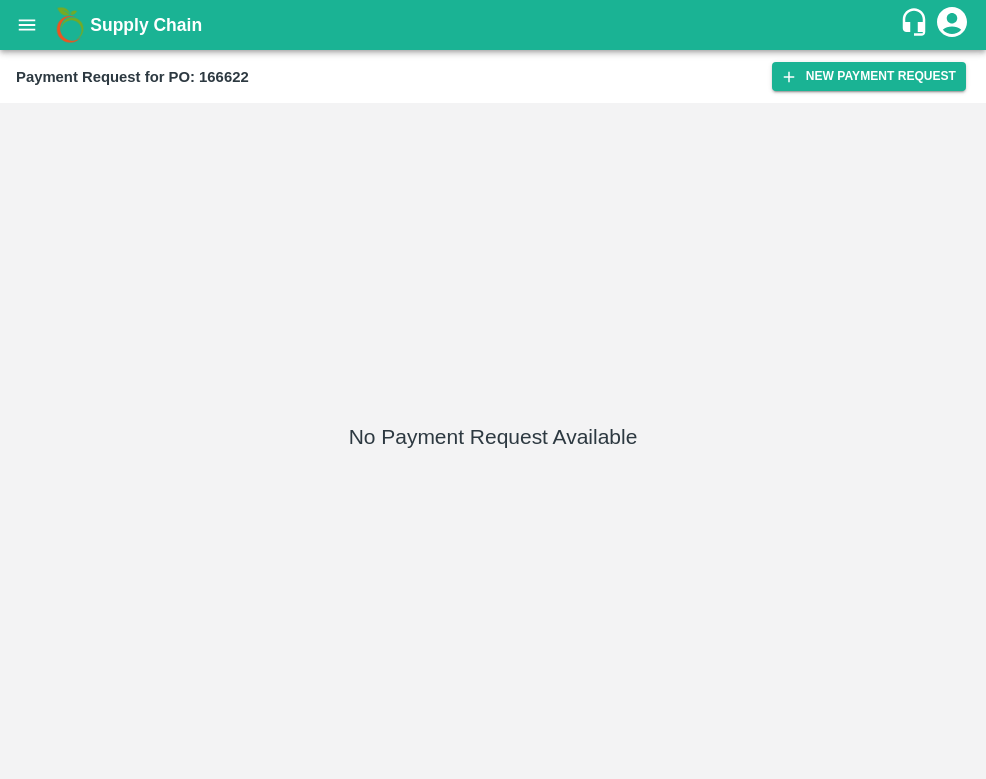 scroll, scrollTop: 0, scrollLeft: 0, axis: both 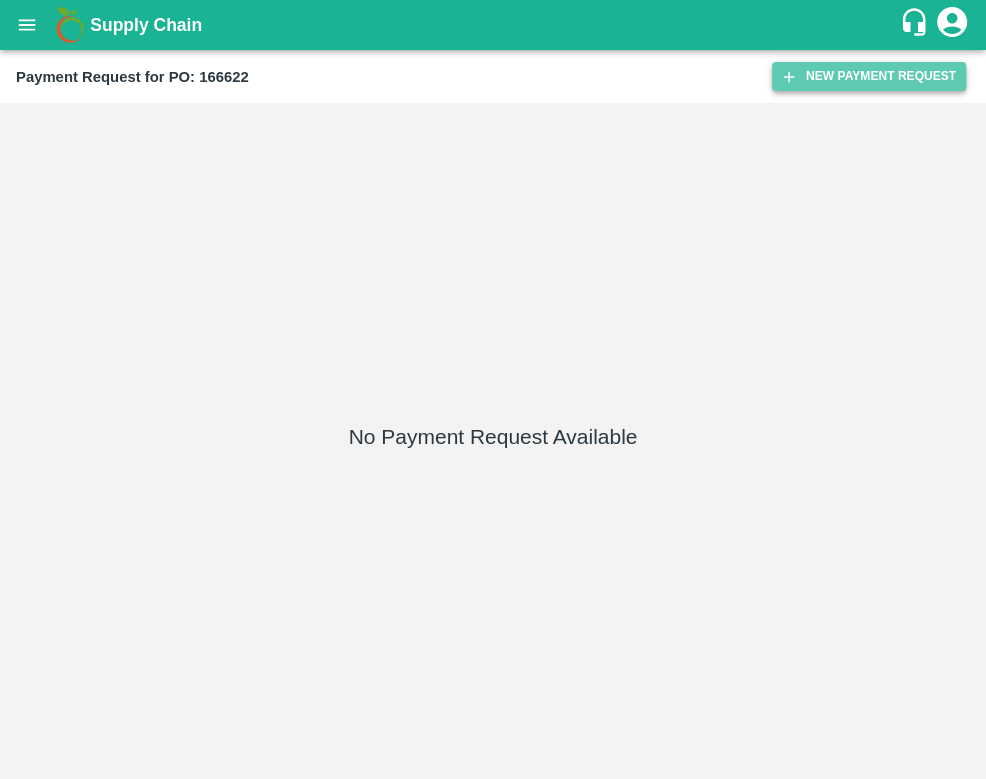 click on "New Payment Request" at bounding box center [869, 76] 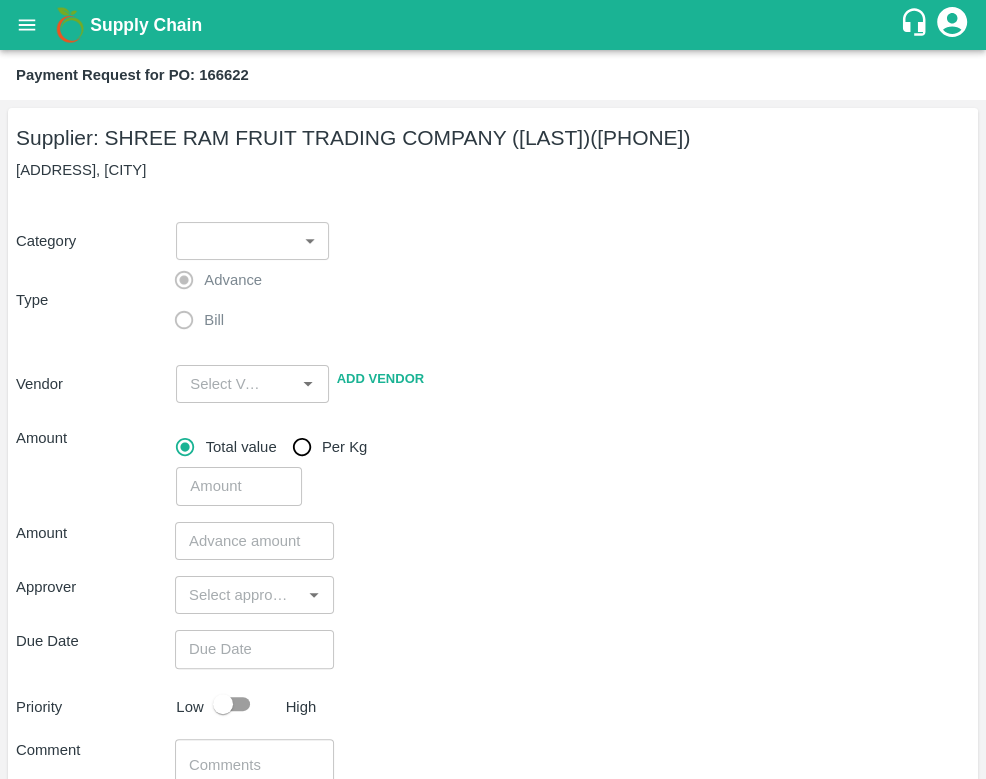 click on "Supply Chain Payment Request for PO: 166622 Supplier: SHREE RAM FRUIT TRADING COMPANY ([LAST]) ([PHONE]) [ADDRESS], [CITY] Category ​ ​ Type Advance Bill Vendor ​ Add Vendor Amount Total value Per Kg ​ Amount ​ Approver ​ Due Date ​  Priority  Low  High Comment x ​ Attach bill Cancel Save [CITY] CC FruitX [CITY] 2025 FruitX [CITY] Guava Mandi 2025 [FIRST] [LAST] Logout" at bounding box center (493, 389) 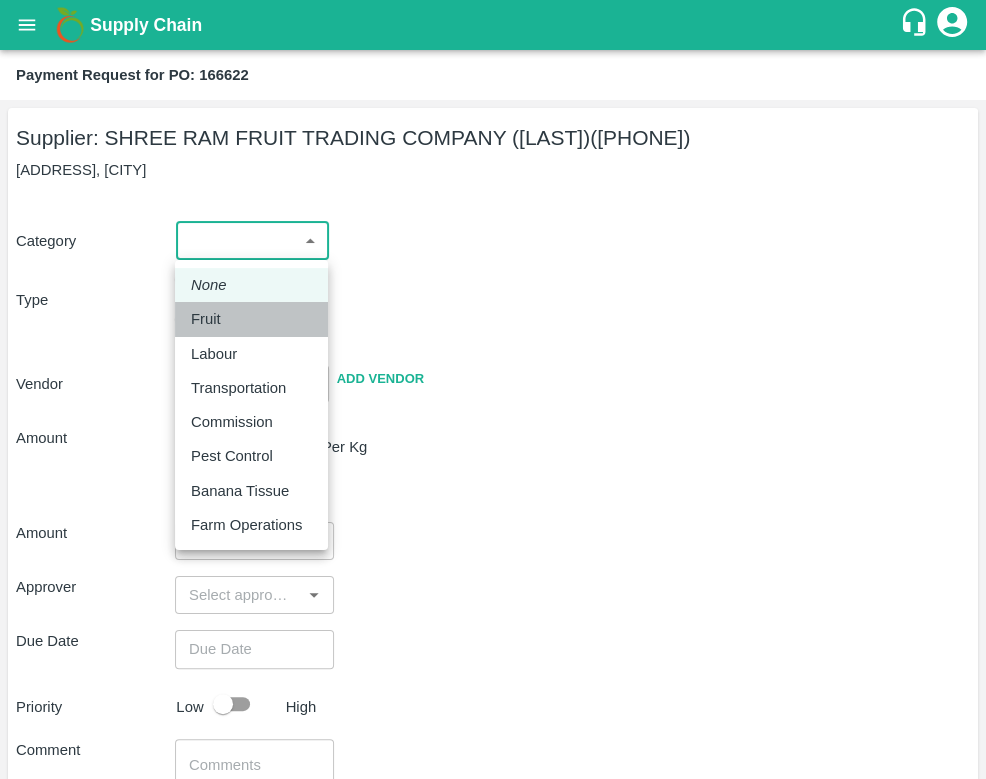 click on "Fruit" at bounding box center (206, 319) 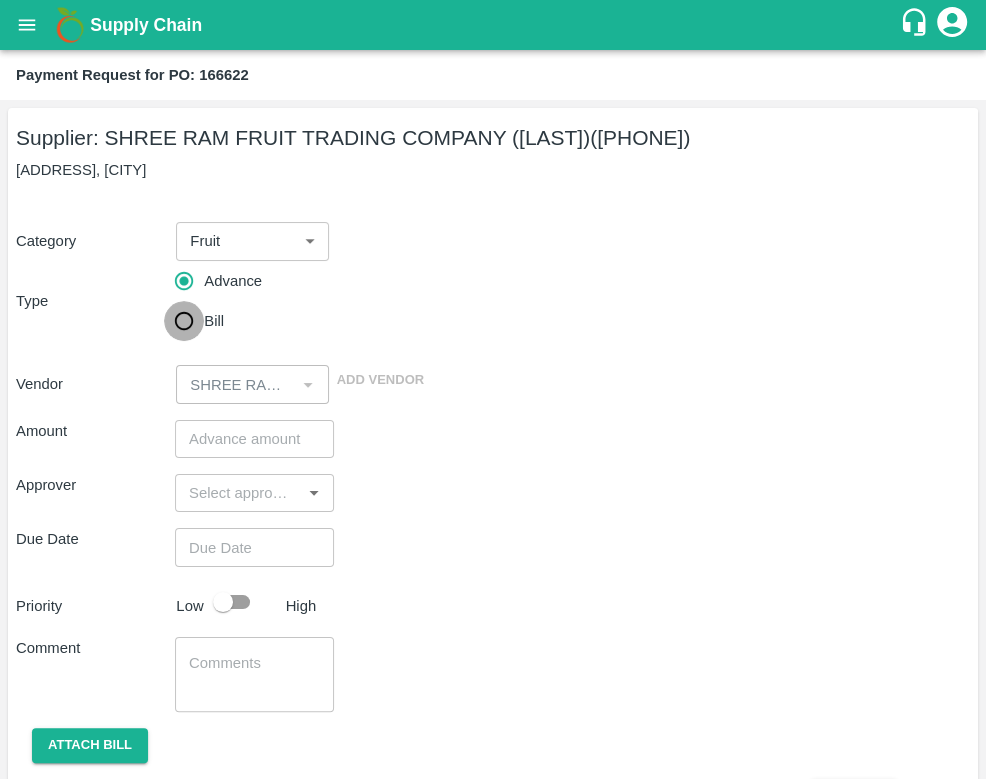 click on "Bill" at bounding box center [184, 321] 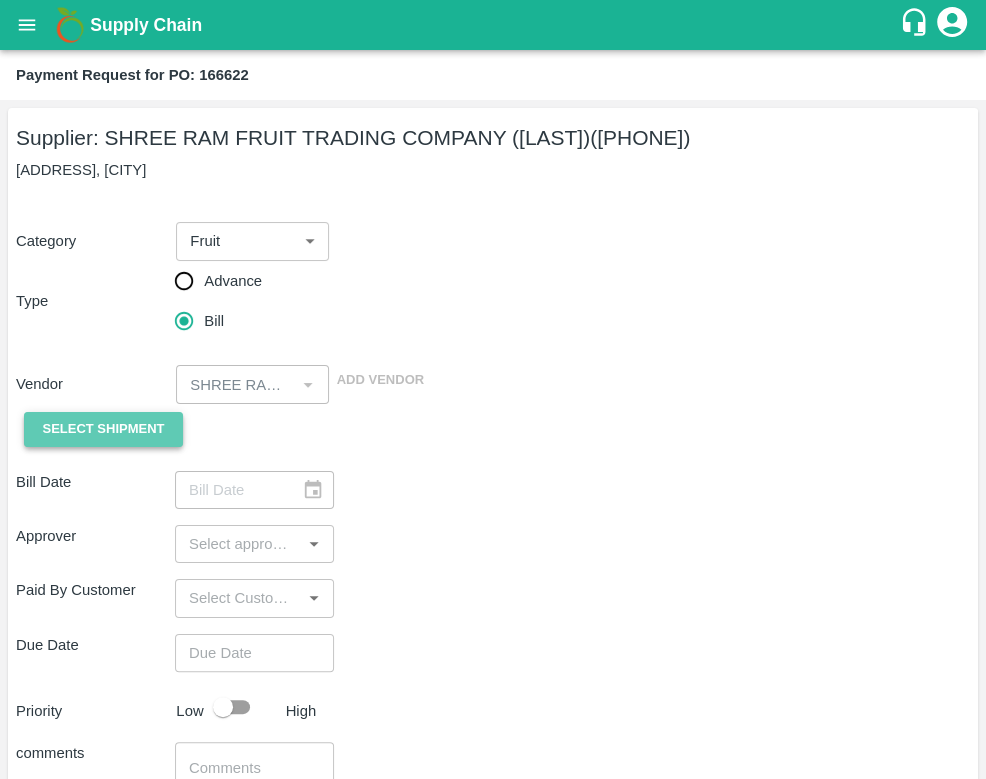 click on "Select Shipment" at bounding box center (103, 429) 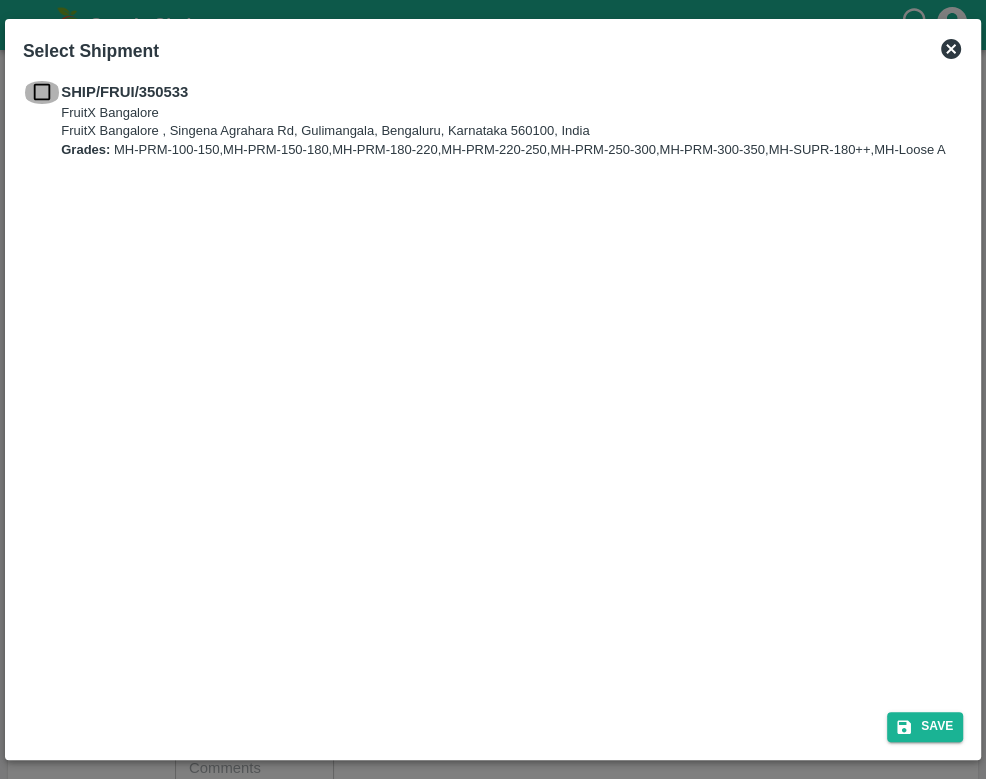 click at bounding box center (42, 92) 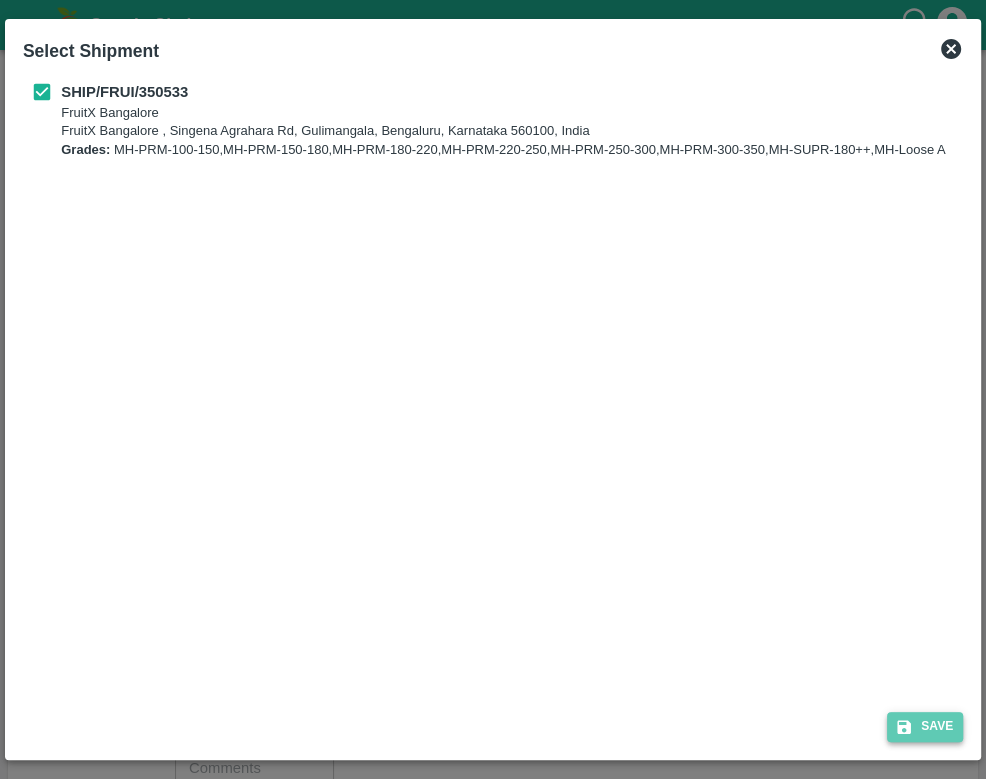 click on "Save" at bounding box center (925, 726) 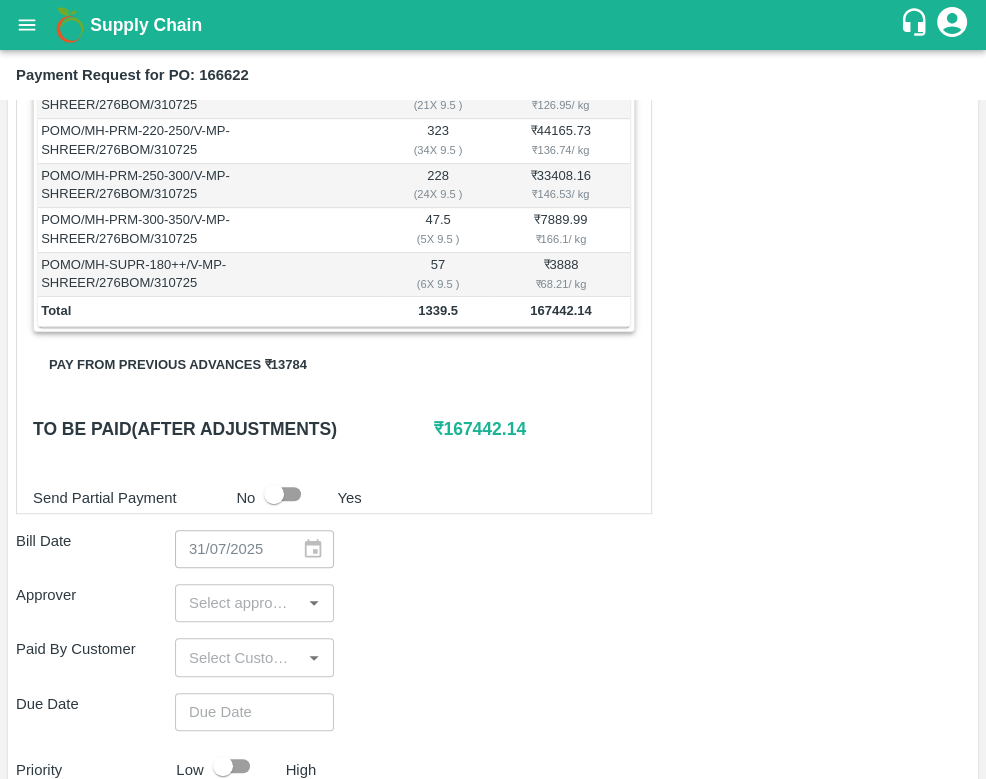 scroll, scrollTop: 575, scrollLeft: 0, axis: vertical 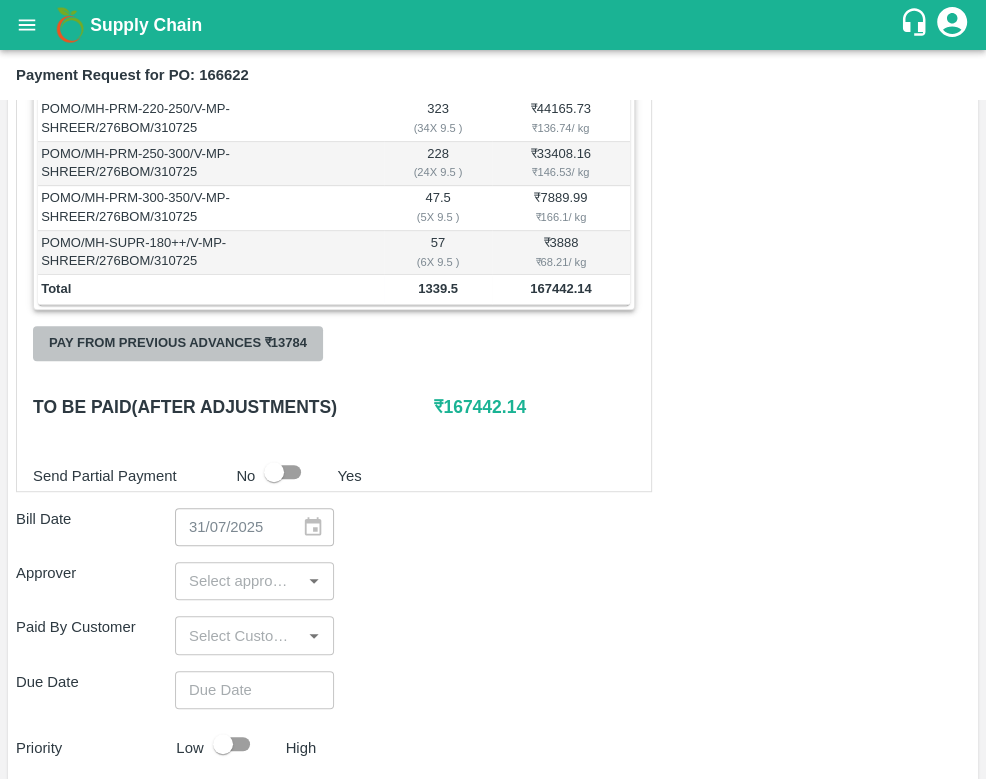 click on "Pay from previous advances ₹ 13784" at bounding box center [178, 343] 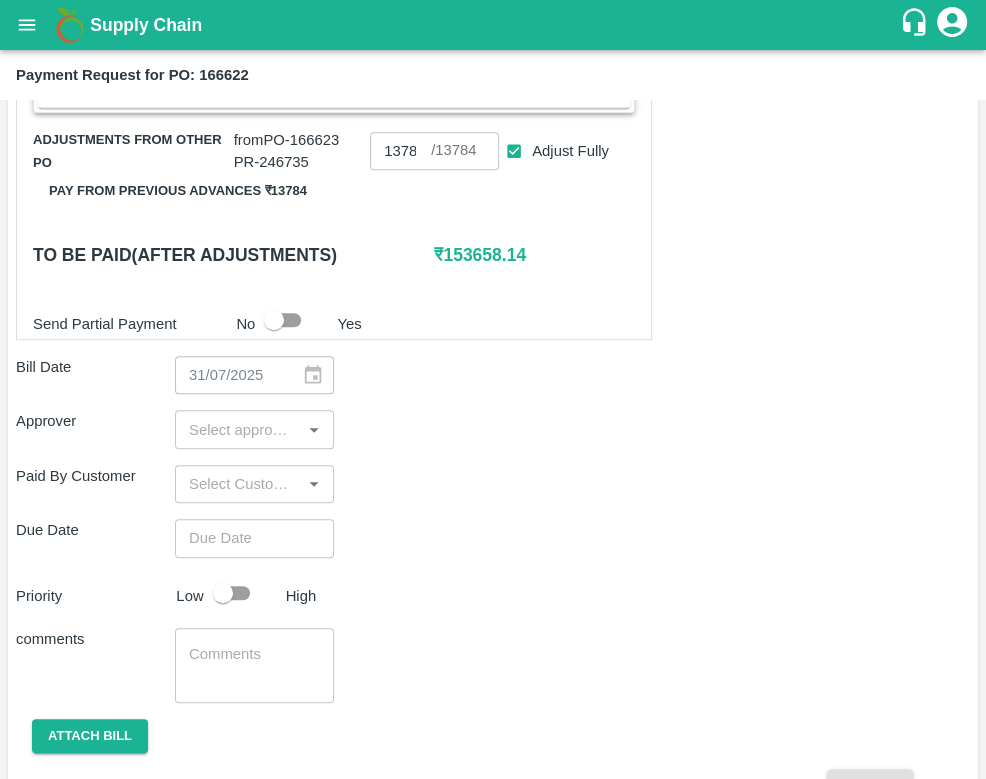 scroll, scrollTop: 778, scrollLeft: 0, axis: vertical 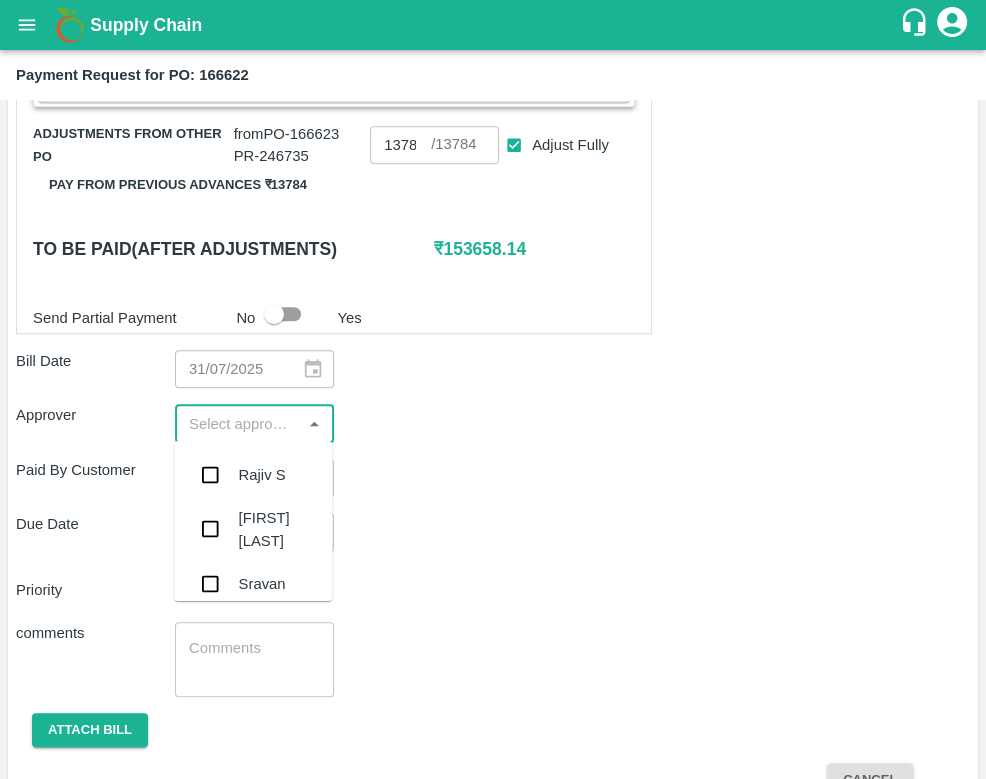 click at bounding box center (238, 423) 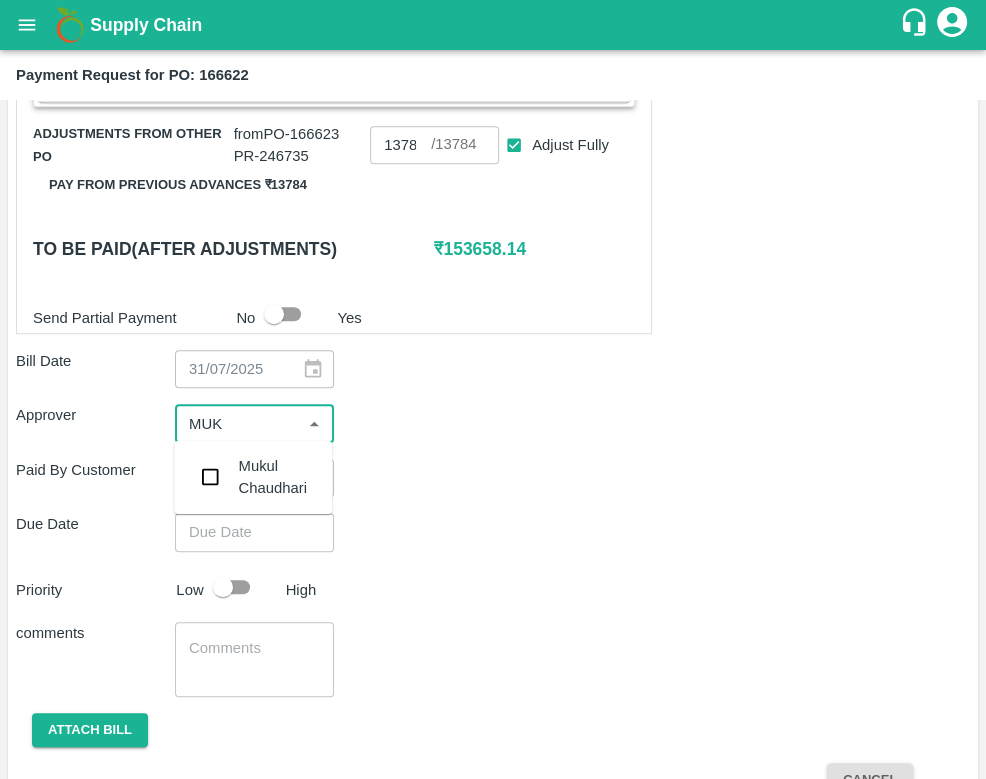 type on "MUKU" 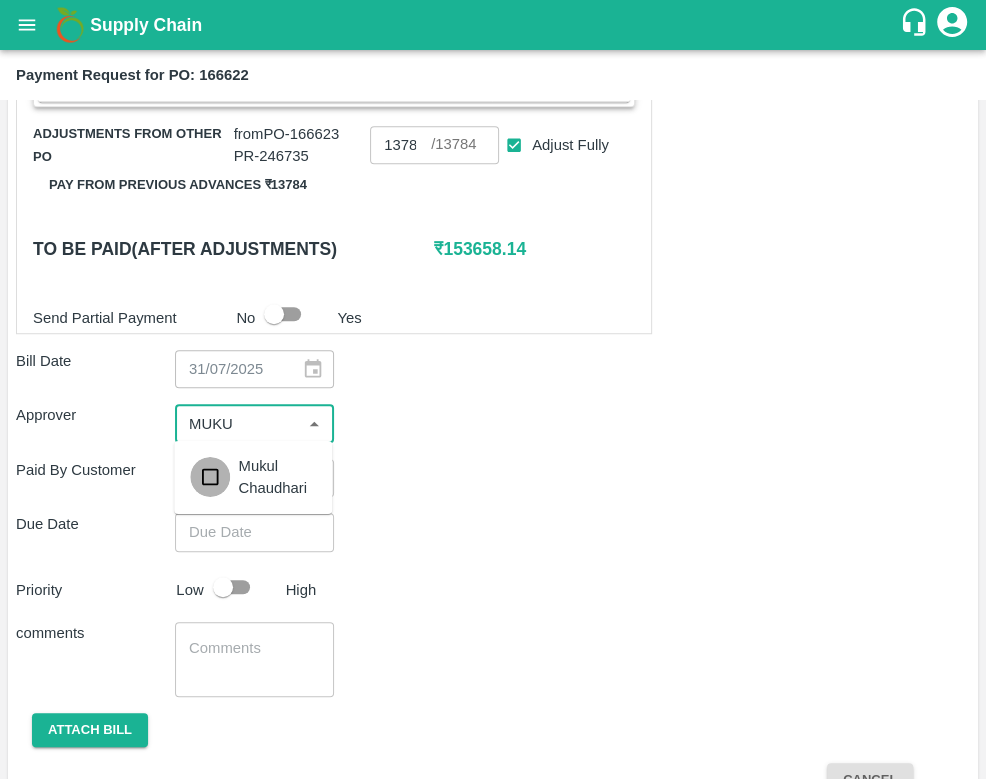 click at bounding box center [210, 477] 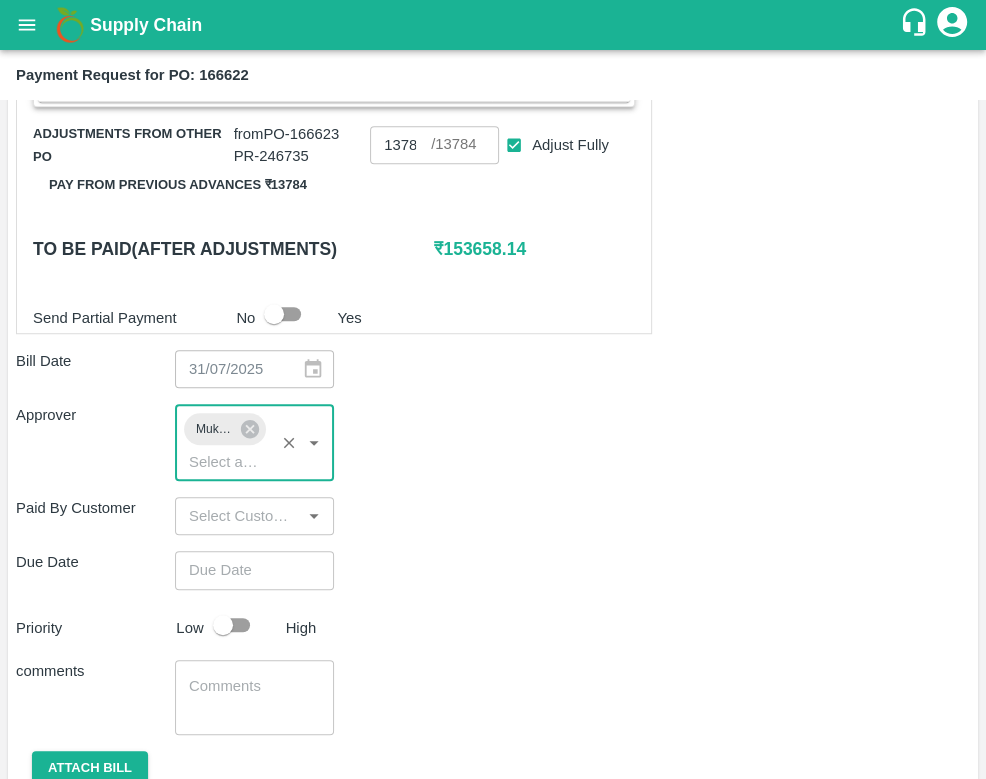 type on "DD/MM/YYYY hh:mm aa" 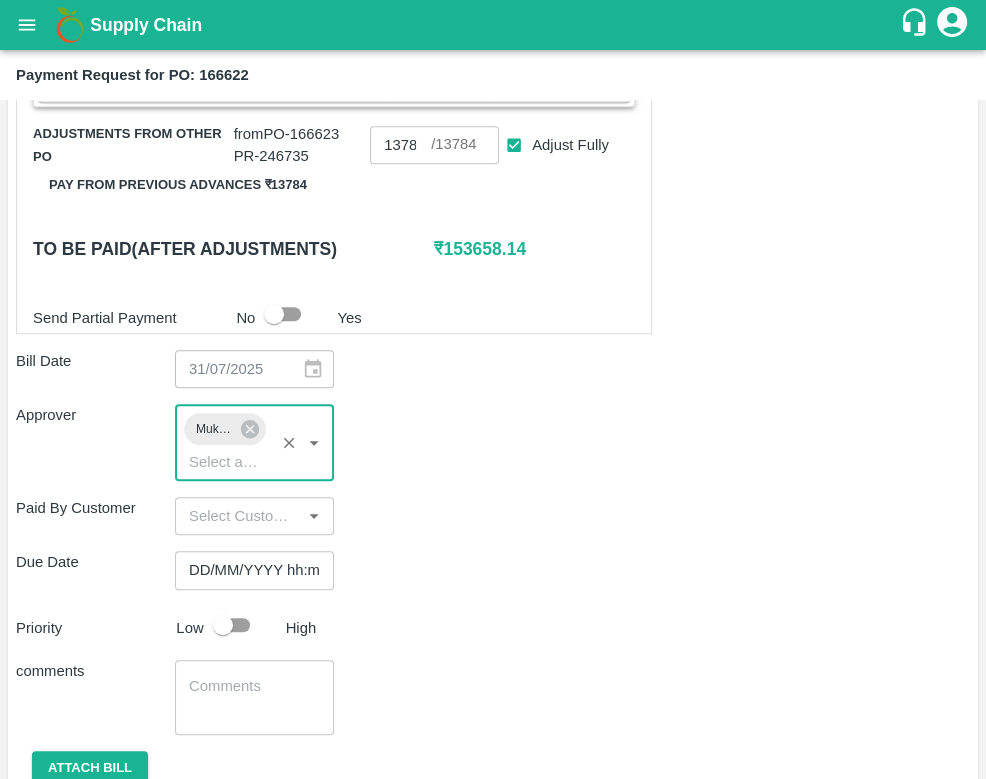 click on "DD/MM/YYYY hh:mm aa" at bounding box center (247, 570) 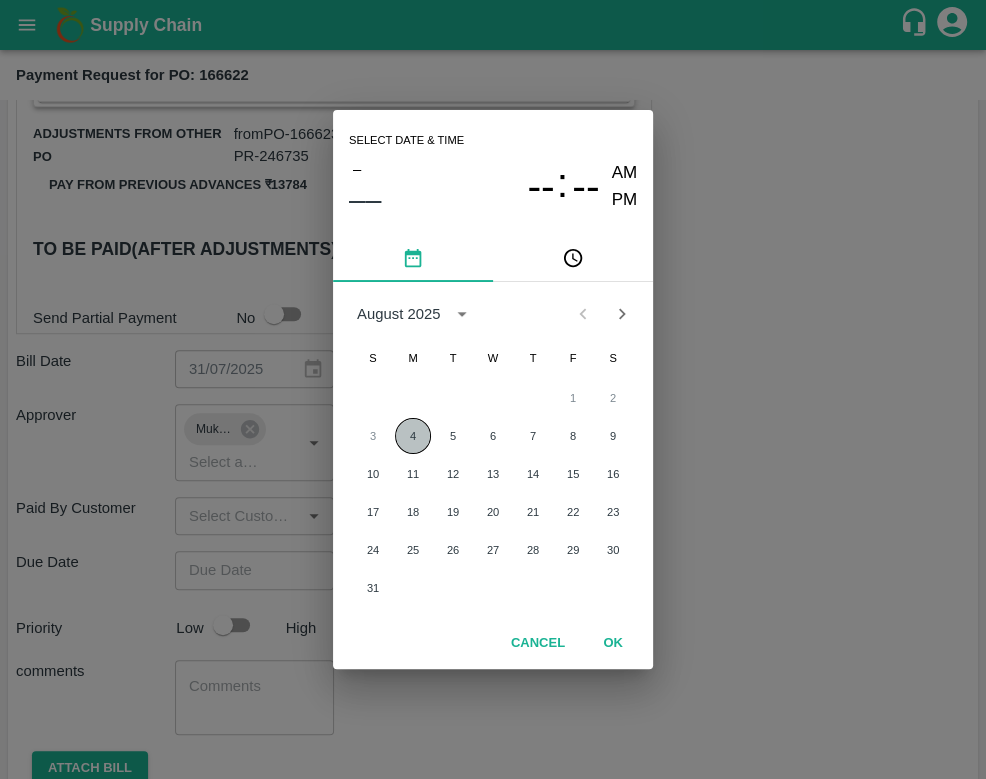 click on "4" at bounding box center [413, 436] 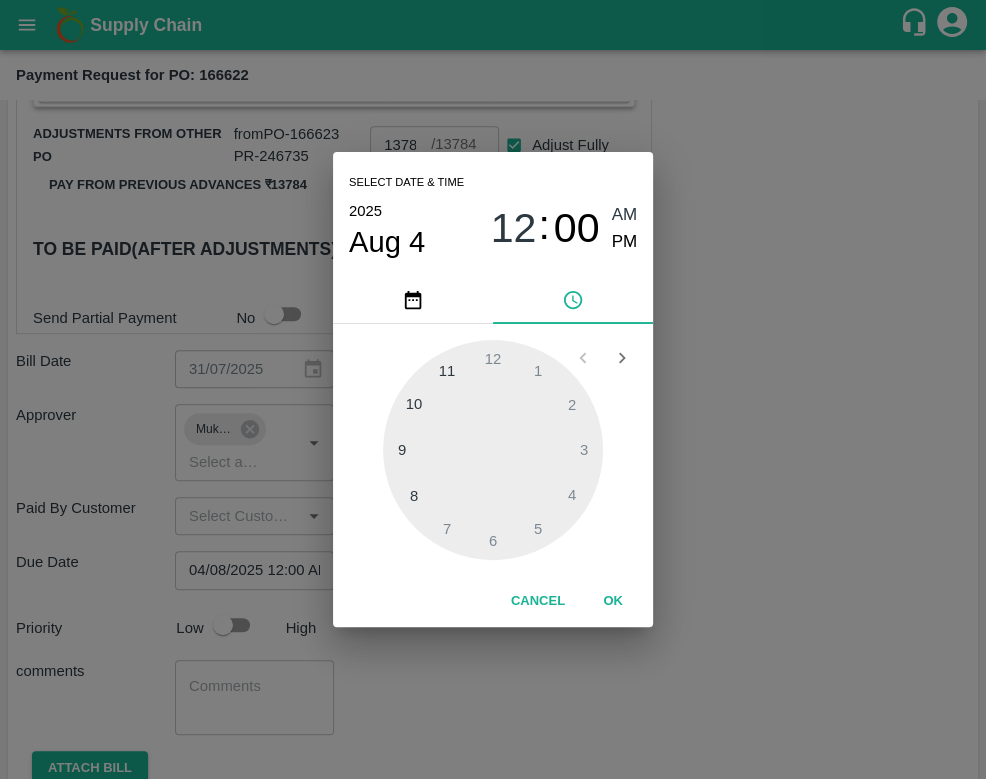 click at bounding box center (493, 450) 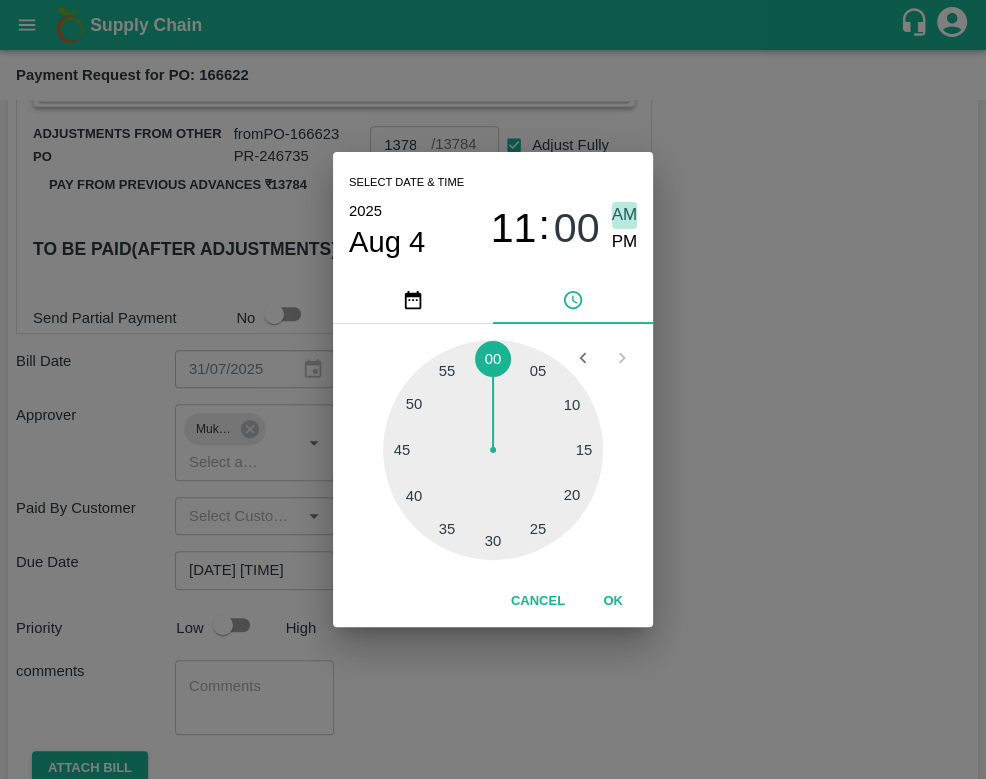 click on "AM" at bounding box center (625, 215) 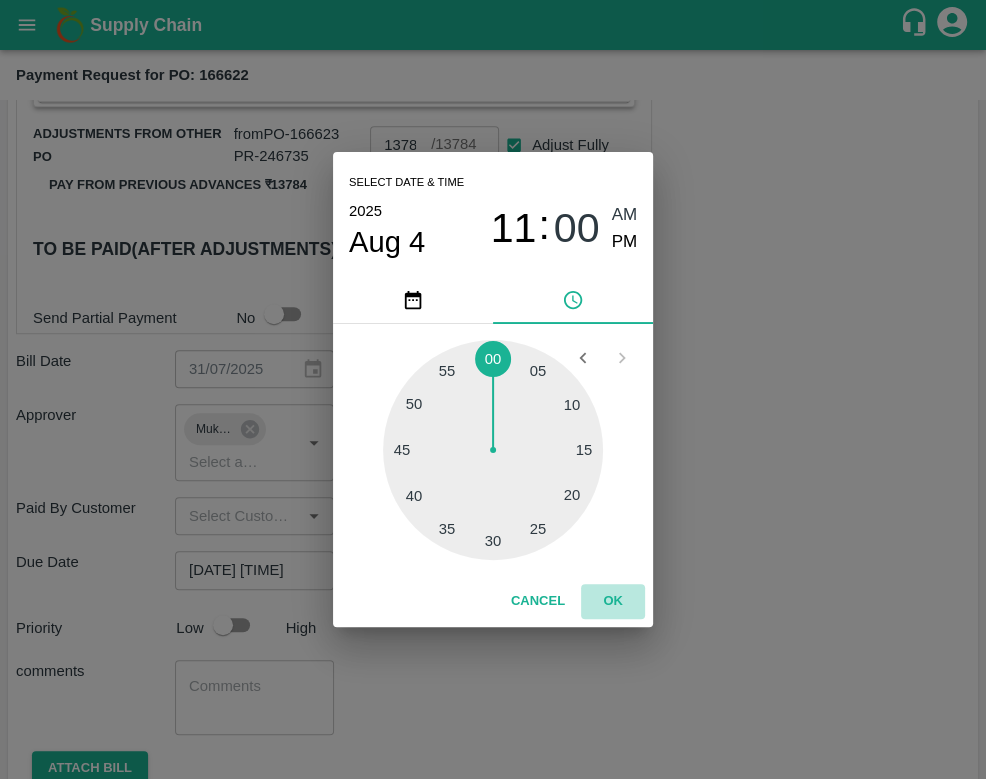 click on "OK" at bounding box center [613, 601] 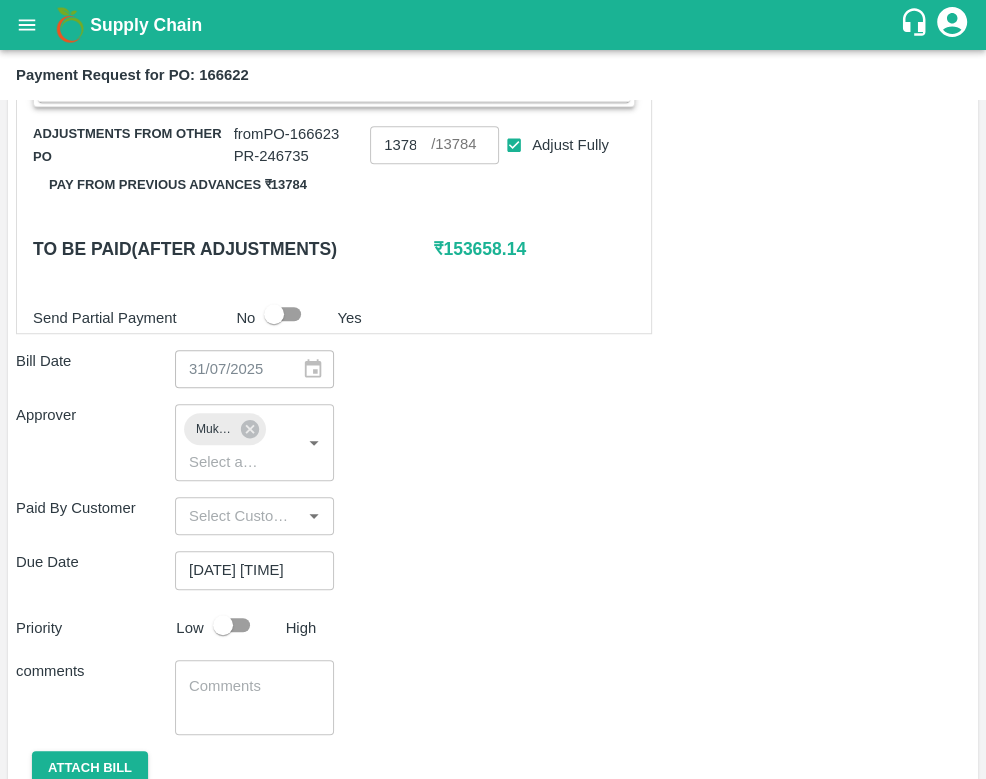 click on "Paid By Customer ​" at bounding box center (493, 516) 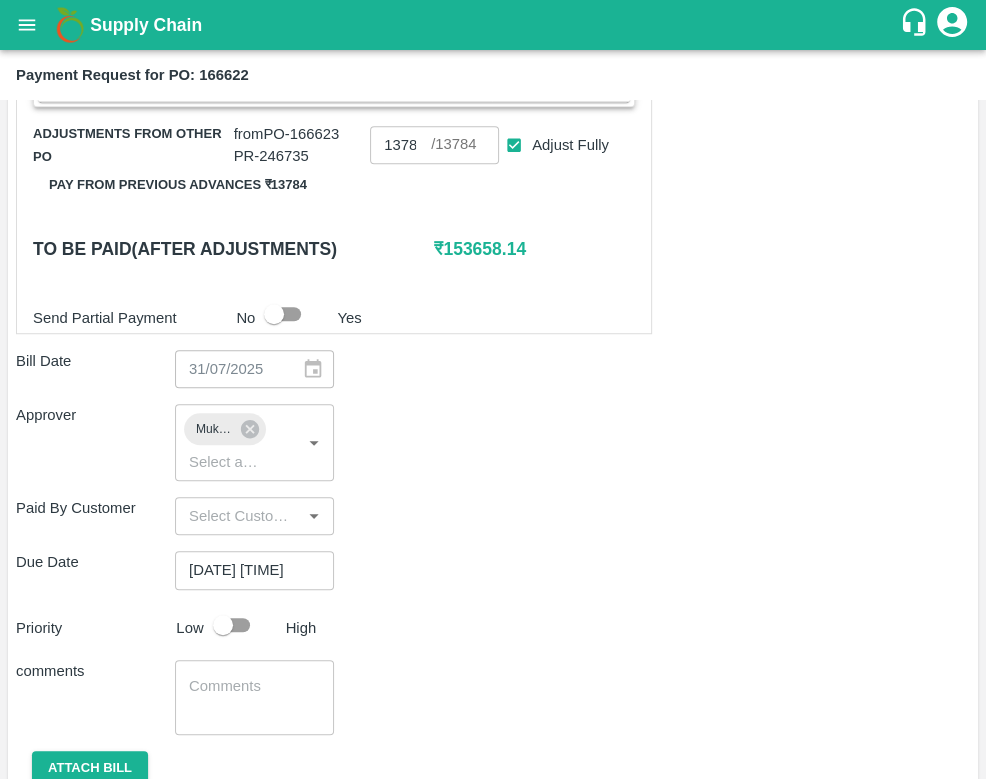 scroll, scrollTop: 892, scrollLeft: 0, axis: vertical 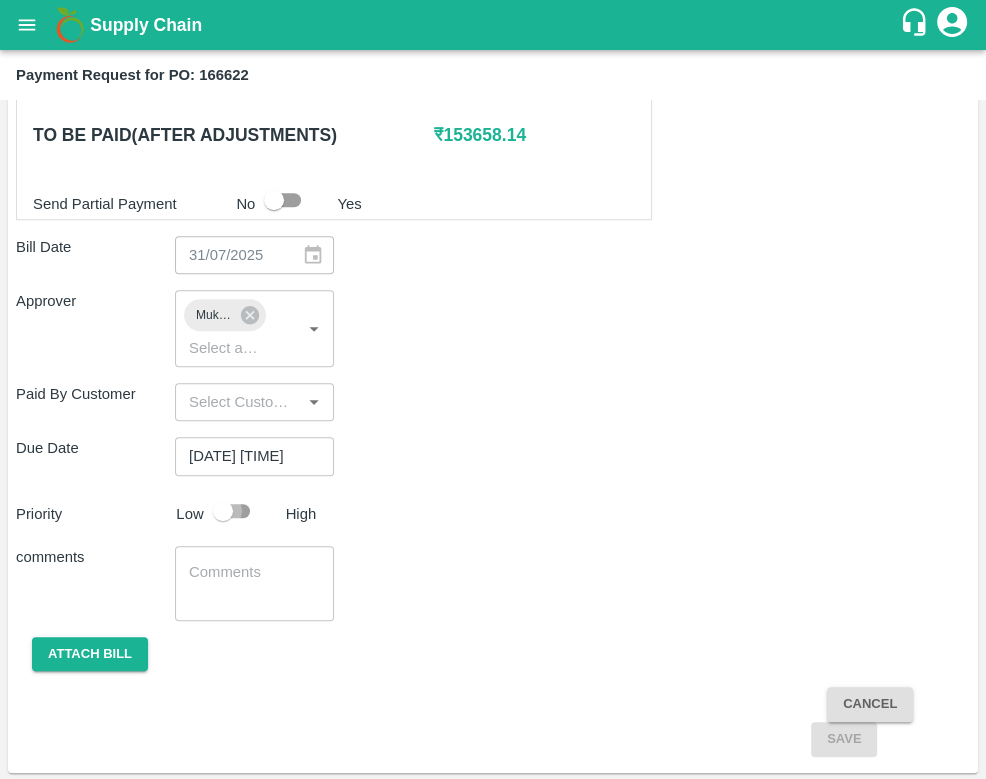 click at bounding box center [223, 511] 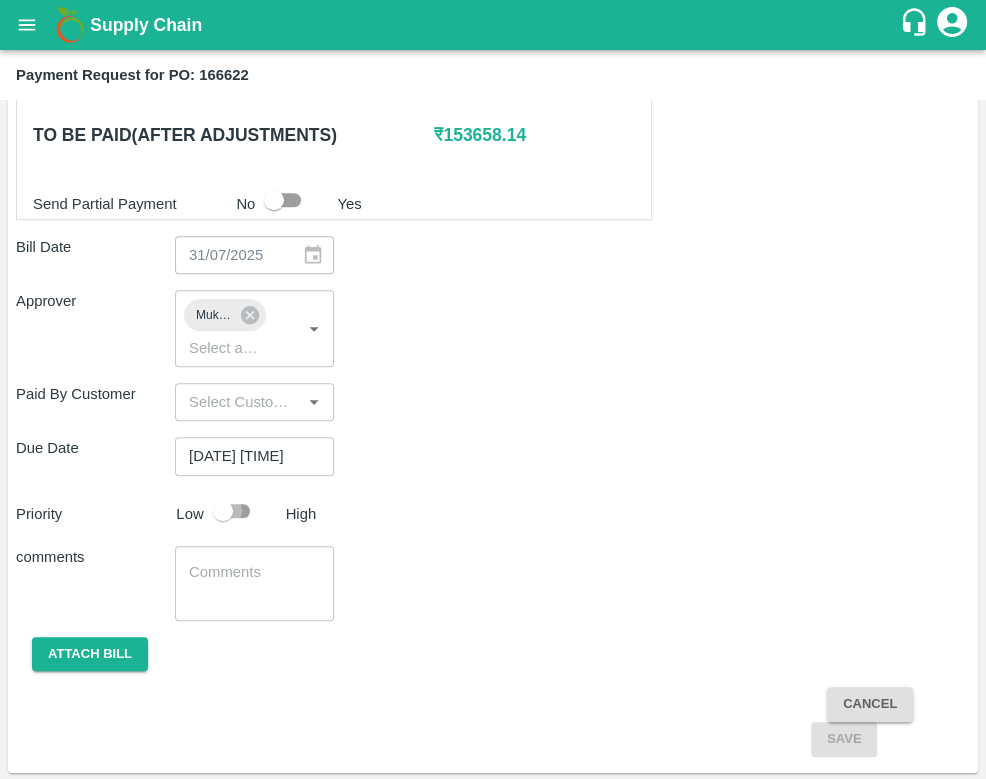 checkbox on "true" 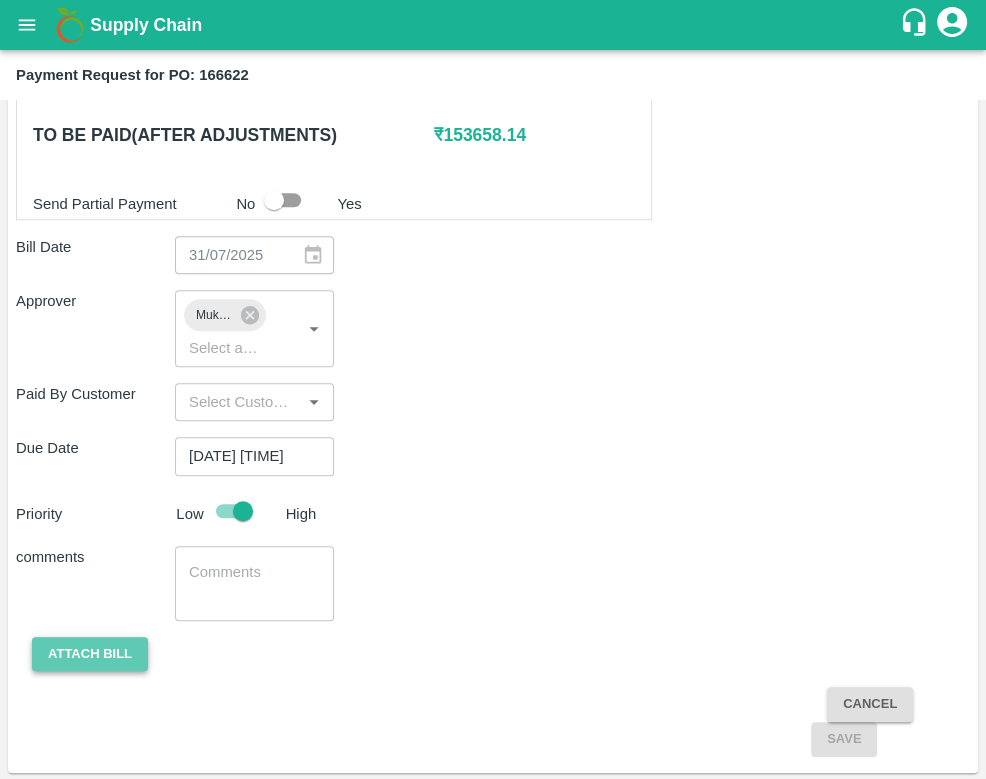 click on "Attach bill" at bounding box center (90, 654) 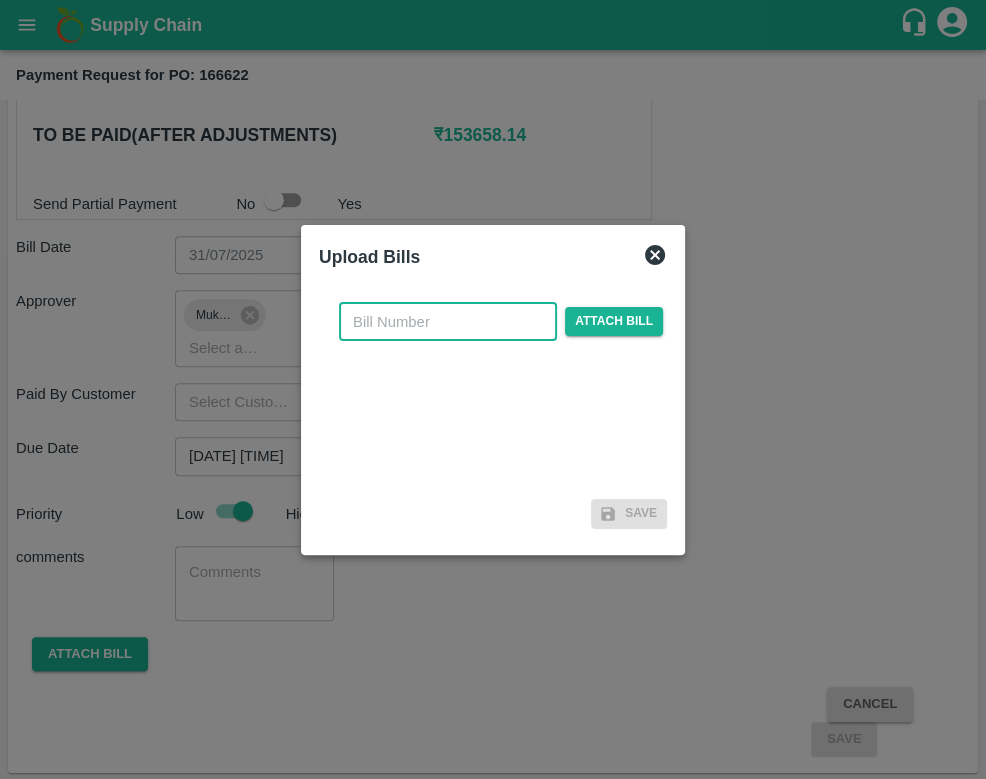 click at bounding box center (448, 322) 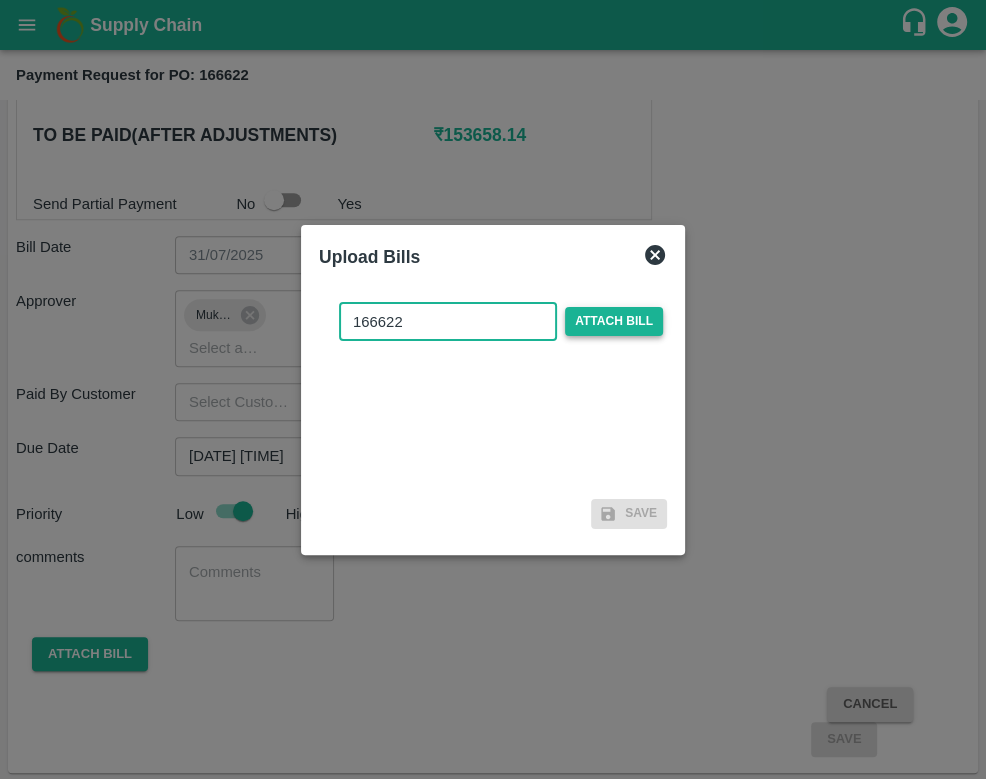 type on "166622" 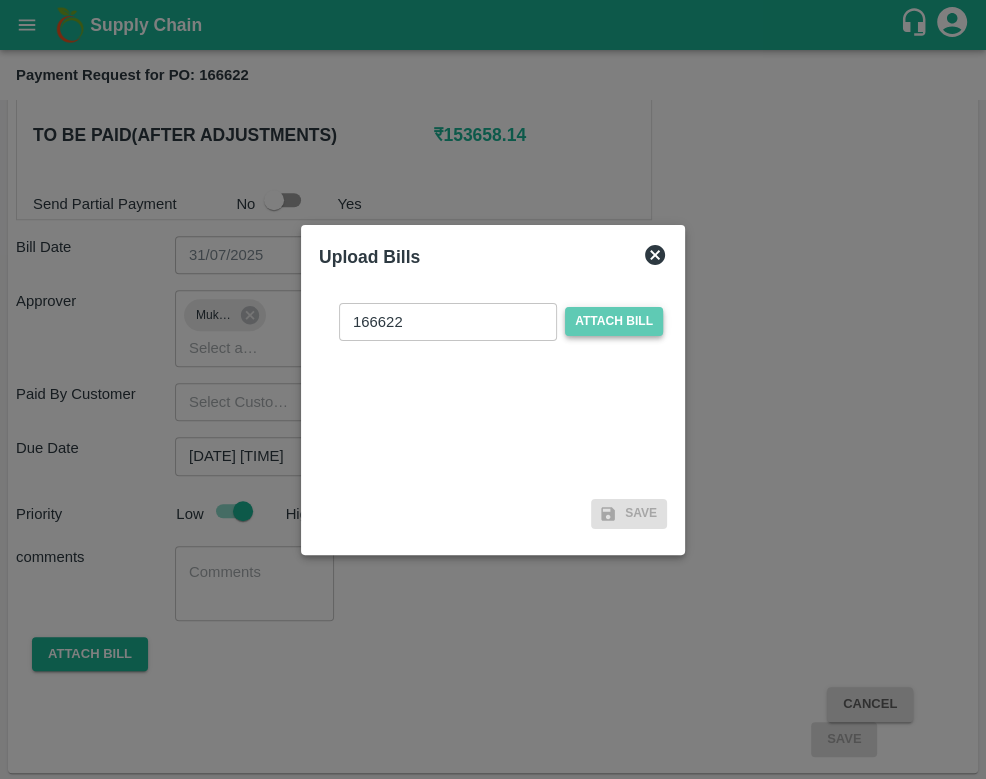 click on "Attach bill" at bounding box center [614, 321] 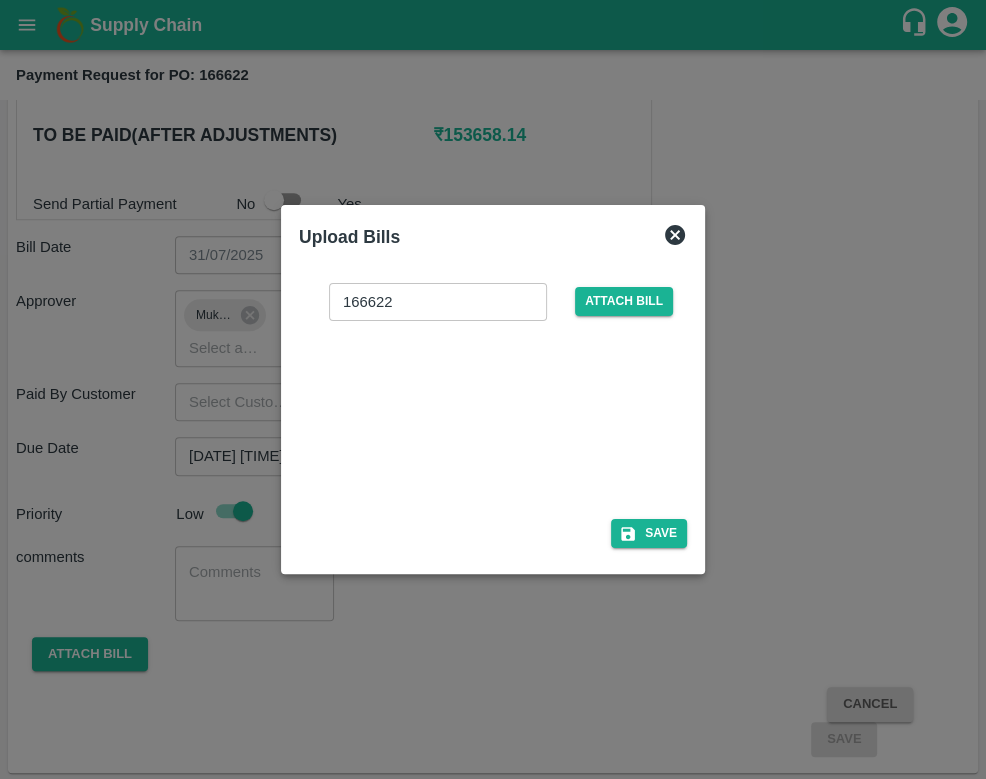 click on "166622 ​ Attach bill Save" at bounding box center (493, 412) 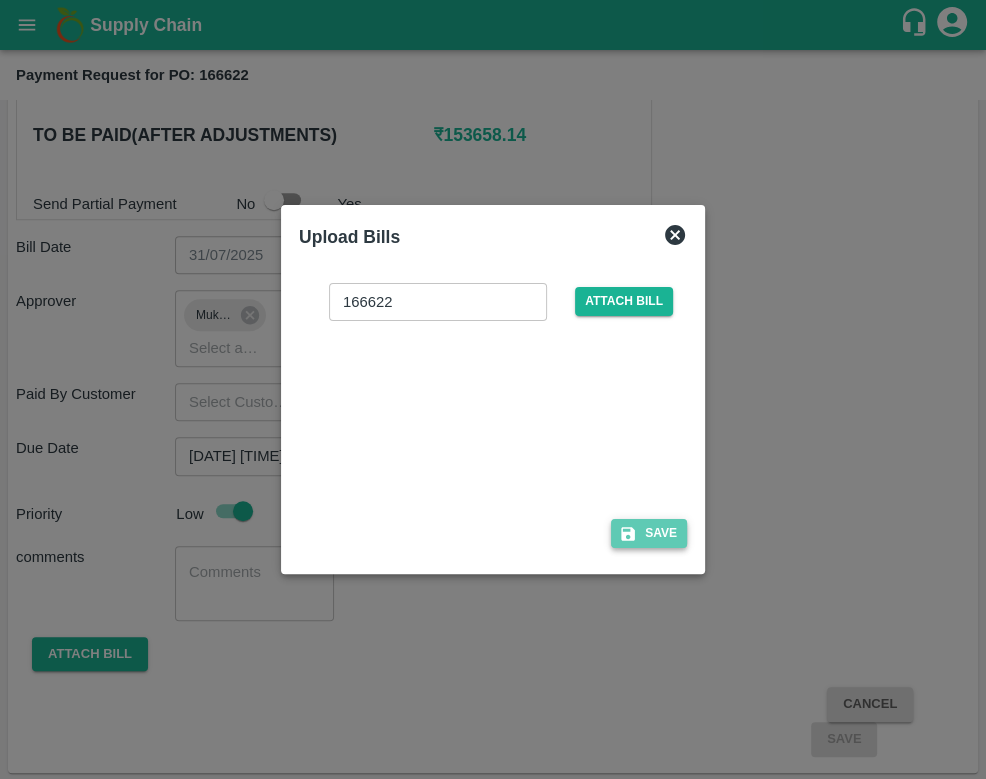 click on "Save" at bounding box center (649, 533) 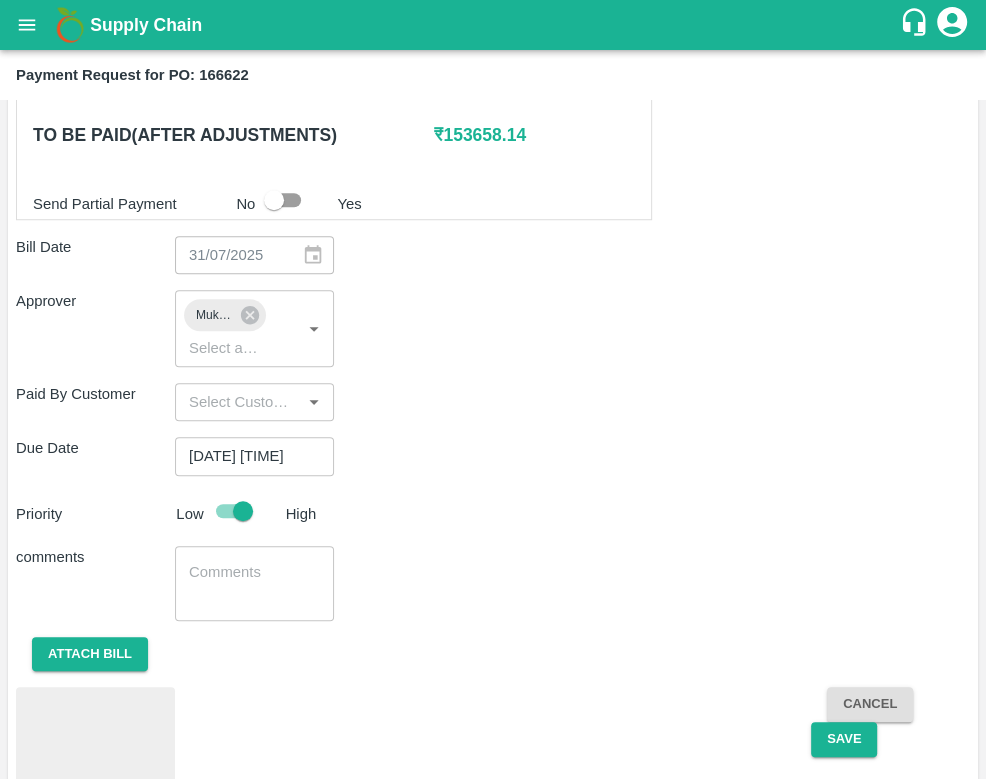 scroll, scrollTop: 963, scrollLeft: 0, axis: vertical 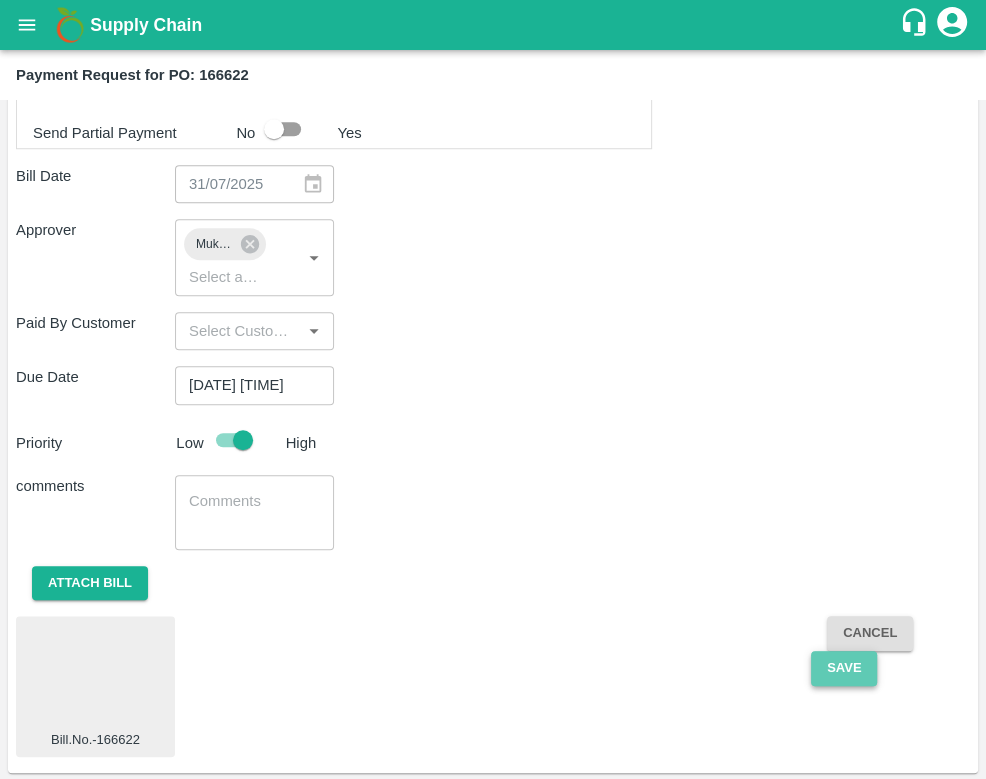 click on "Save" at bounding box center [844, 668] 